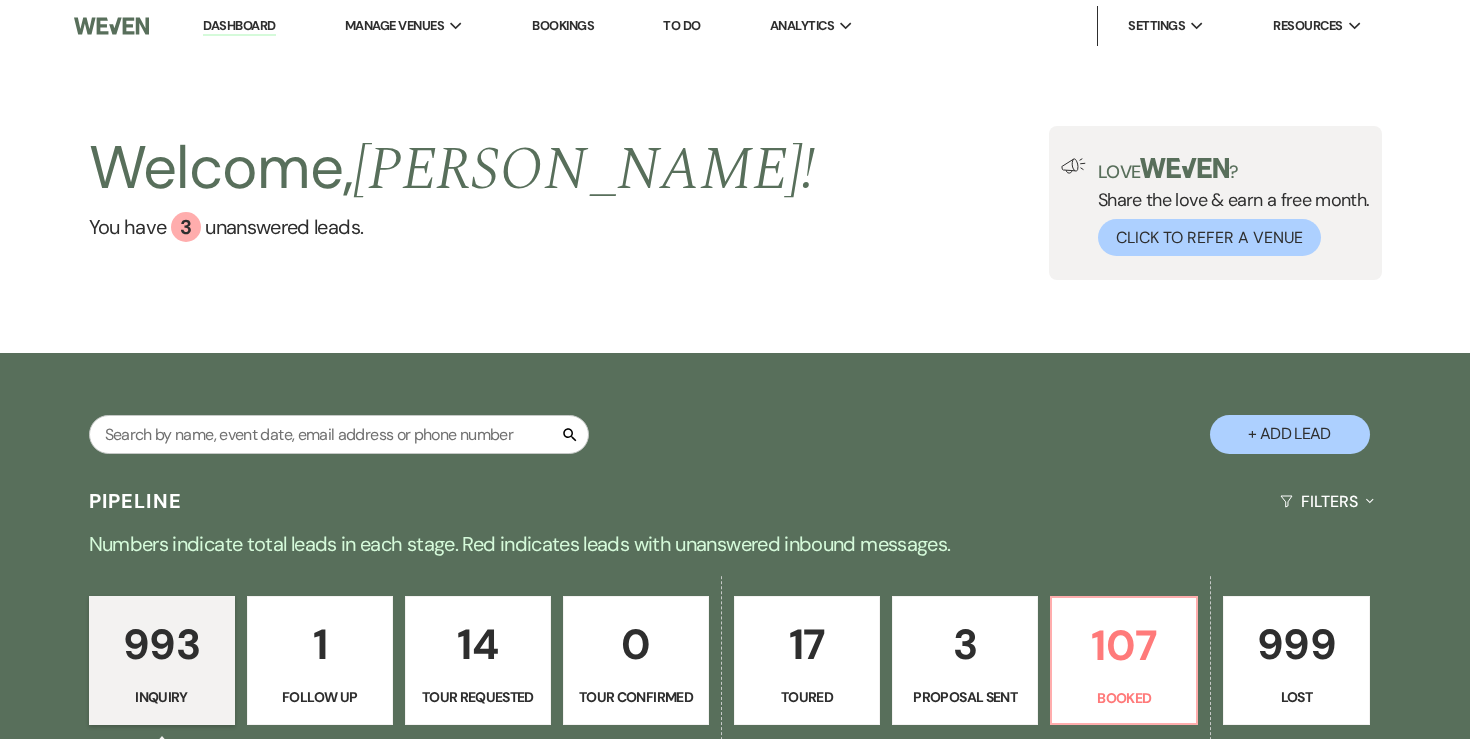 scroll, scrollTop: 128, scrollLeft: 0, axis: vertical 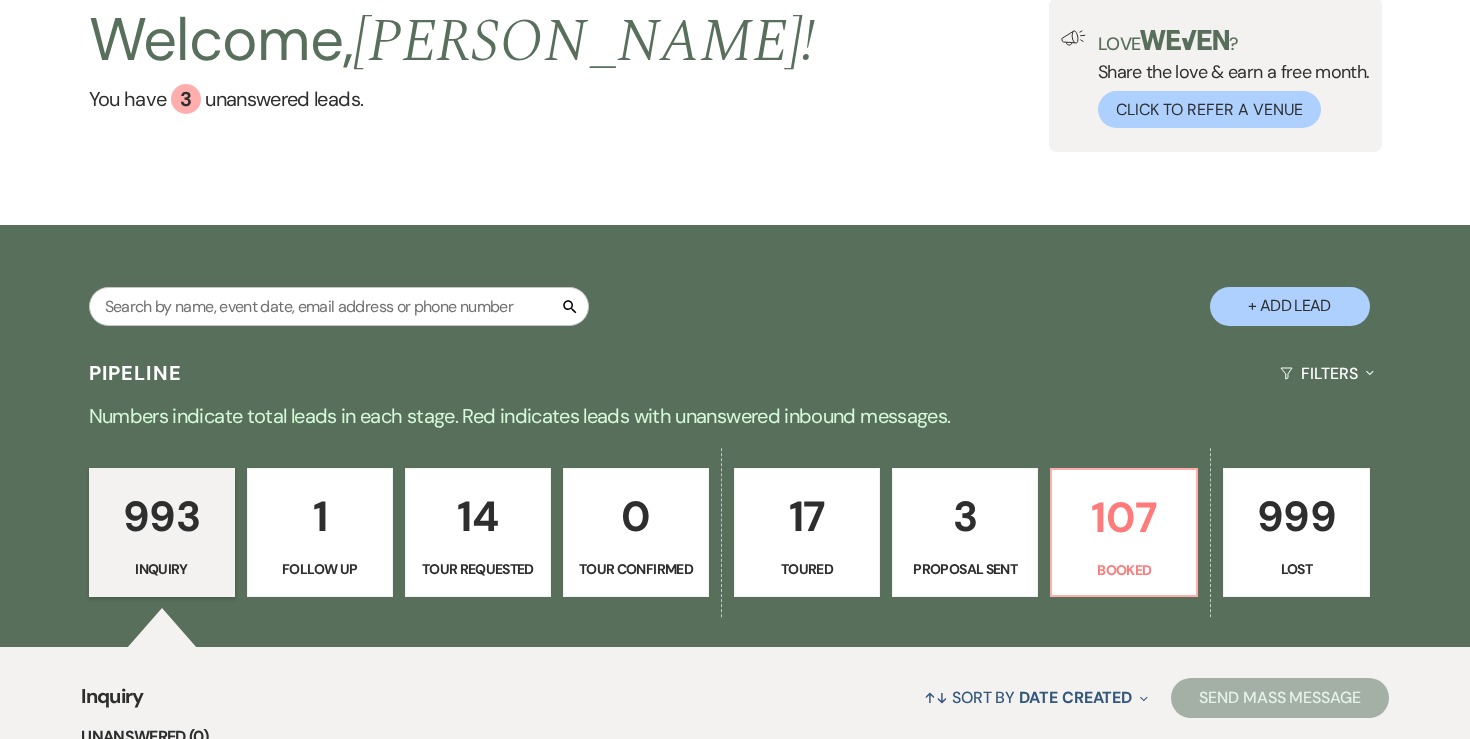 click on "3" at bounding box center (965, 516) 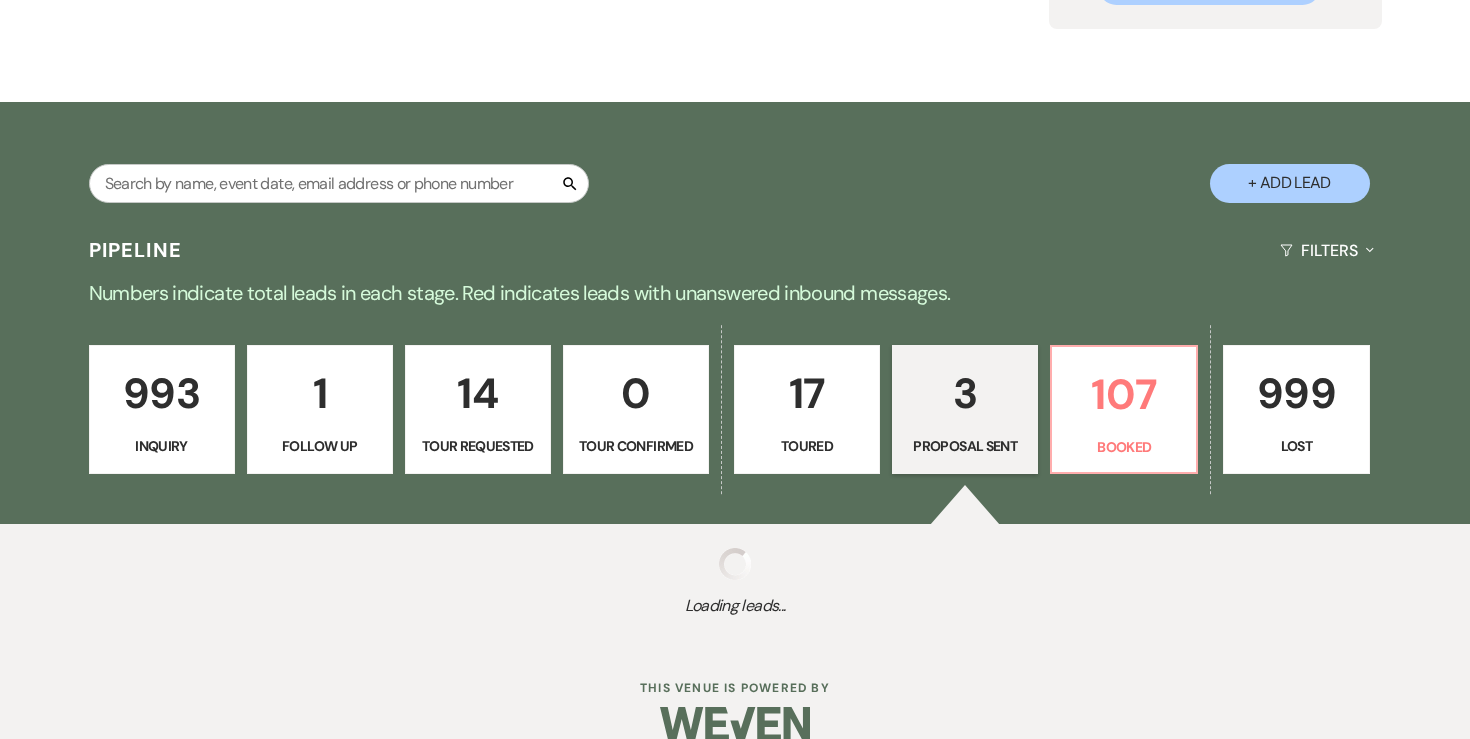 select on "6" 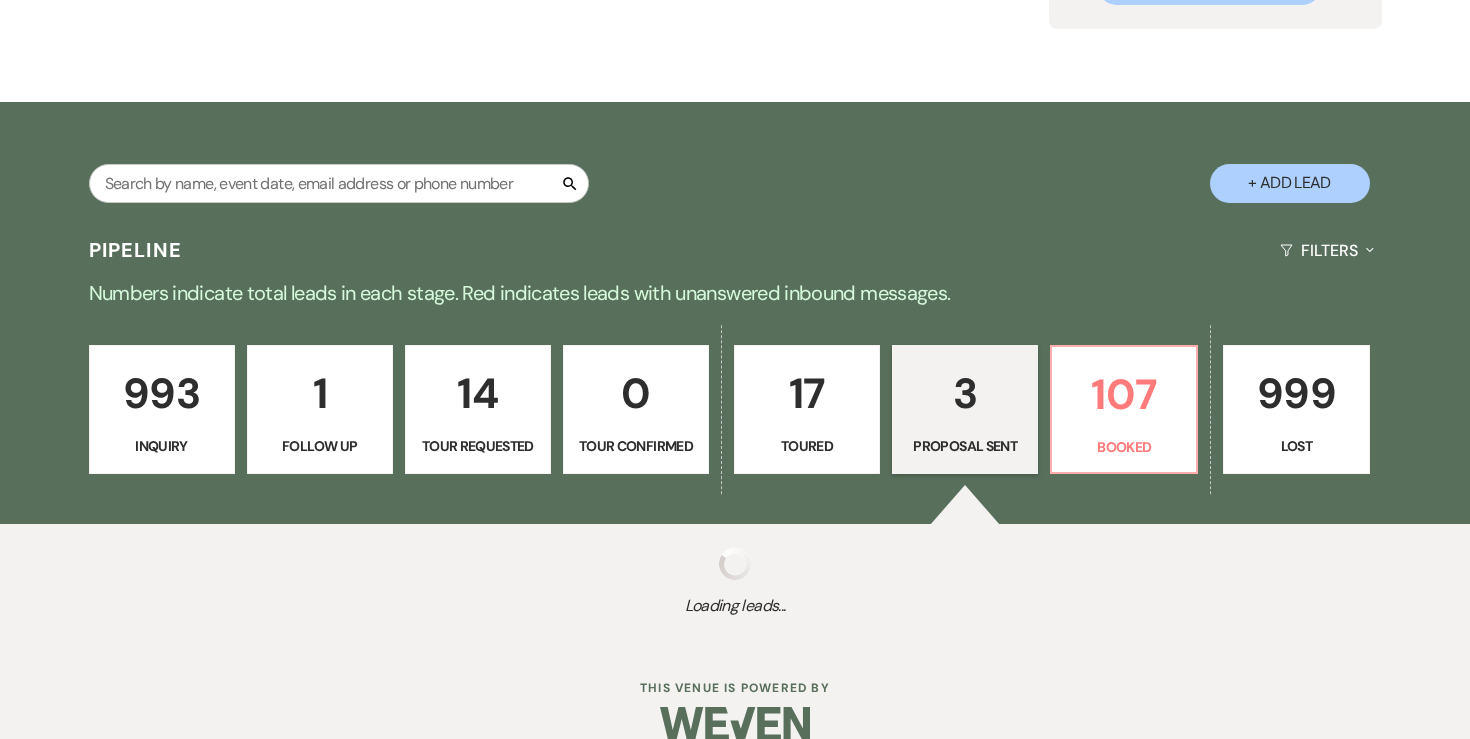 select on "6" 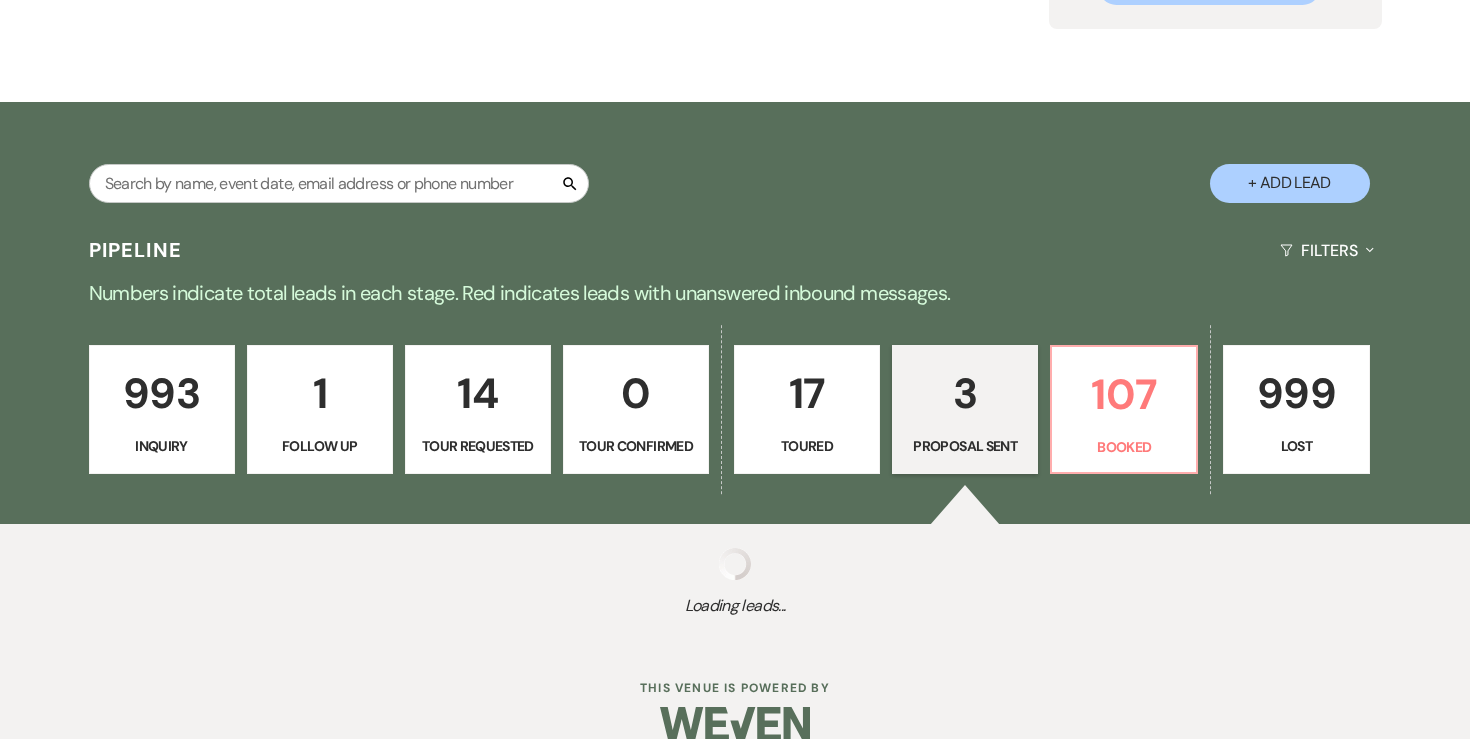 select on "6" 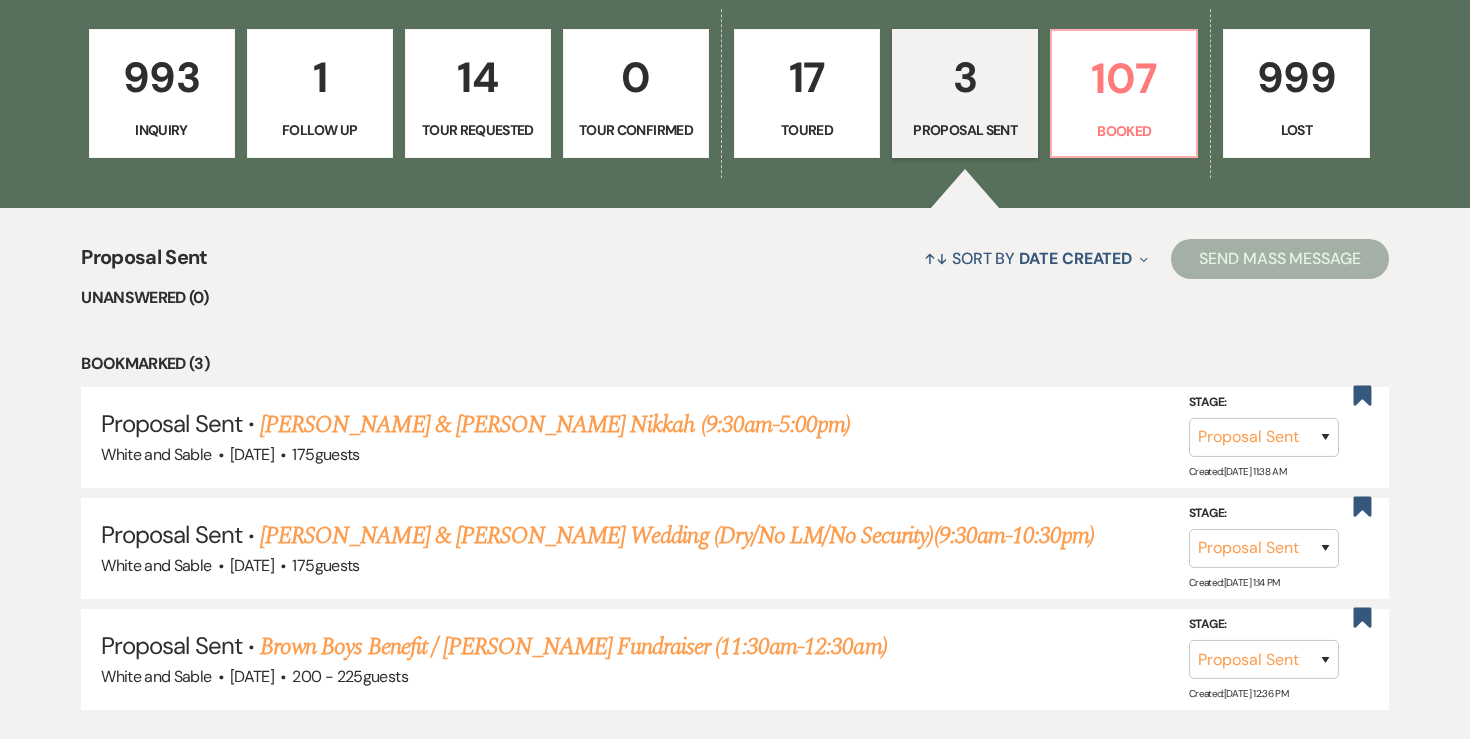 scroll, scrollTop: 402, scrollLeft: 0, axis: vertical 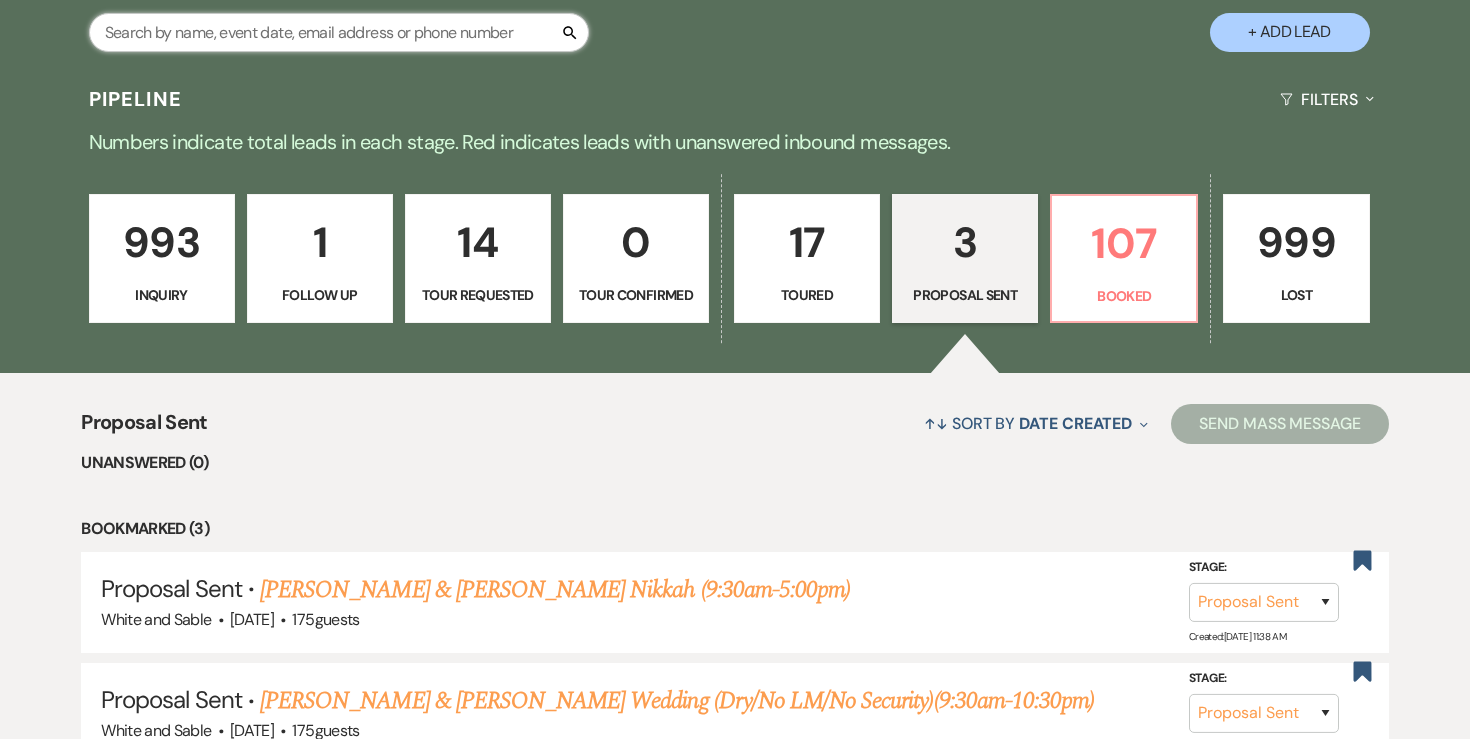 click at bounding box center (339, 32) 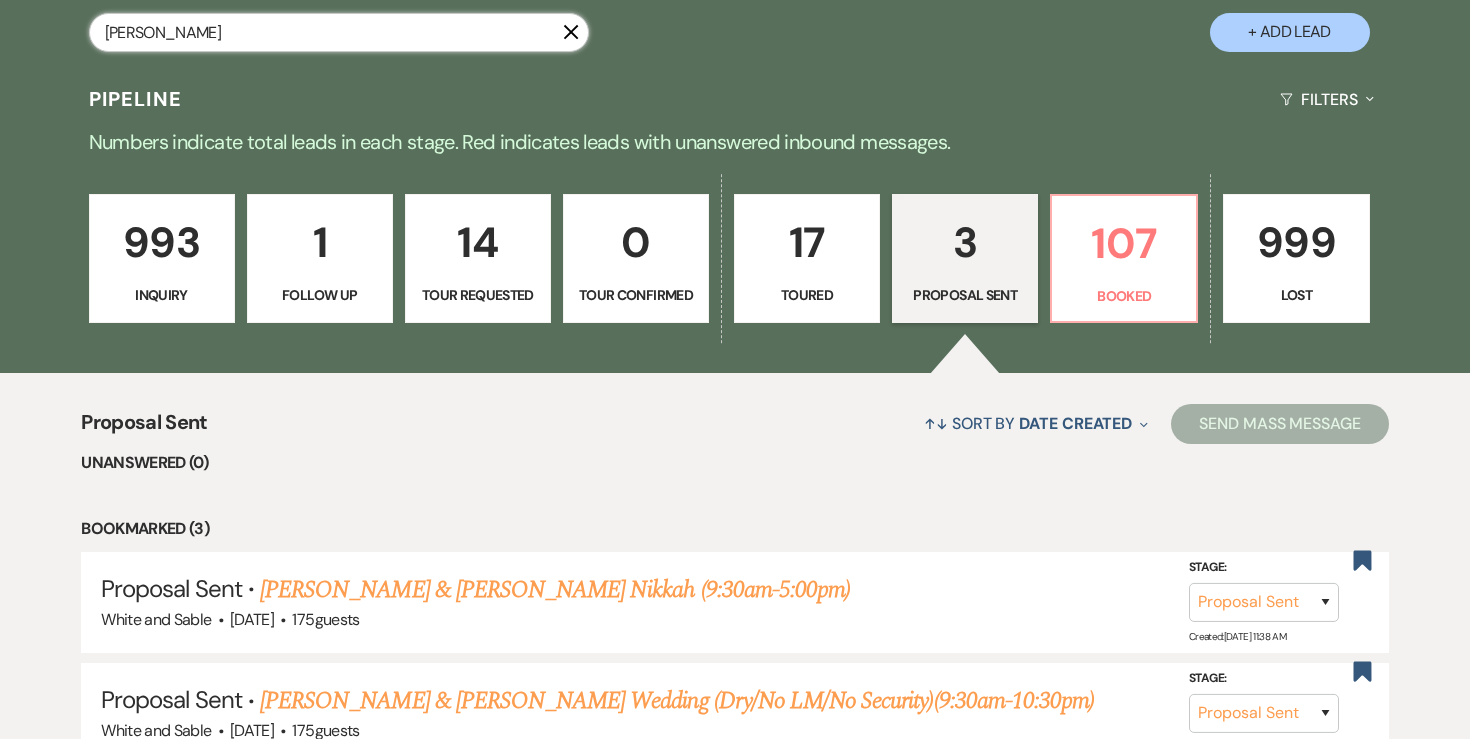 type on "[PERSON_NAME]" 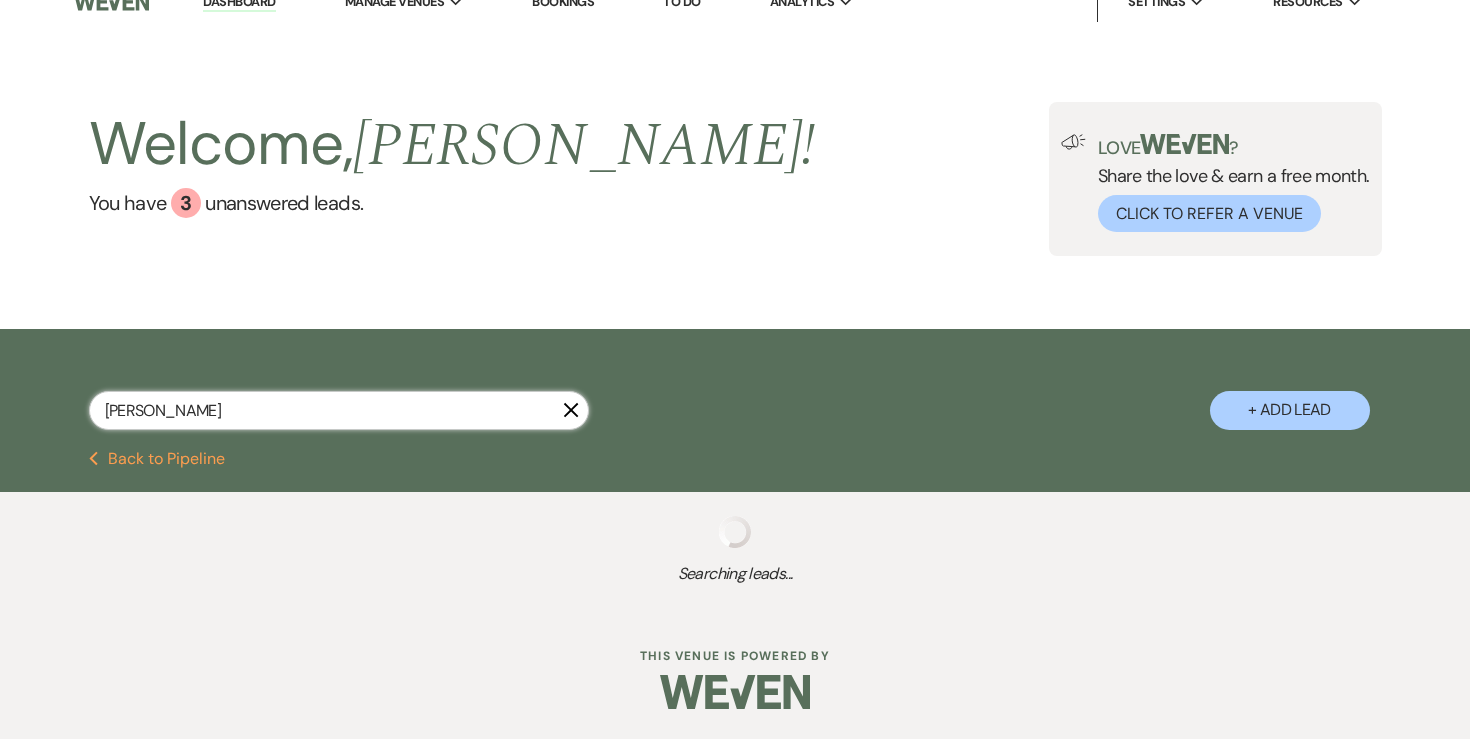 scroll, scrollTop: 0, scrollLeft: 0, axis: both 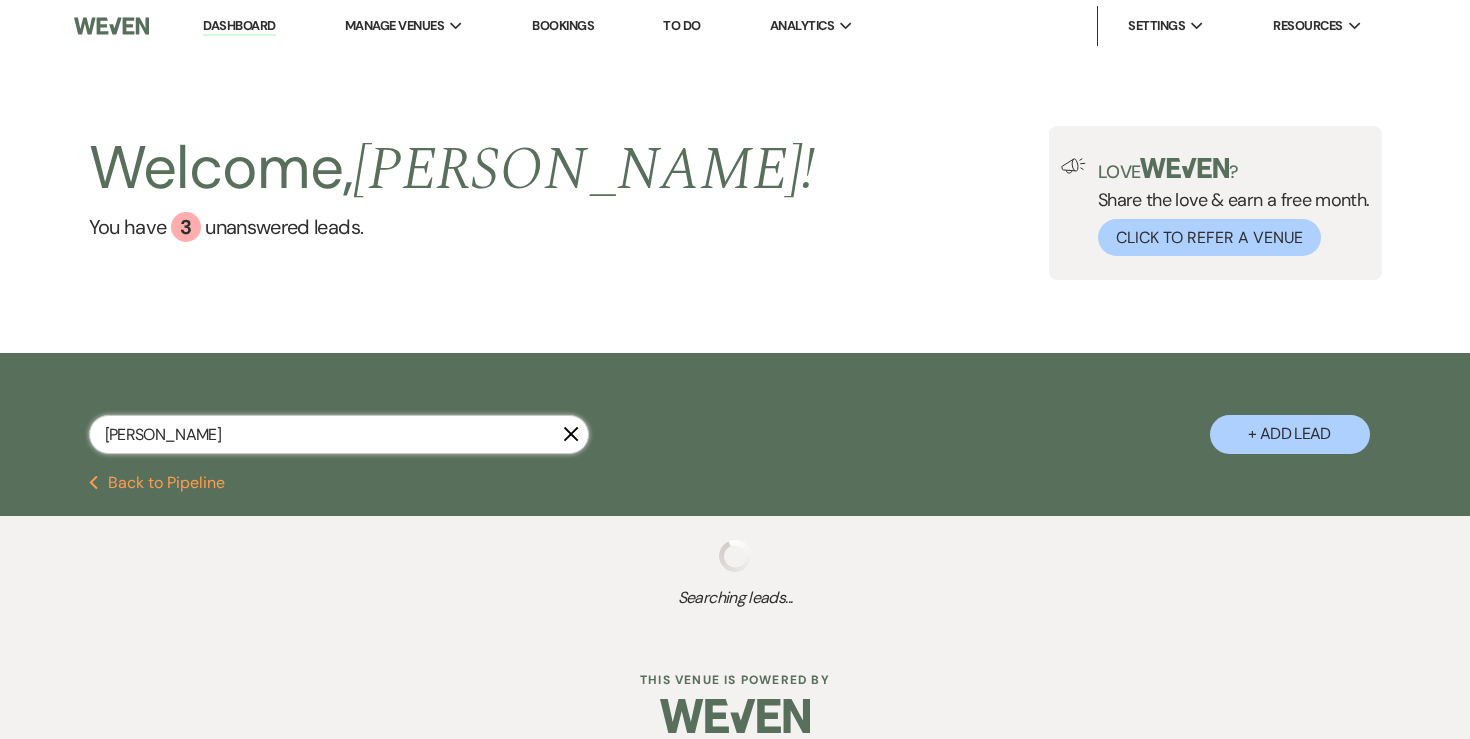 select on "8" 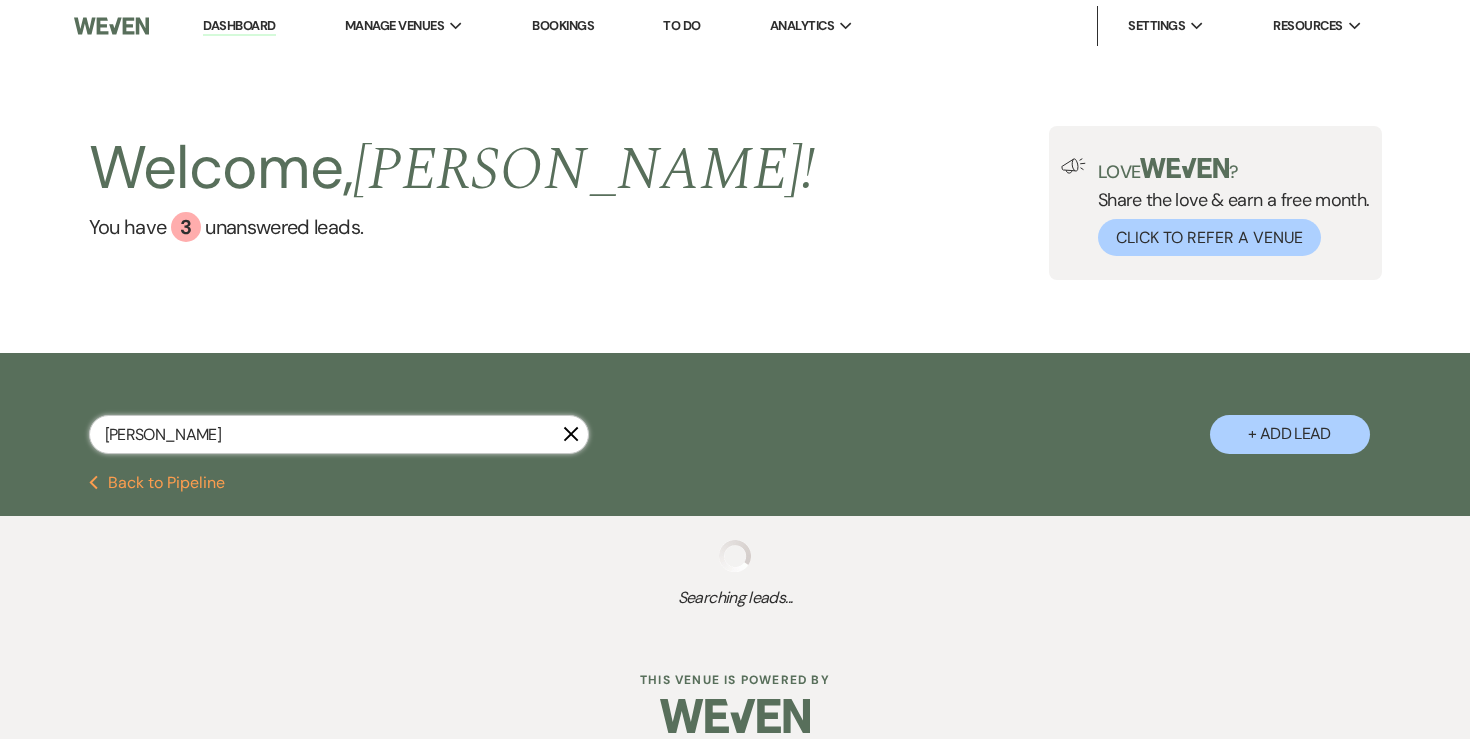 select on "6" 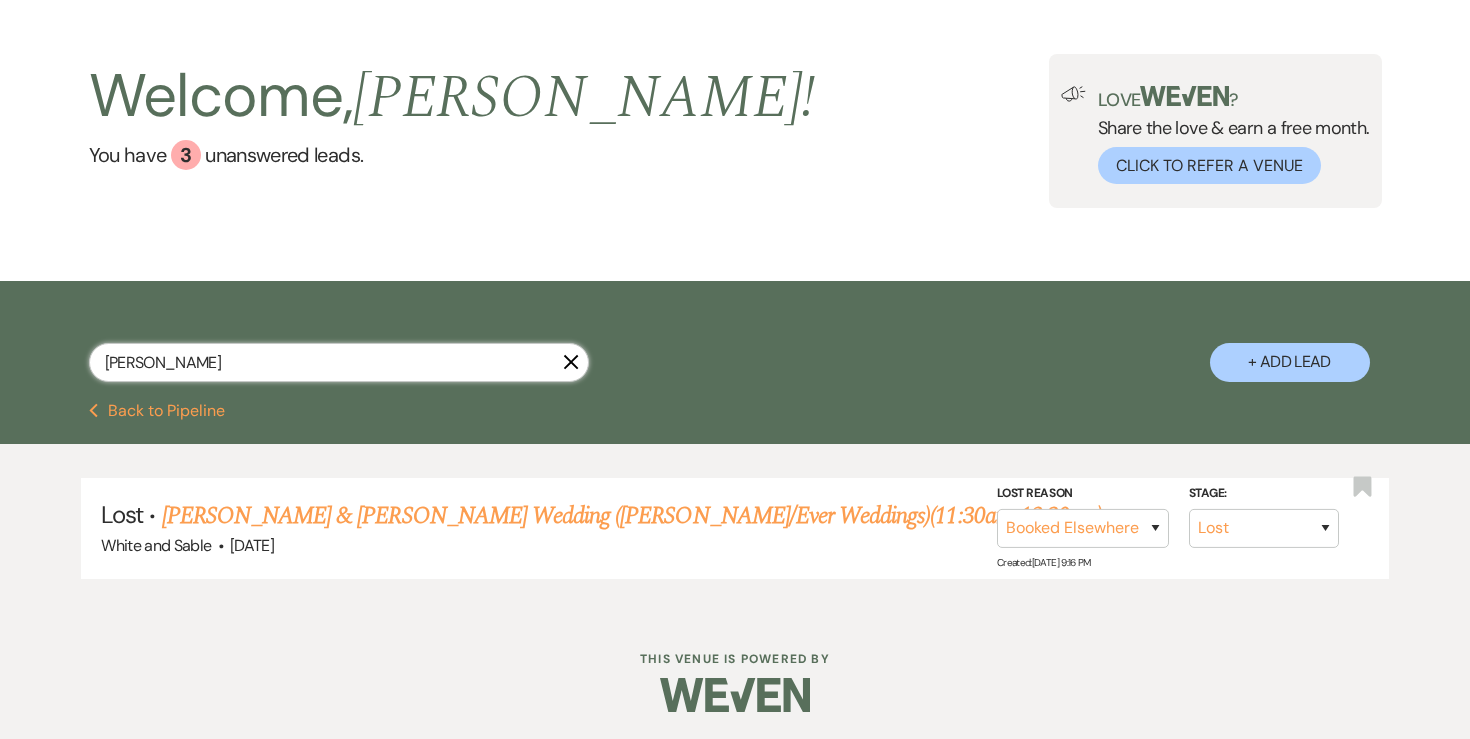 scroll, scrollTop: 73, scrollLeft: 0, axis: vertical 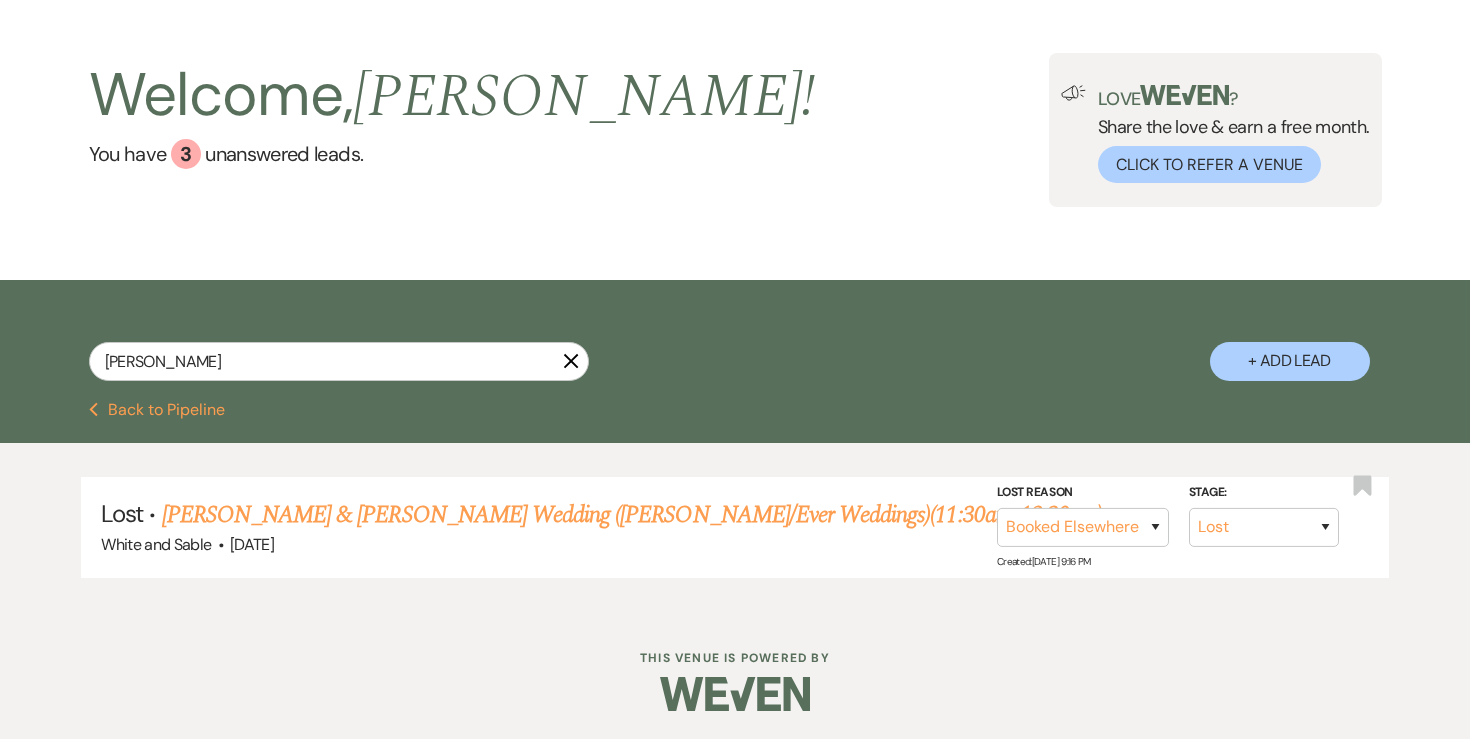 click on "[PERSON_NAME] & [PERSON_NAME] Wedding ([PERSON_NAME]/Ever Weddings)(11:30am-12:30am)" at bounding box center [632, 515] 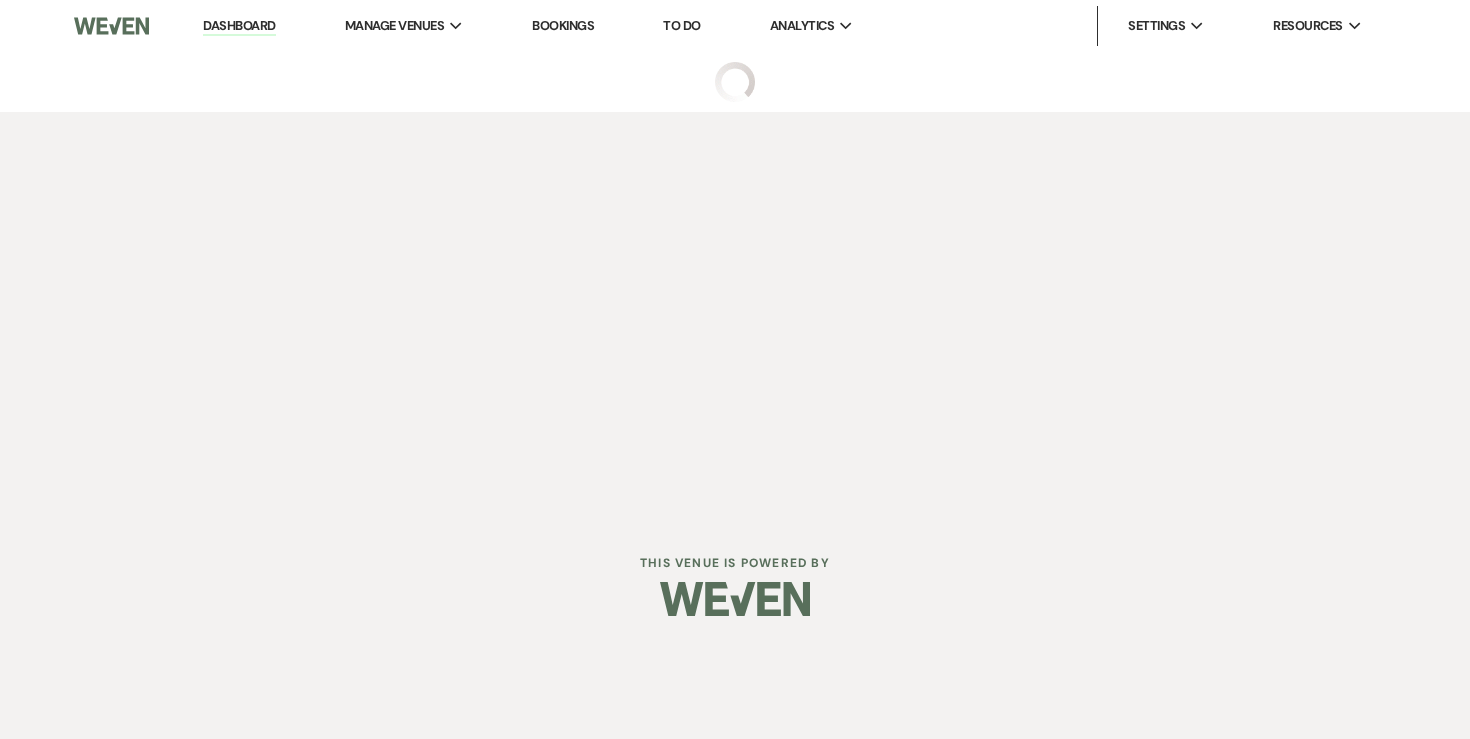 scroll, scrollTop: 0, scrollLeft: 0, axis: both 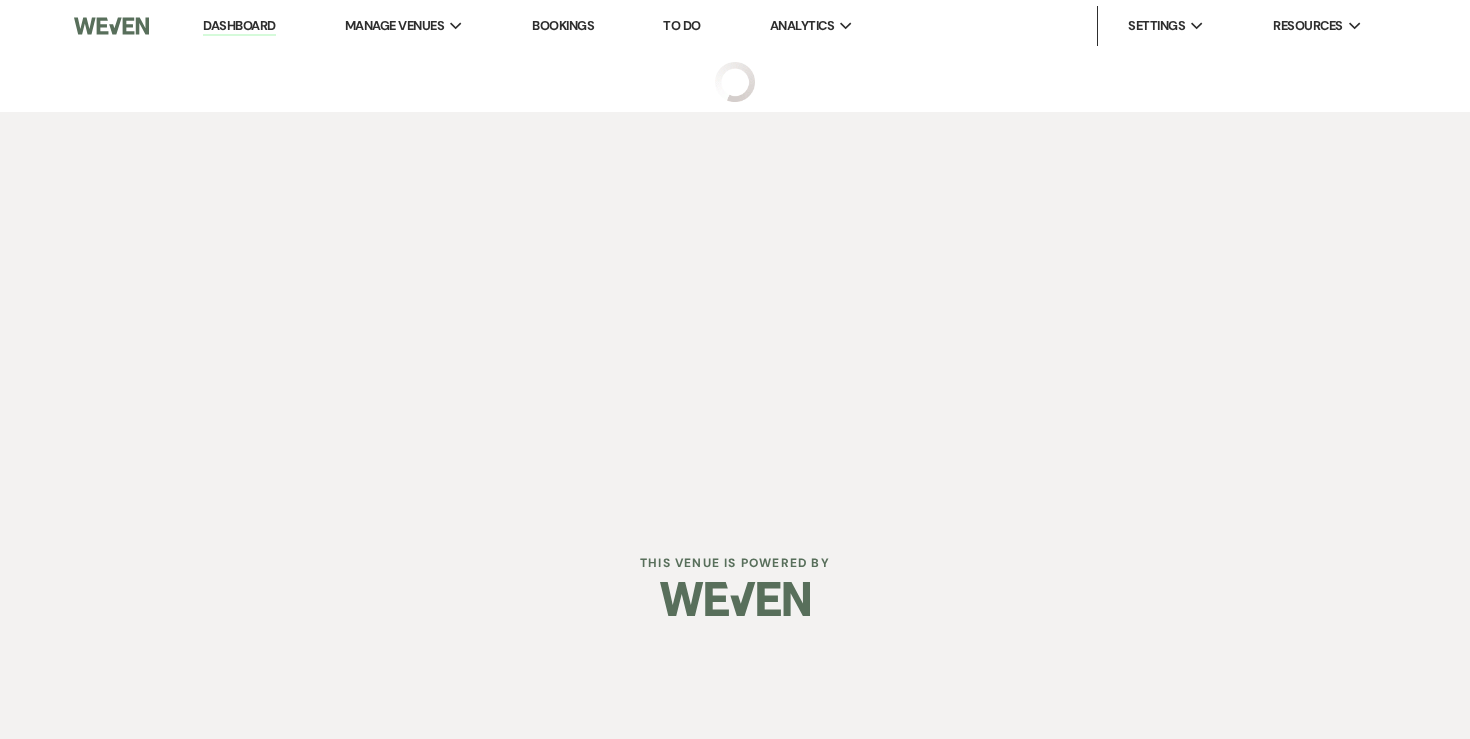 select on "8" 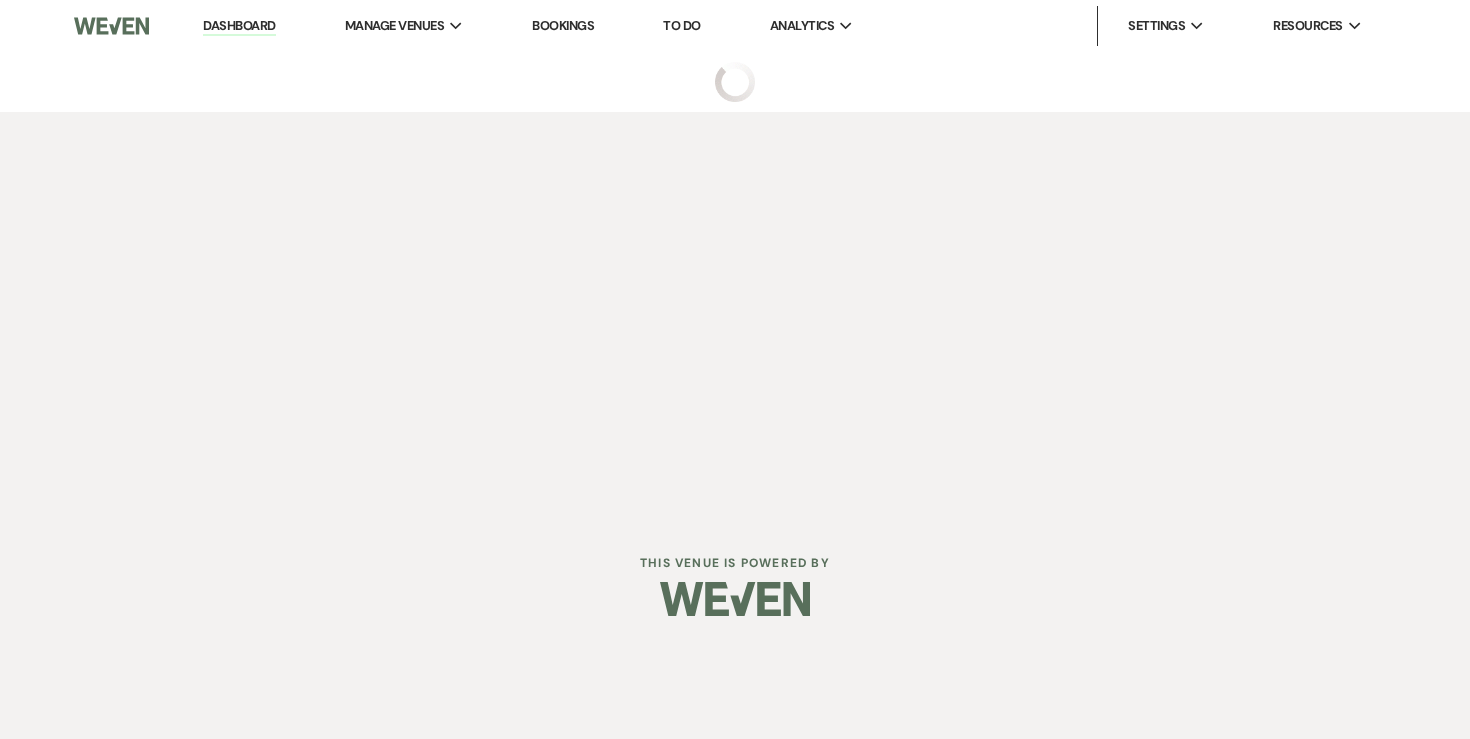select on "6" 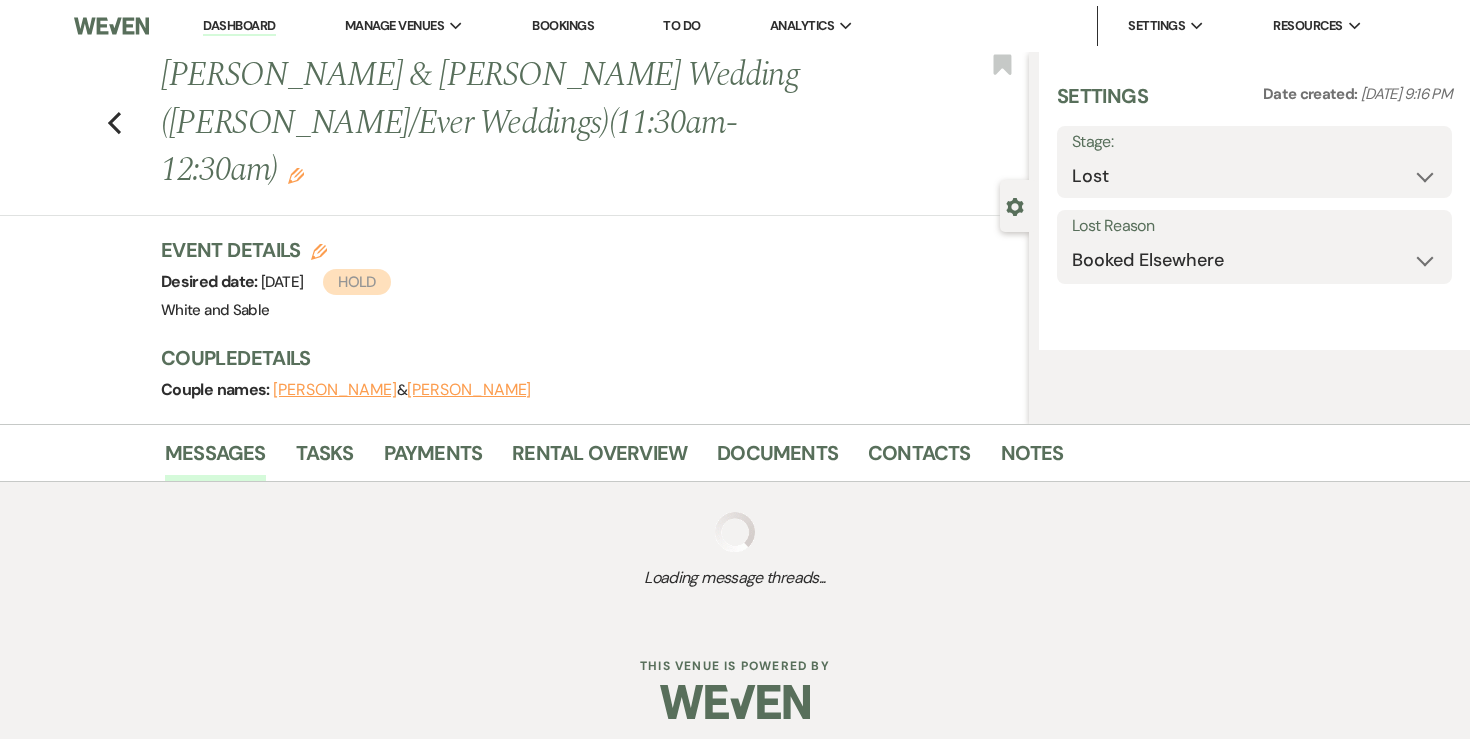 select on "24" 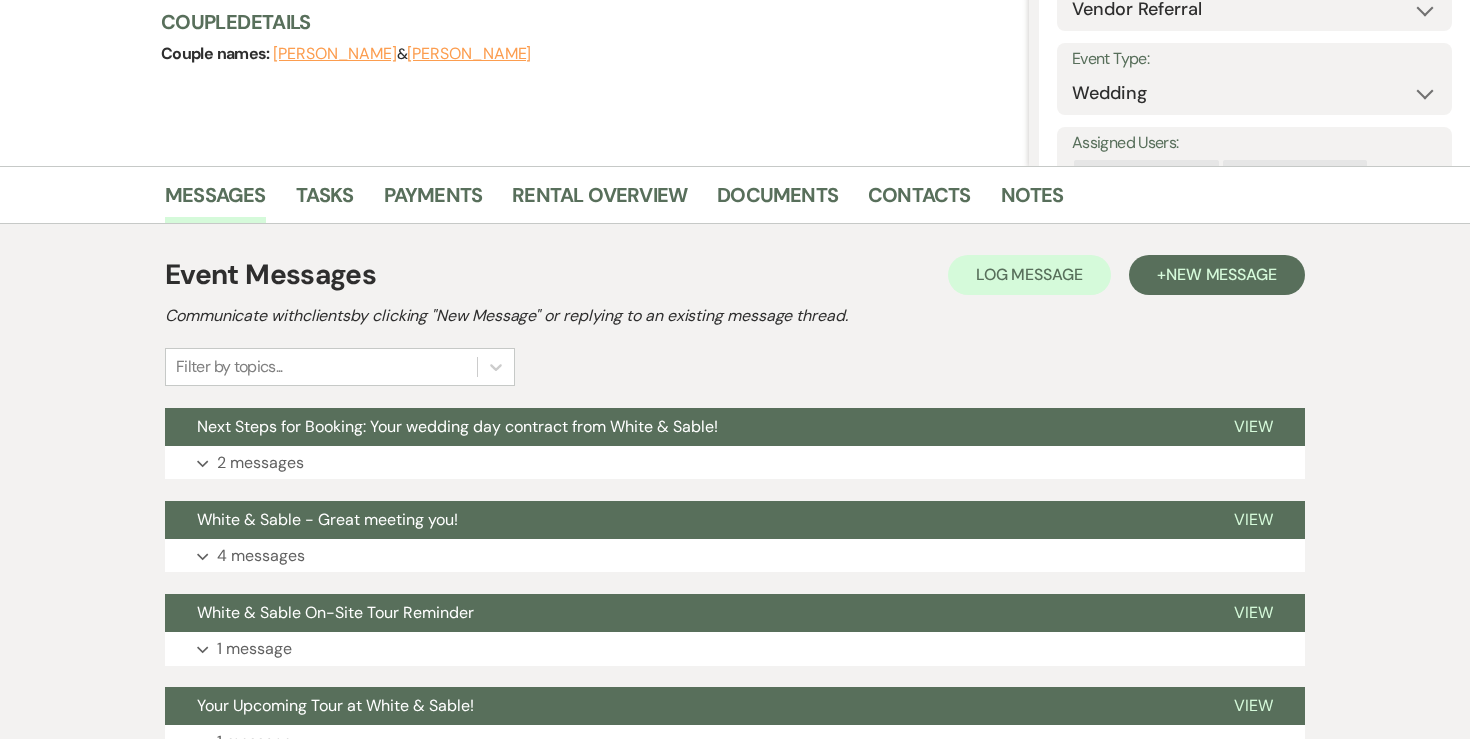 scroll, scrollTop: 337, scrollLeft: 0, axis: vertical 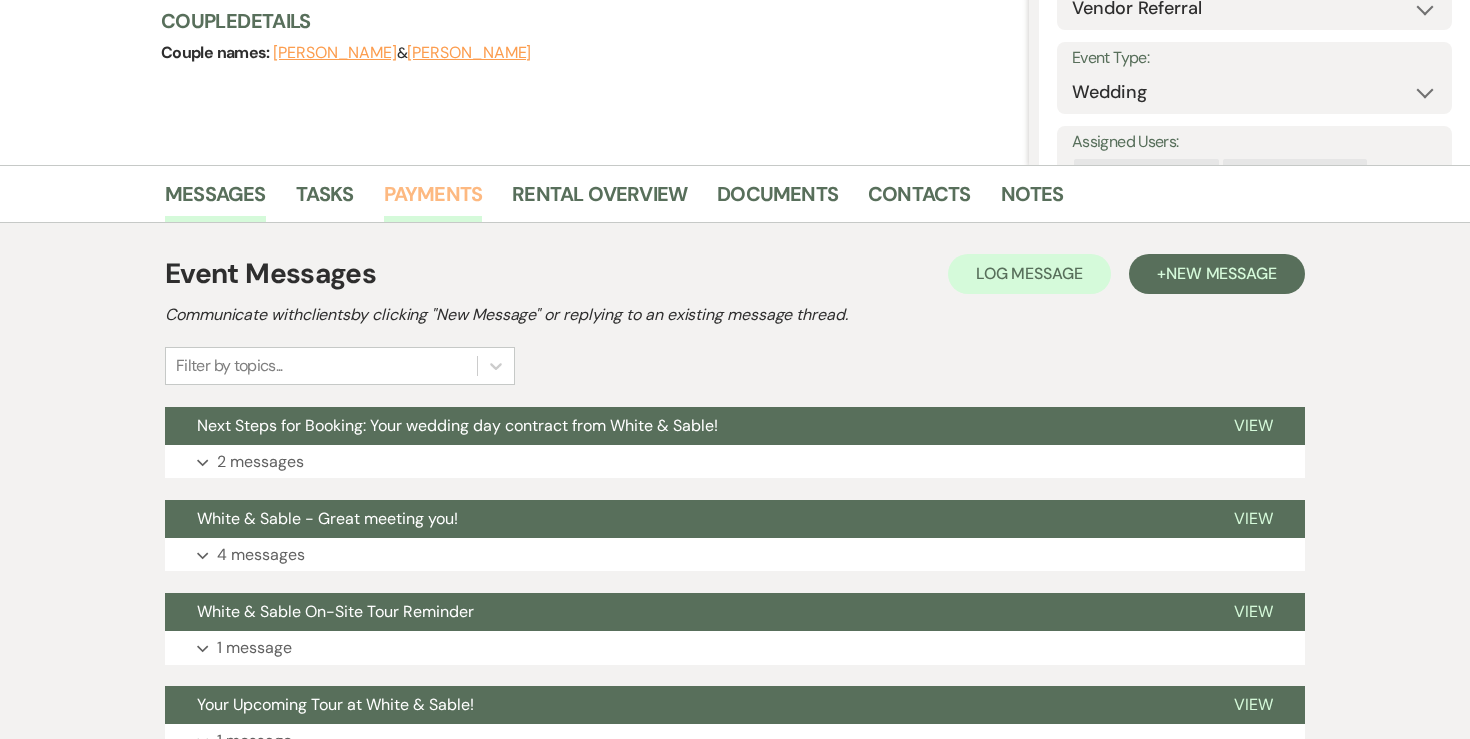 click on "Payments" at bounding box center [433, 200] 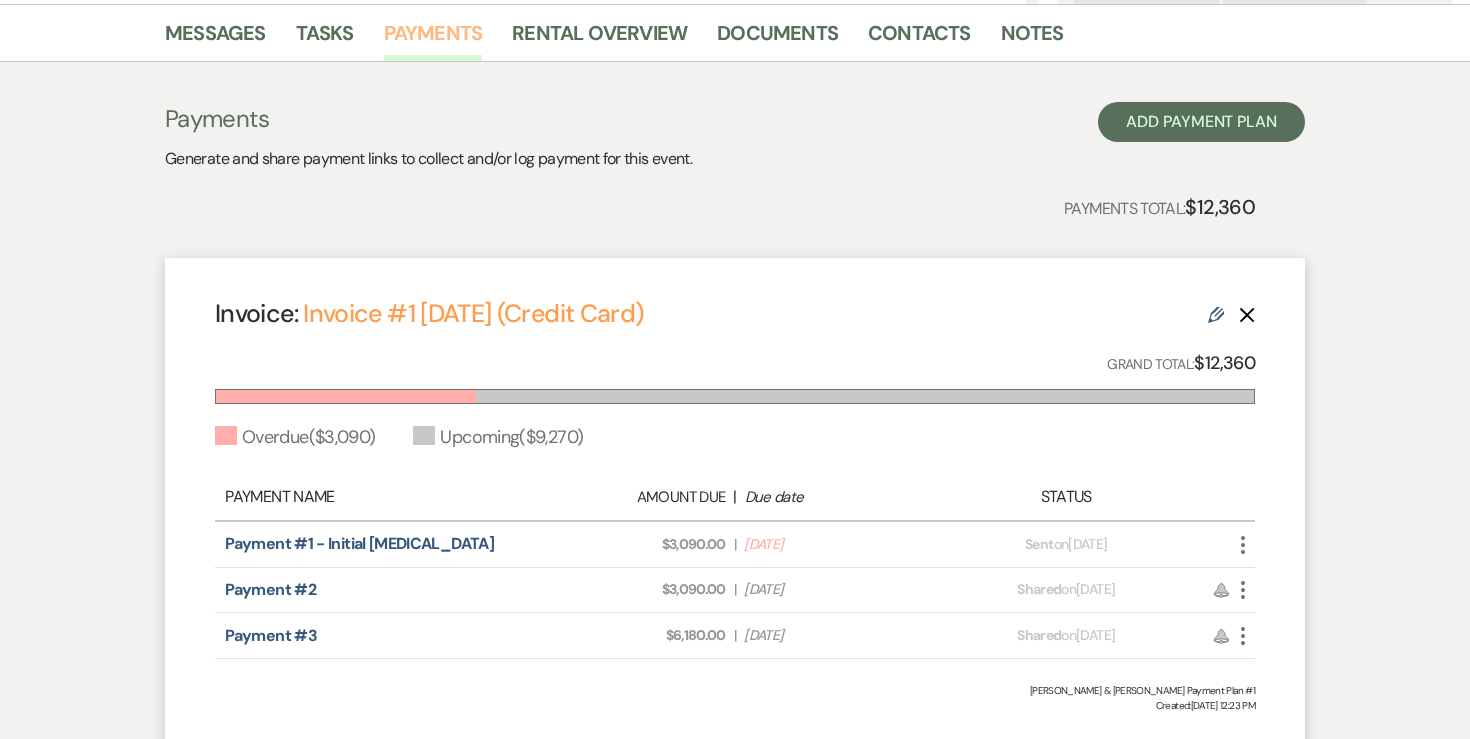 scroll, scrollTop: 497, scrollLeft: 0, axis: vertical 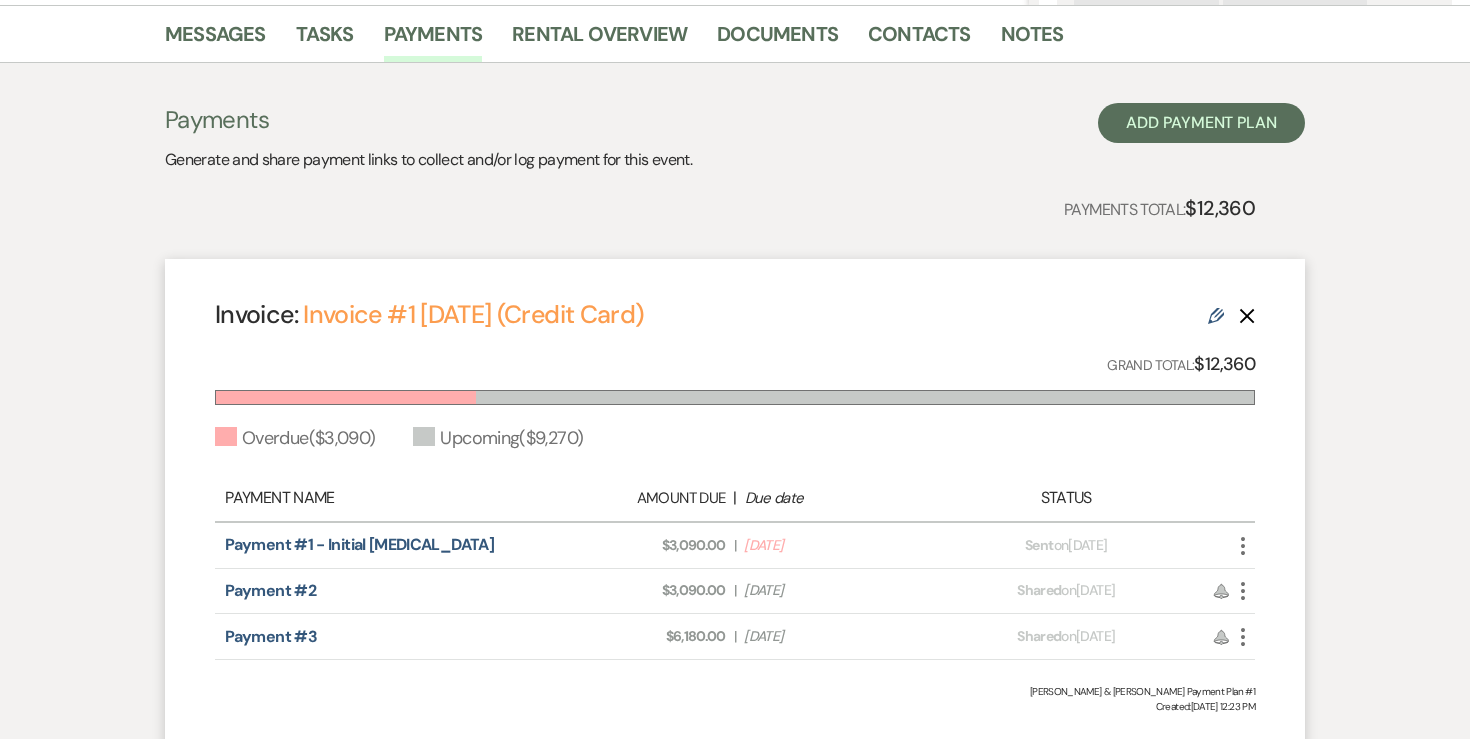 click on "Delete" 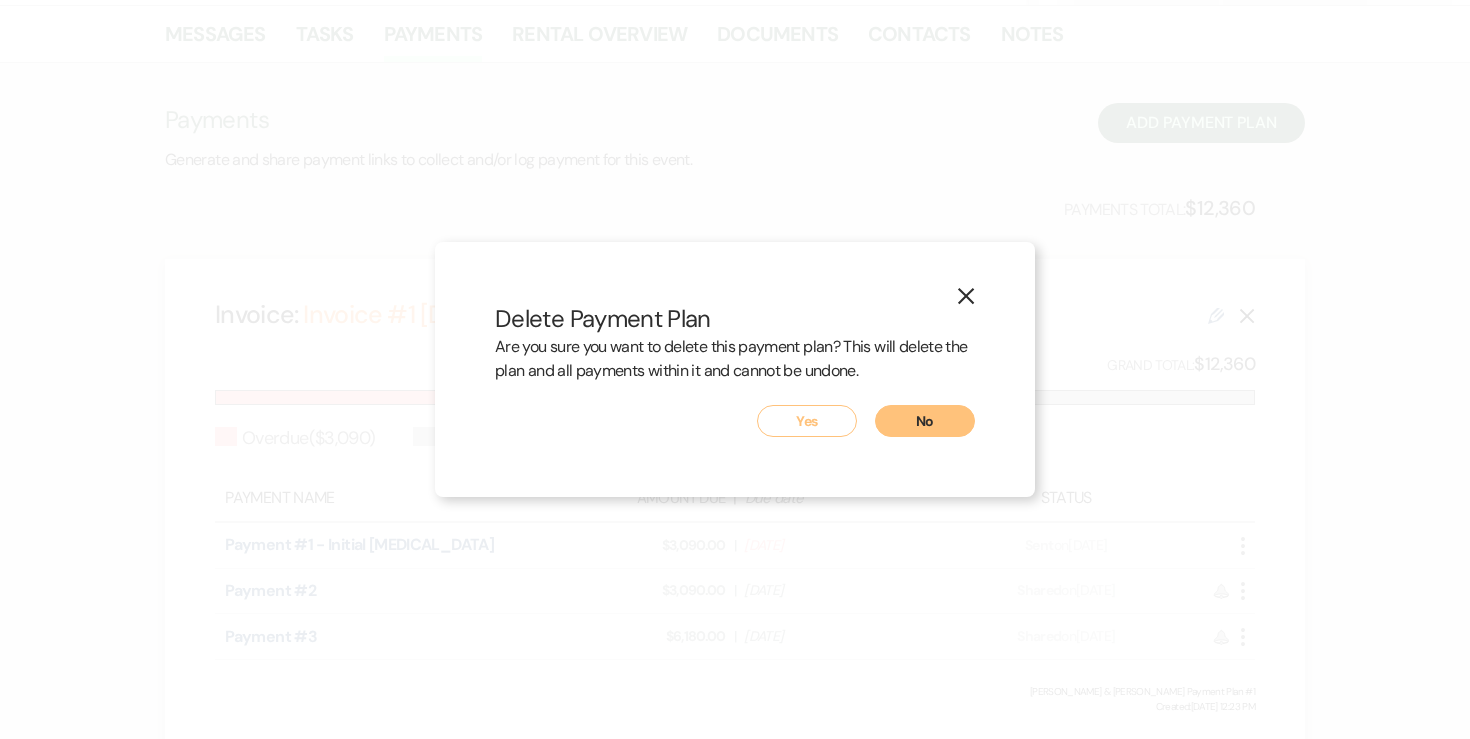 click on "Yes" at bounding box center (807, 421) 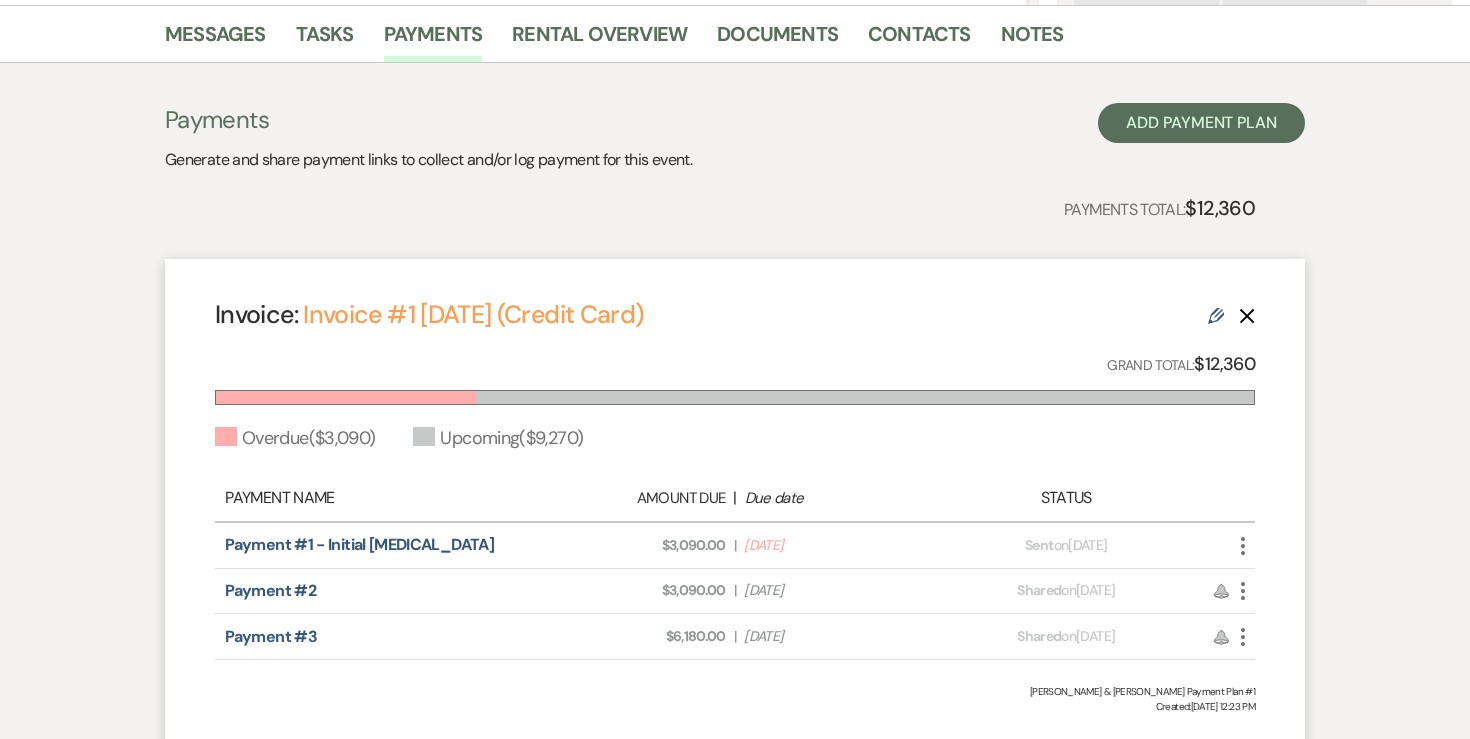 scroll, scrollTop: 131, scrollLeft: 0, axis: vertical 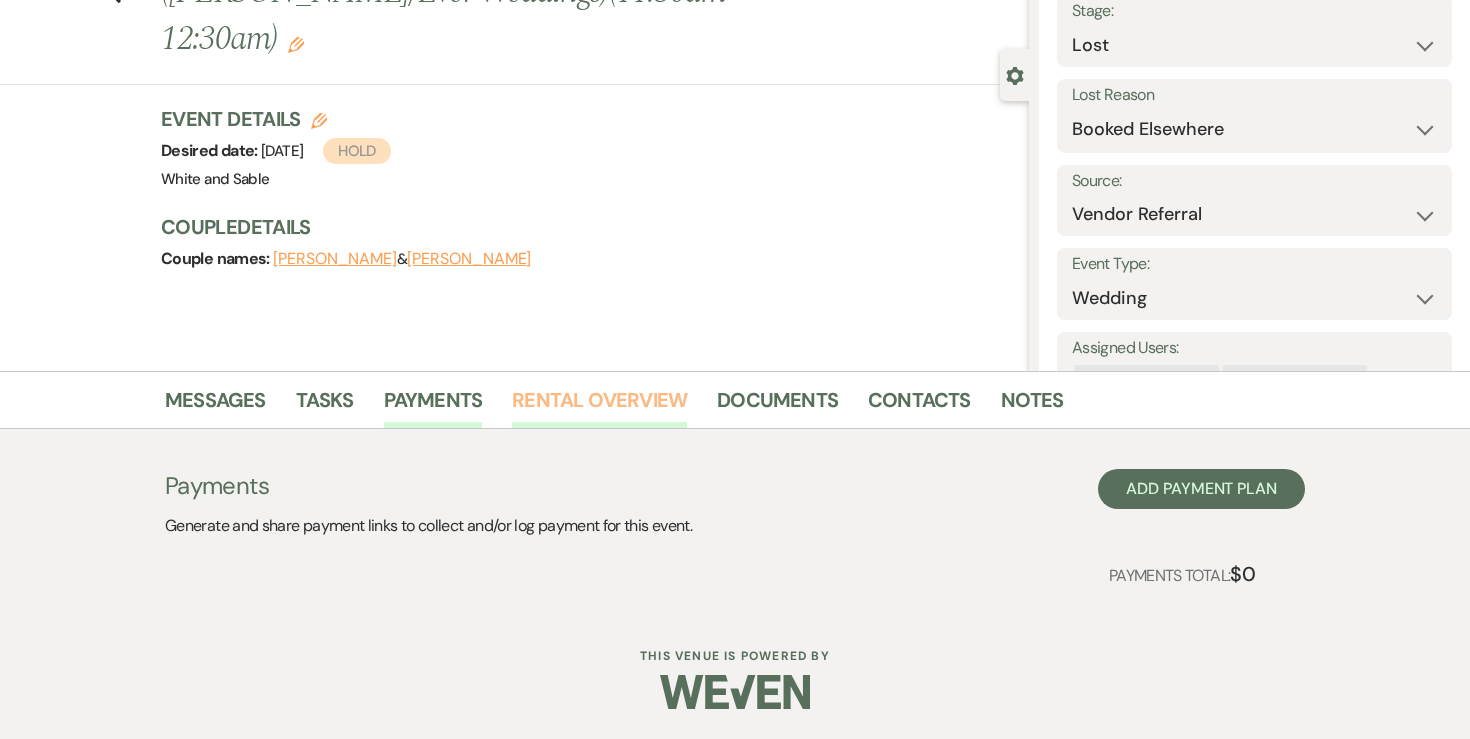 click on "Rental Overview" at bounding box center [599, 406] 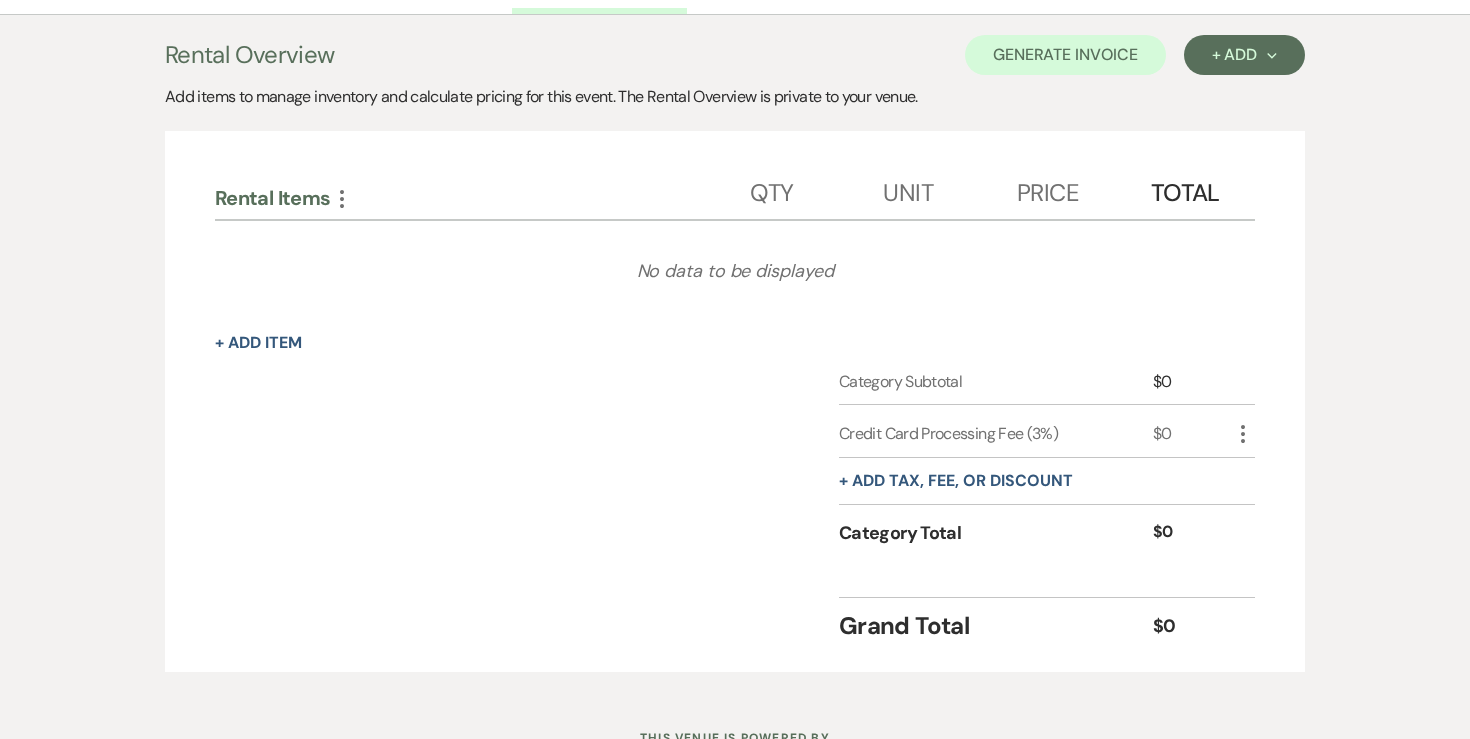 scroll, scrollTop: 435, scrollLeft: 0, axis: vertical 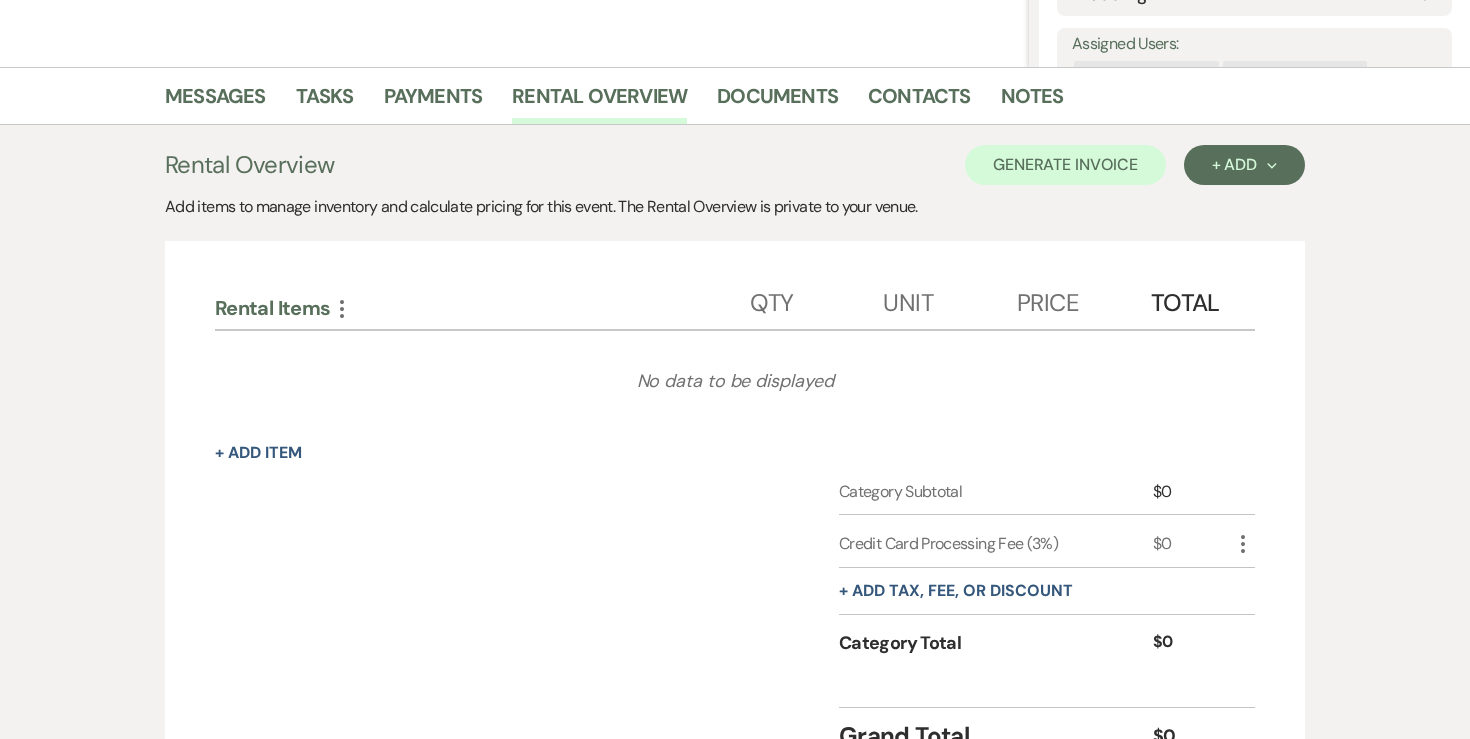 click on "Previous [PERSON_NAME] & [PERSON_NAME] Wedding ([PERSON_NAME]/Ever Weddings)(11:30am-12:30am) Edit Bookmark Gear Settings Settings Date created:   [DATE] 9:16 PM Stage: Inquiry Follow Up Tour Requested Tour Confirmed Toured Proposal Sent Booked Lost Lost Reason Booked Elsewhere Budget Date Unavailable No Response Not a Good Match Capacity Cancelled Duplicate (hidden) Spam (hidden) Other (hidden) Other Source: Weven Venue Website Instagram Facebook Pinterest Google The Knot Wedding Wire Here Comes the Guide Wedding Spot Eventective [PERSON_NAME] The Venue Report PartySlate VRBO / Homeaway Airbnb Wedding Show TikTok X / Twitter Phone Call Walk-in Vendor Referral Advertising Personal Referral Local Referral Other Event Type: Wedding Anniversary Party Baby Shower Bachelorette / Bachelor Party Birthday Party Bridal Shower Brunch Community Event Concert Corporate Event Elopement End of Life Celebration Engagement Party Fundraiser Graduation Party Micro Wedding Prom Quinceañera Rehearsal Dinner Religious Event Retreat Other" at bounding box center (514, -158) 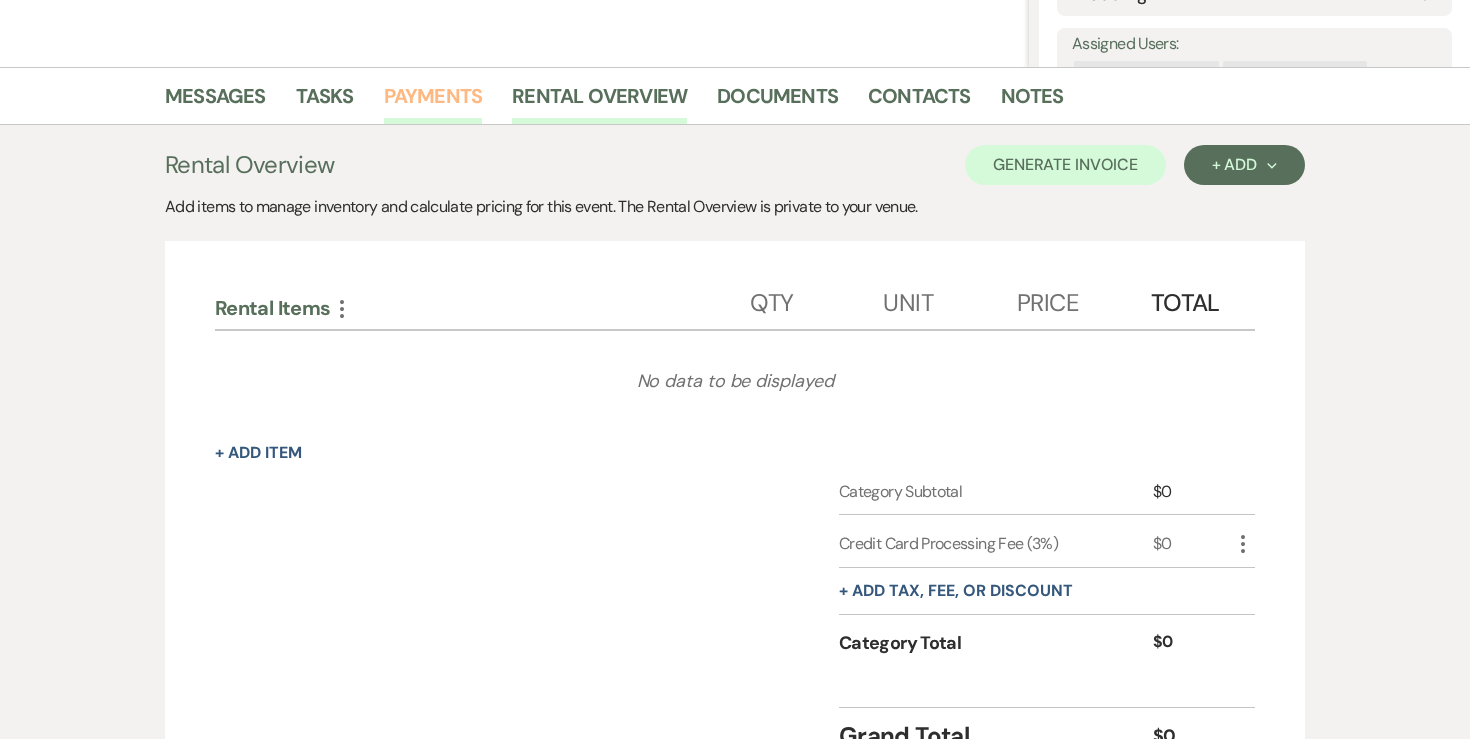 click on "Payments" at bounding box center [433, 102] 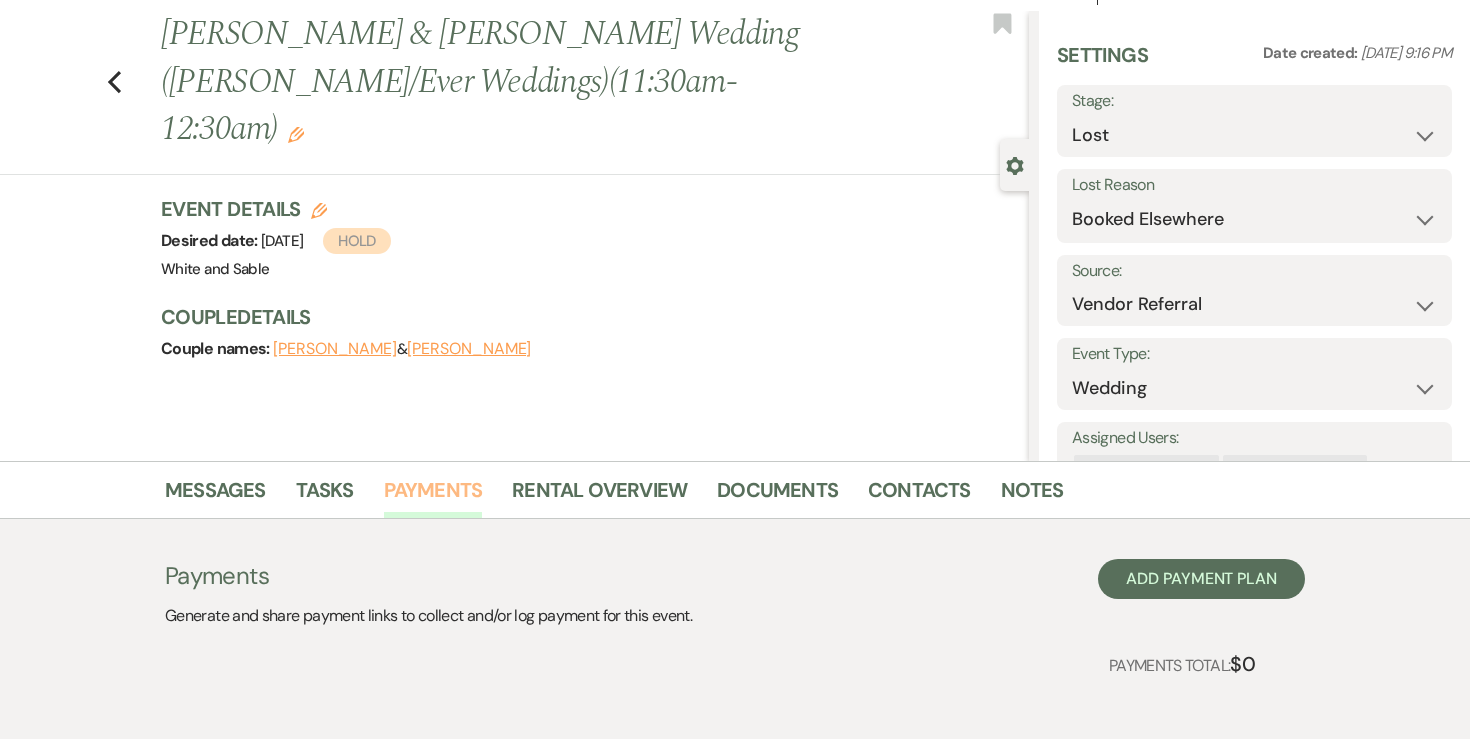 scroll, scrollTop: 0, scrollLeft: 0, axis: both 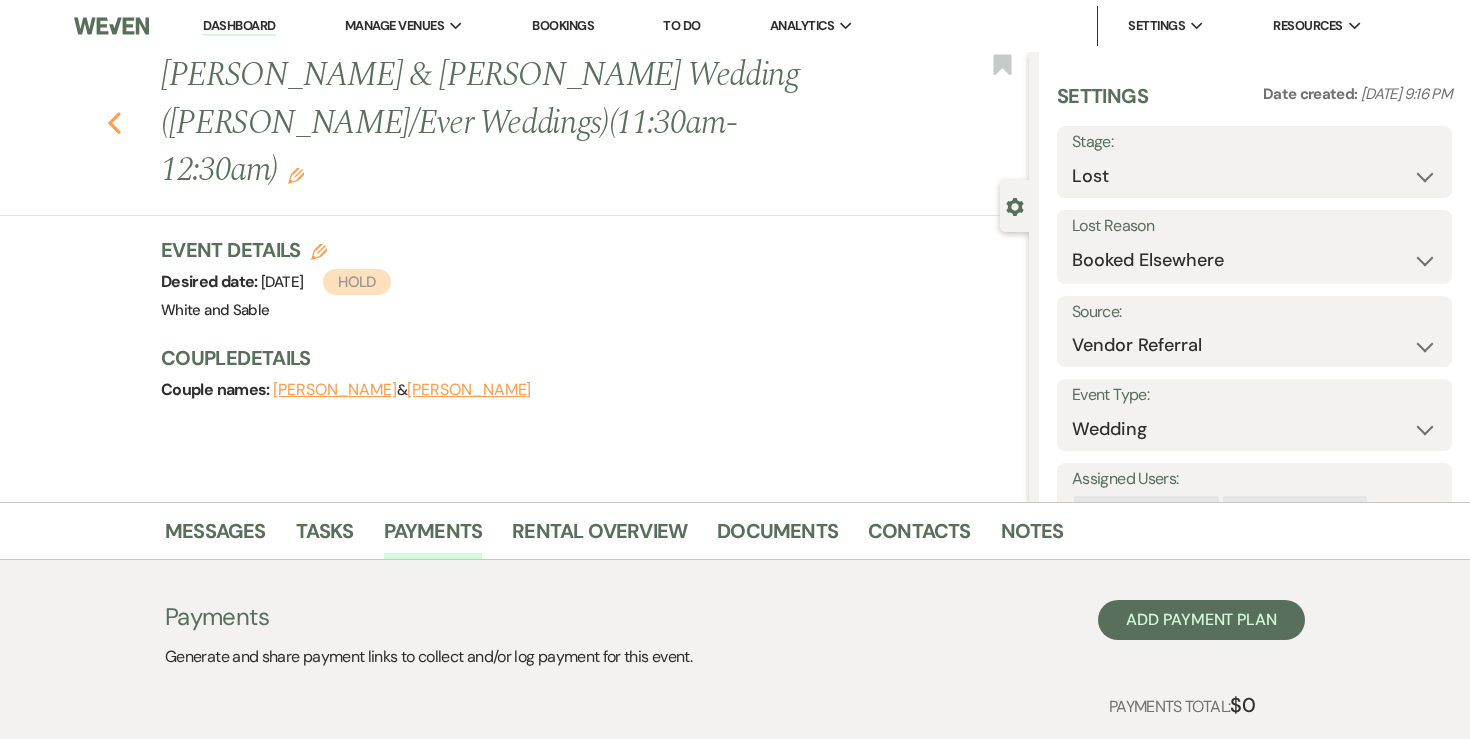 click on "Previous" 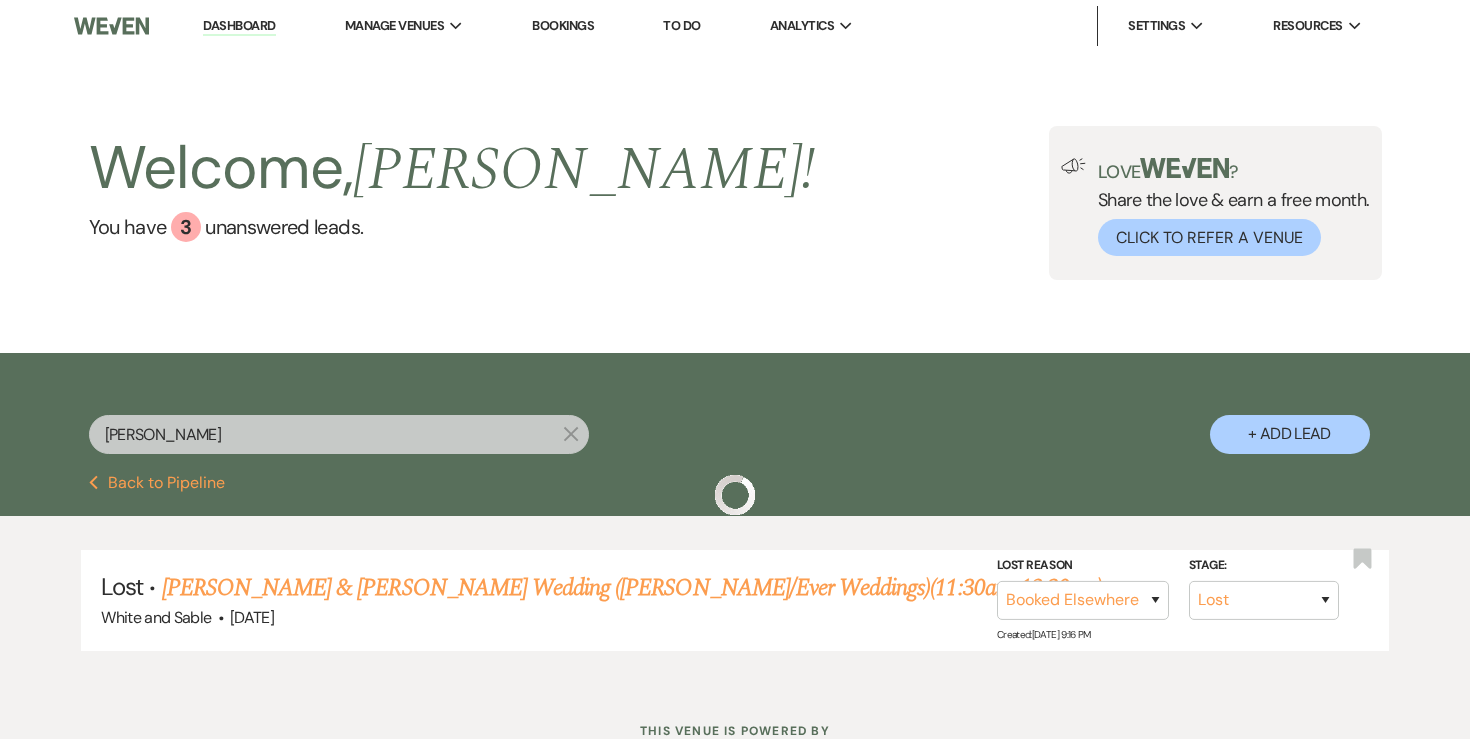 scroll, scrollTop: 73, scrollLeft: 0, axis: vertical 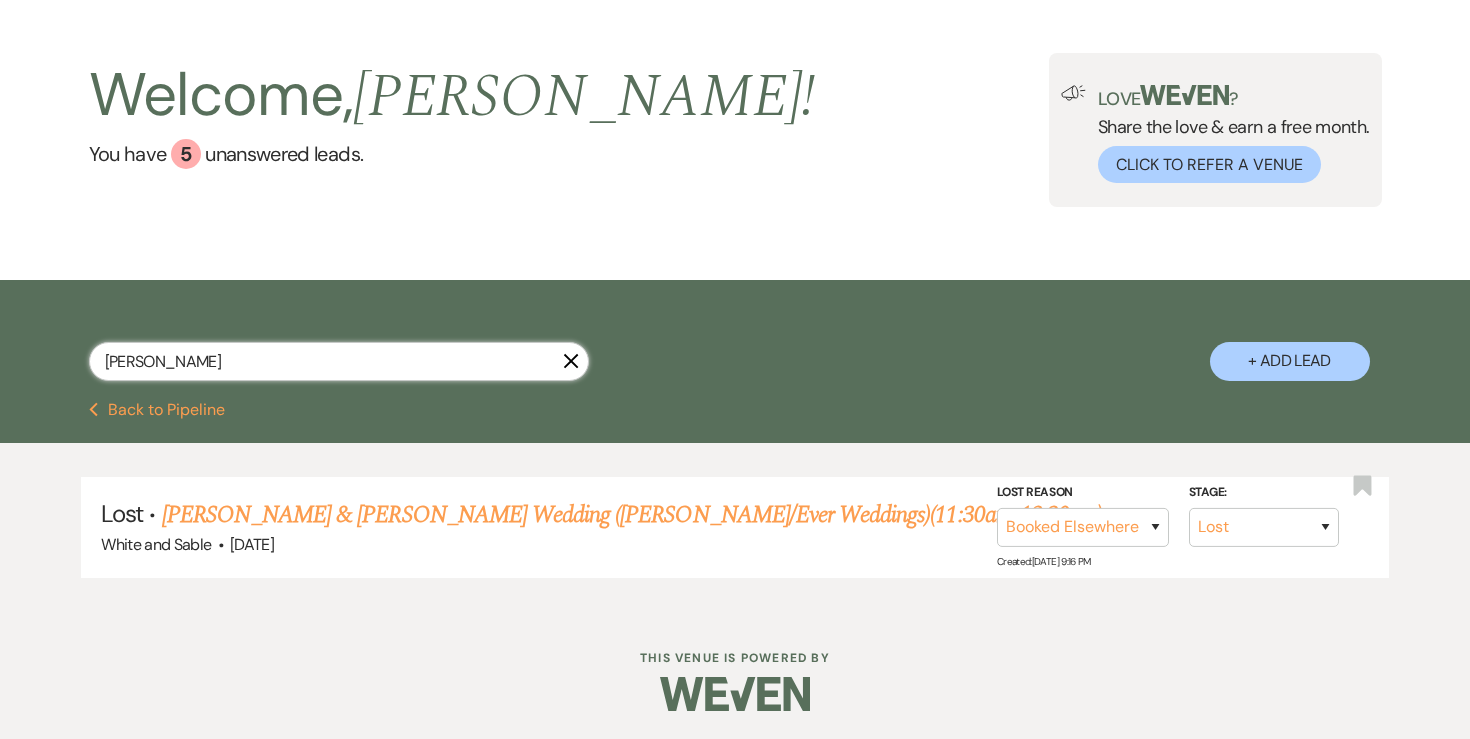 click on "[PERSON_NAME]" at bounding box center [339, 361] 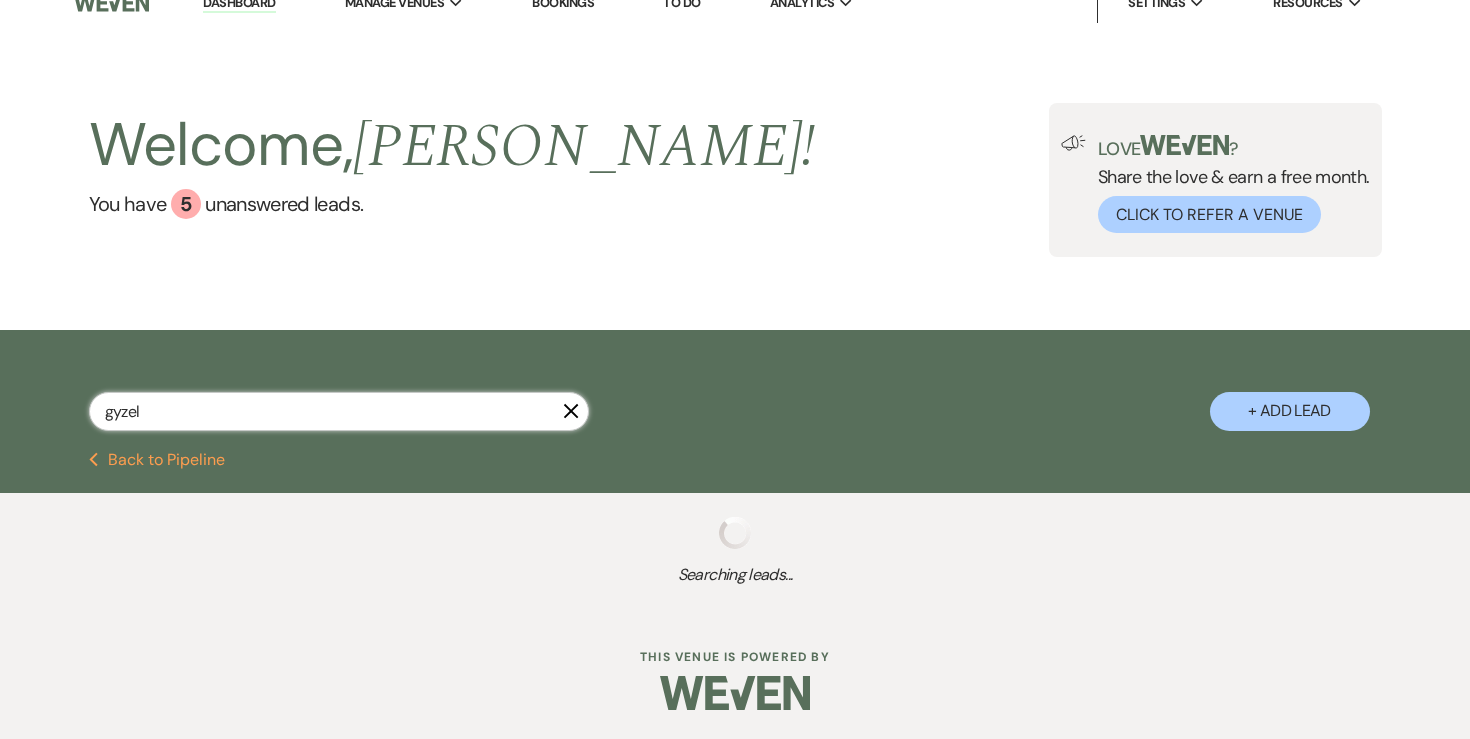 scroll, scrollTop: 19, scrollLeft: 0, axis: vertical 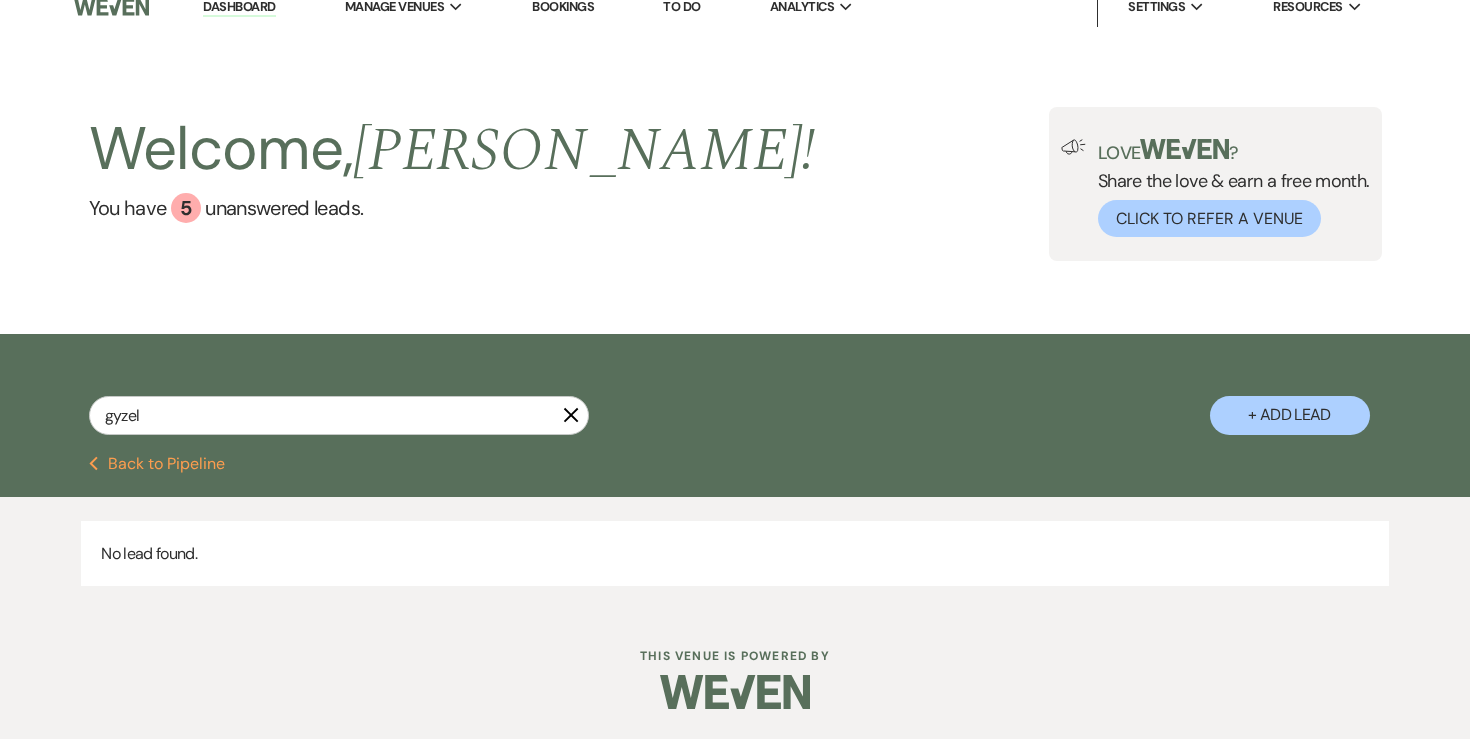 click on "gyzel X + Add Lead" at bounding box center (735, 397) 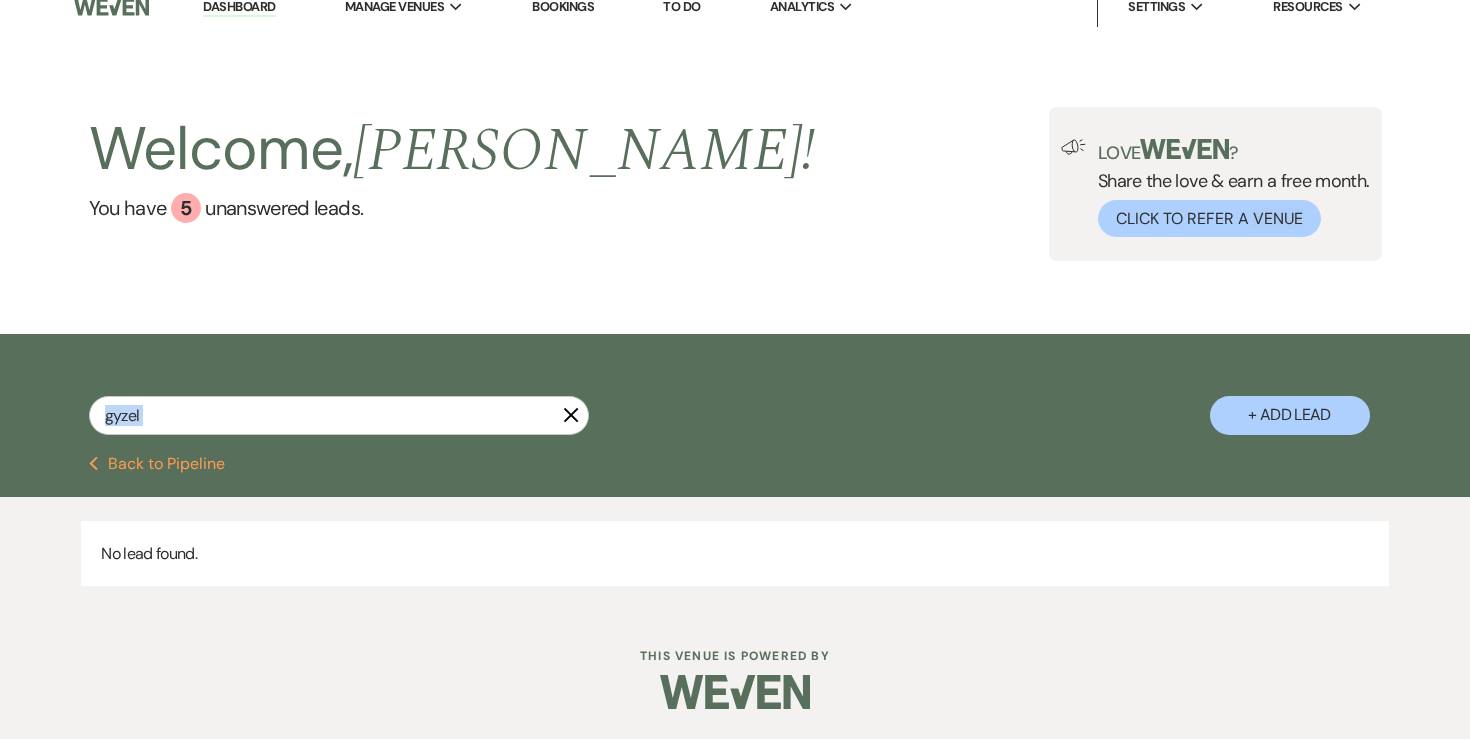 click on "gyzel X + Add Lead" at bounding box center (735, 397) 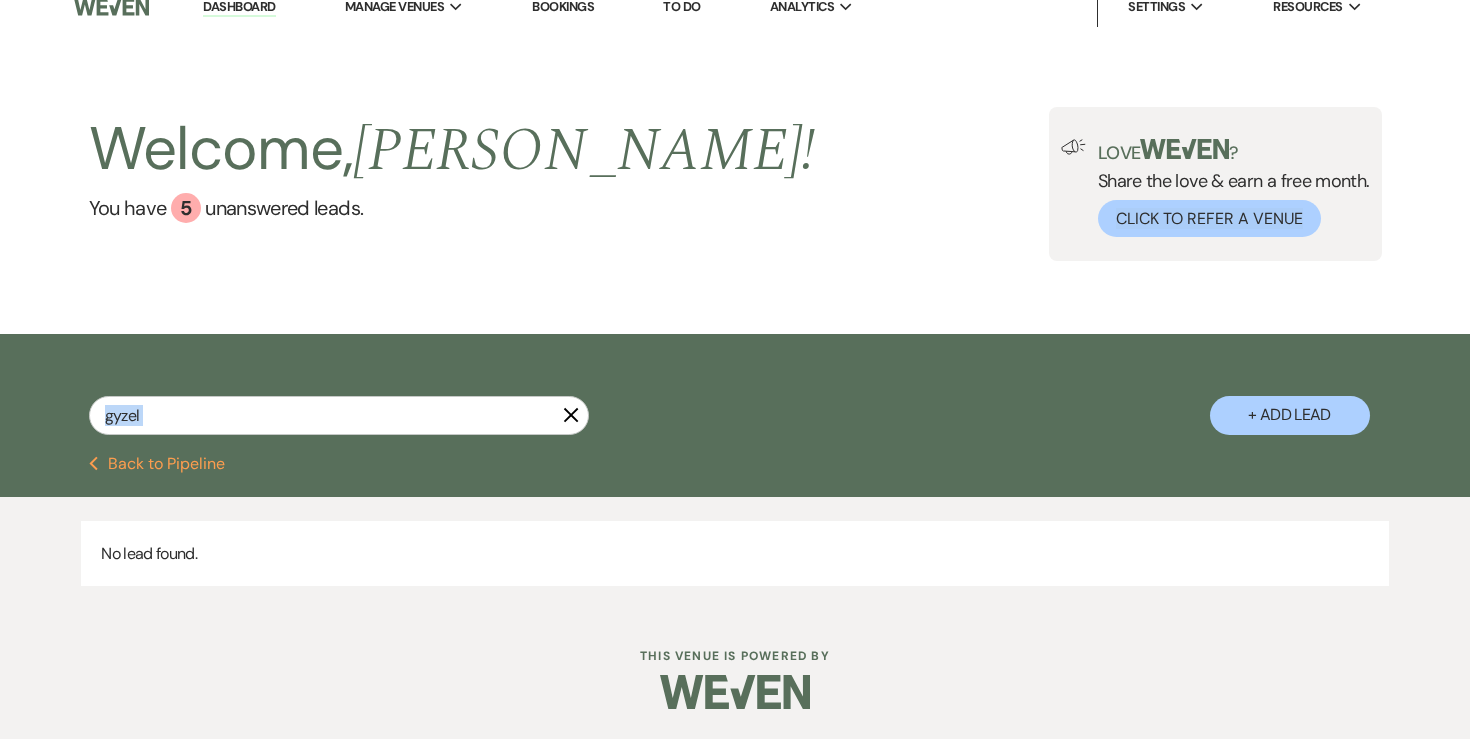 click on "gyzel X + Add Lead" at bounding box center [735, 397] 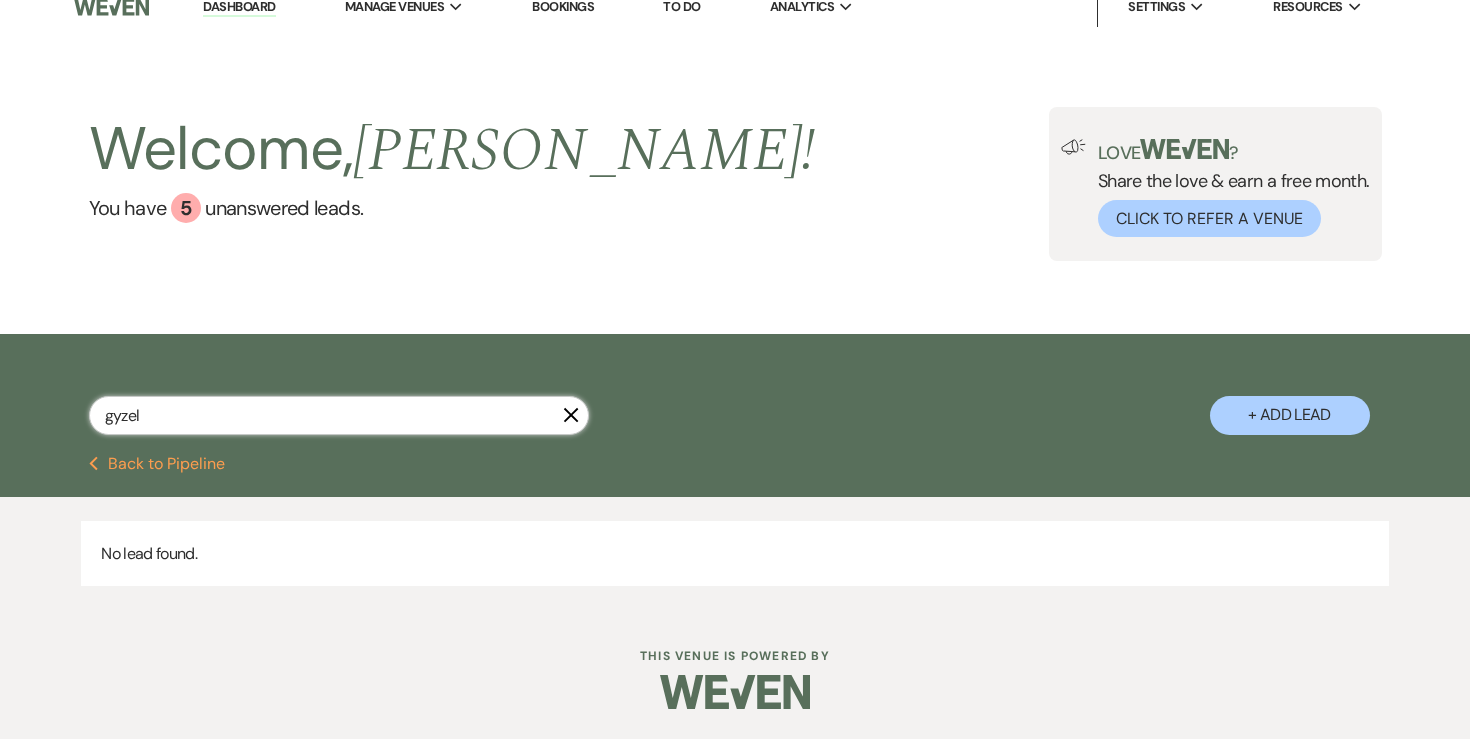 click on "gyzel" at bounding box center [339, 415] 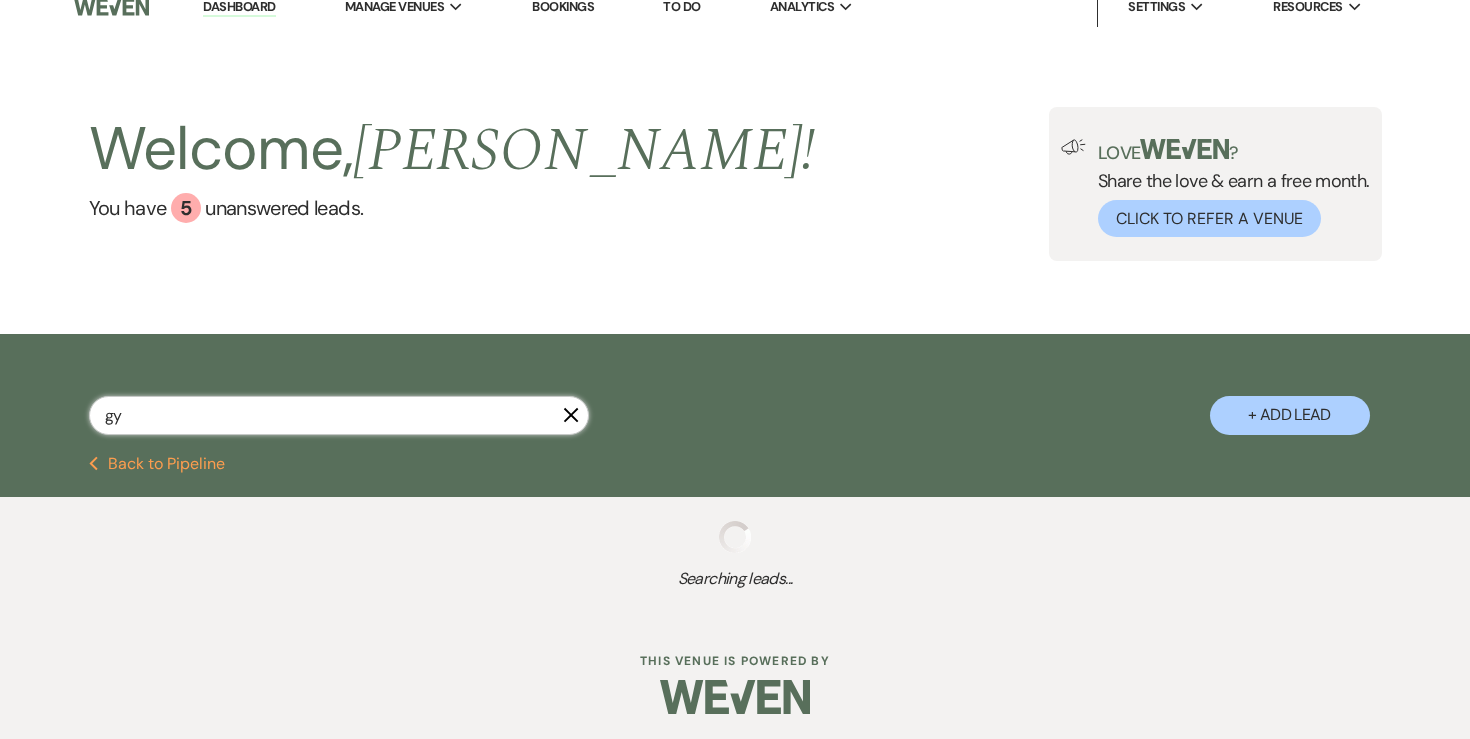 type on "g" 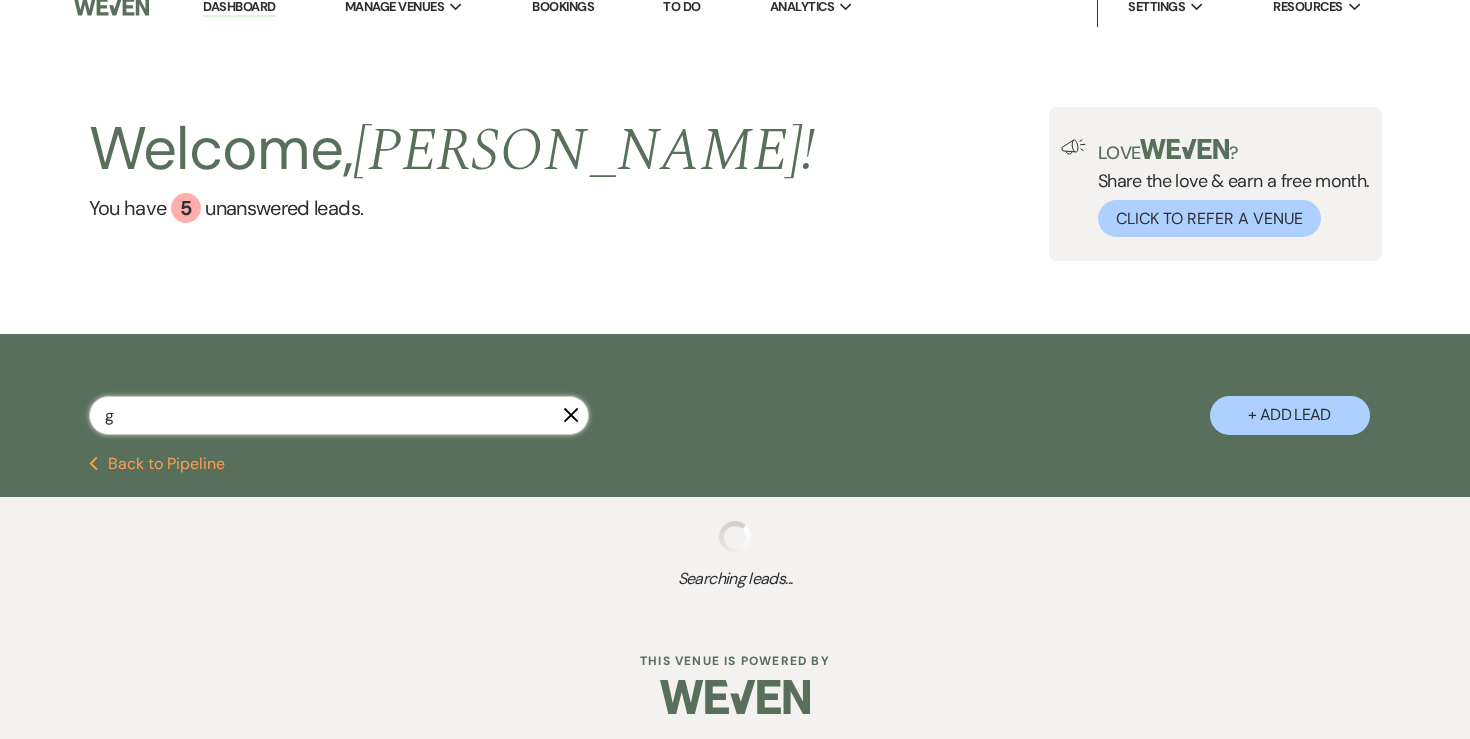 select on "8" 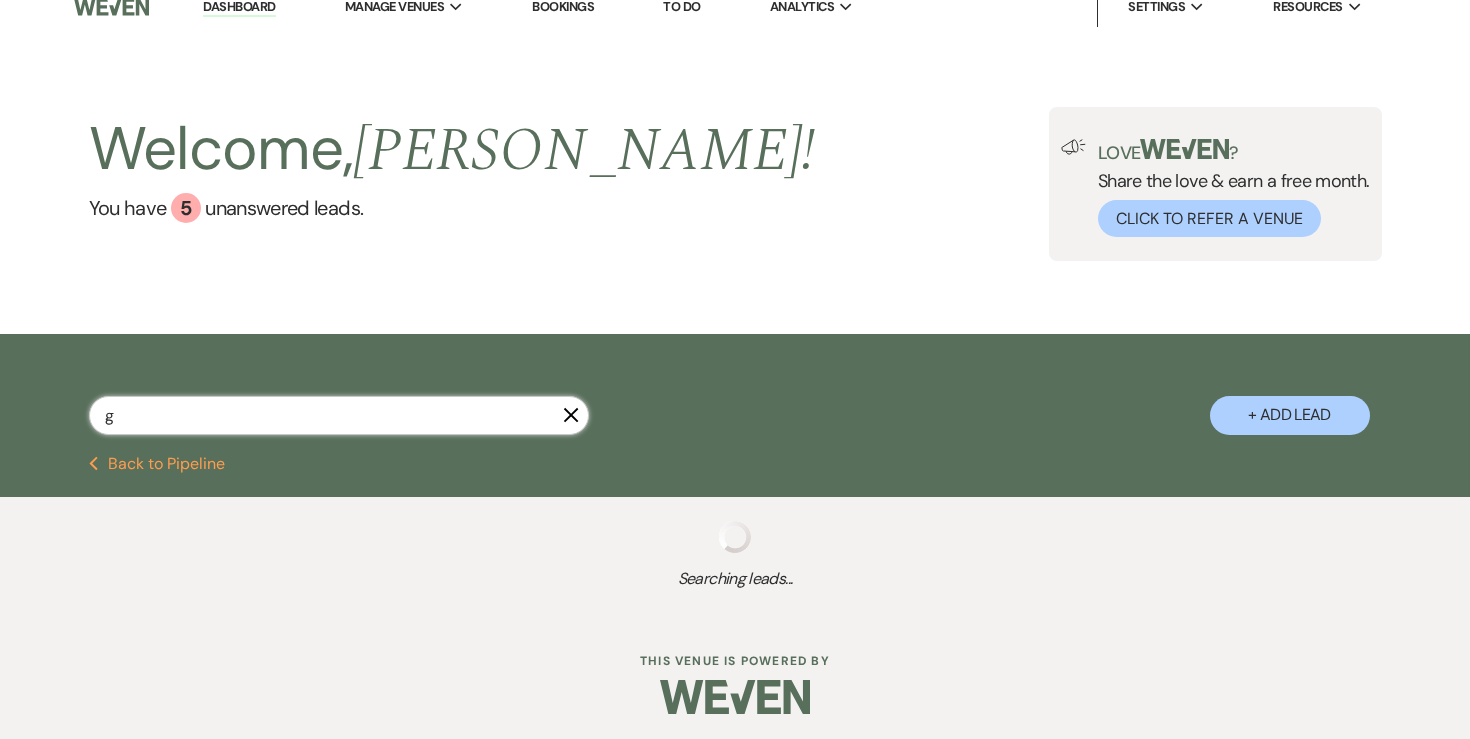 select on "5" 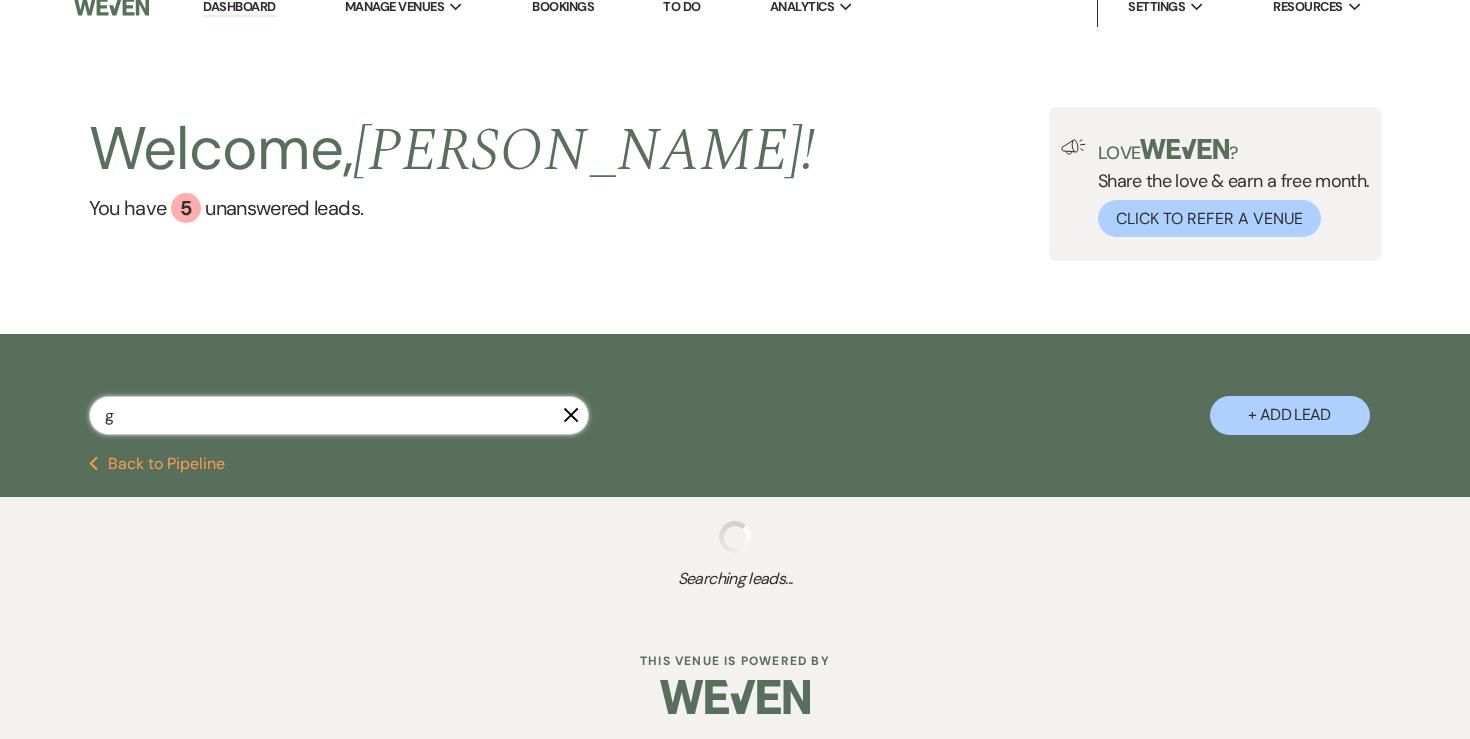 select on "8" 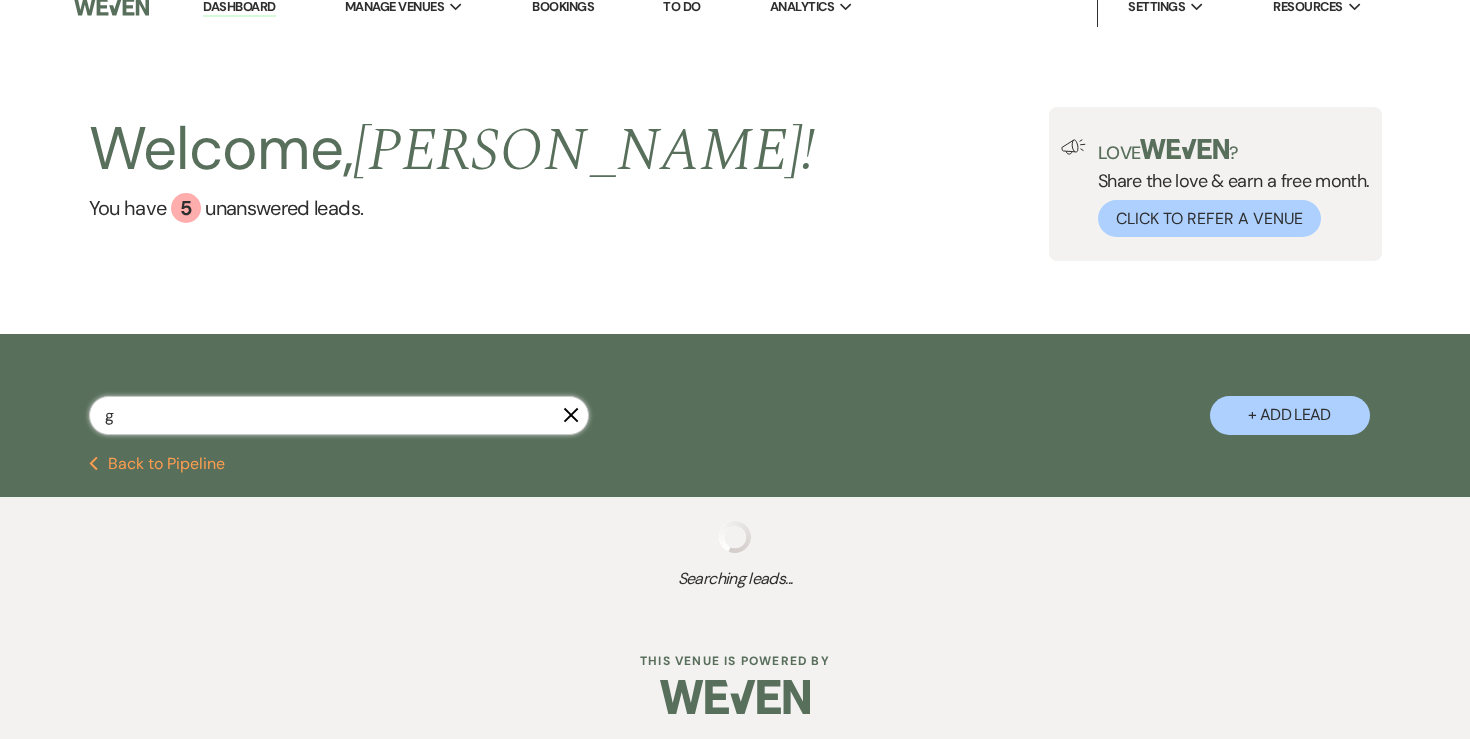 select on "4" 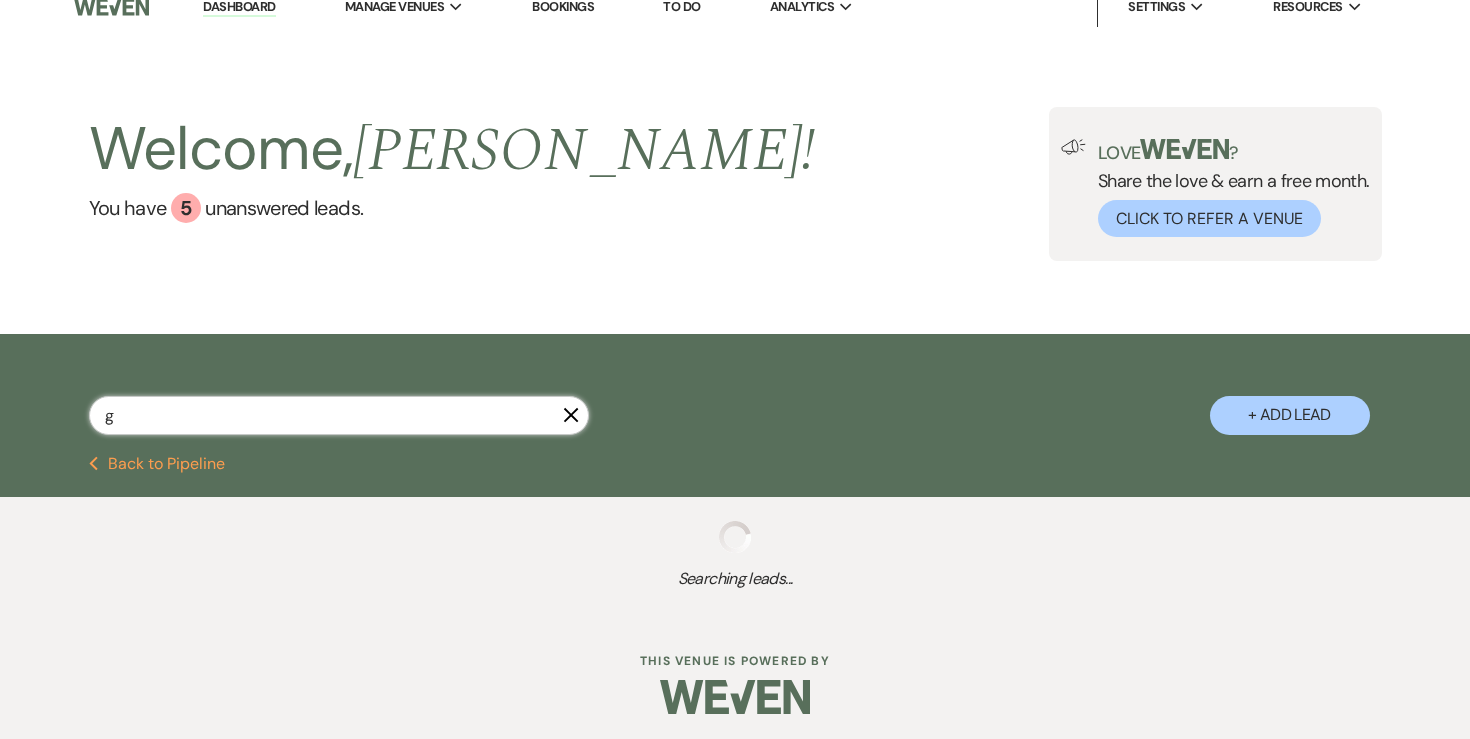 select on "8" 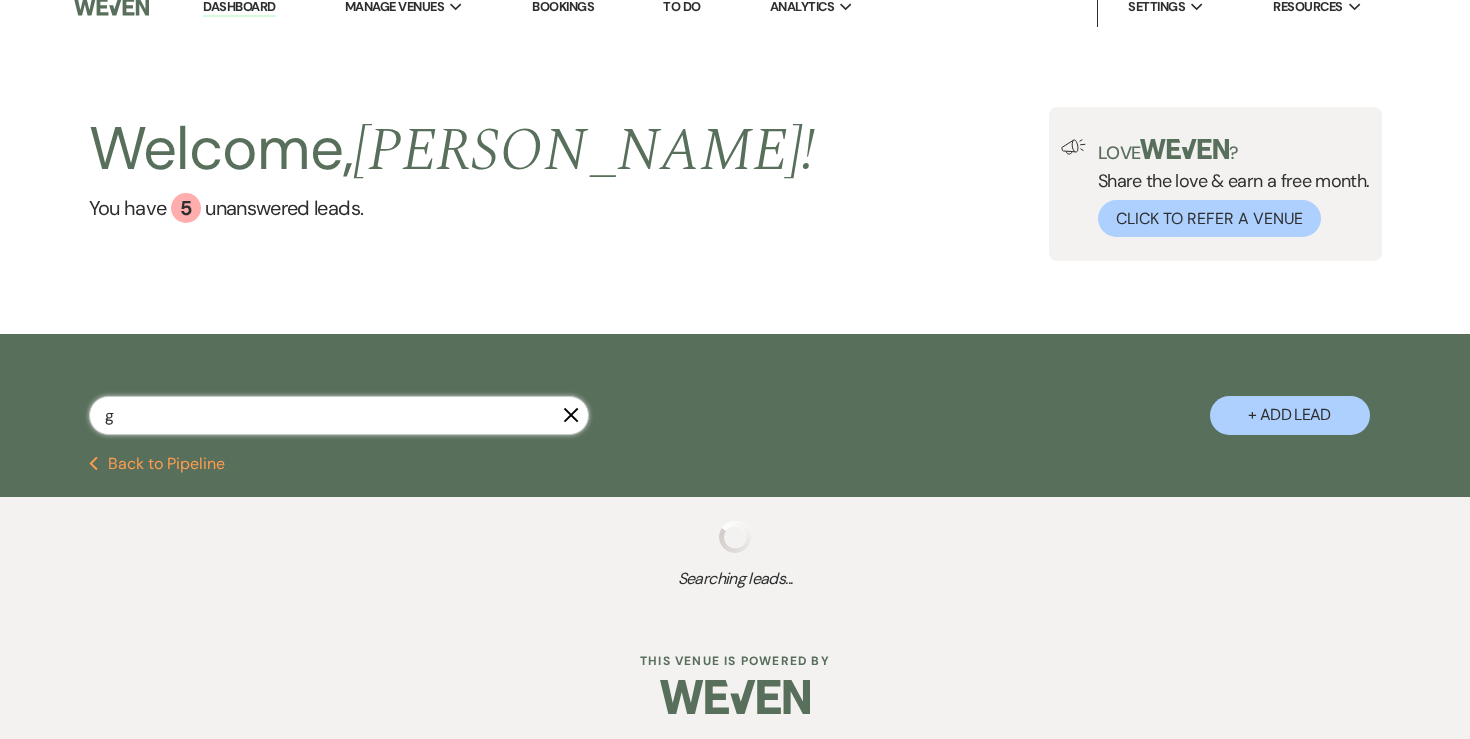 select on "5" 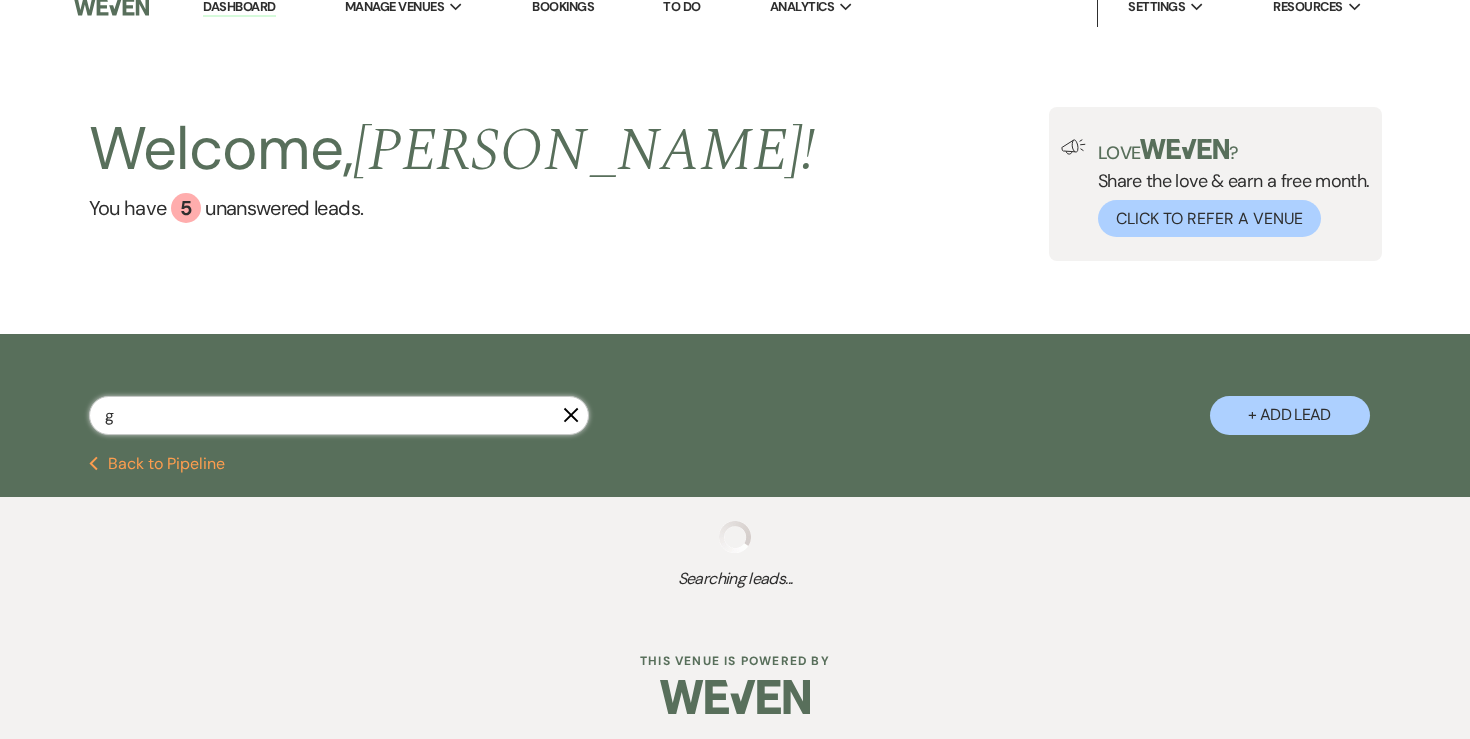 select on "8" 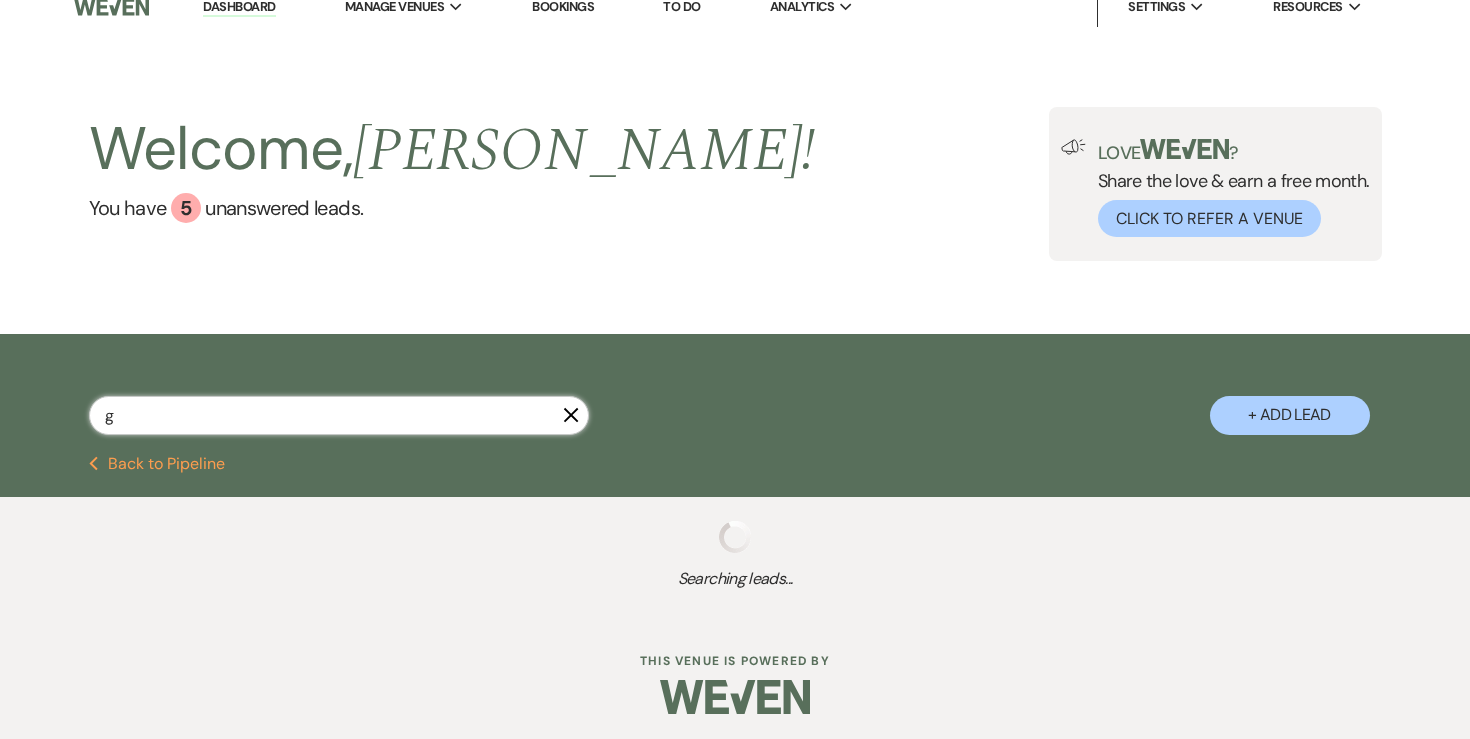 select on "5" 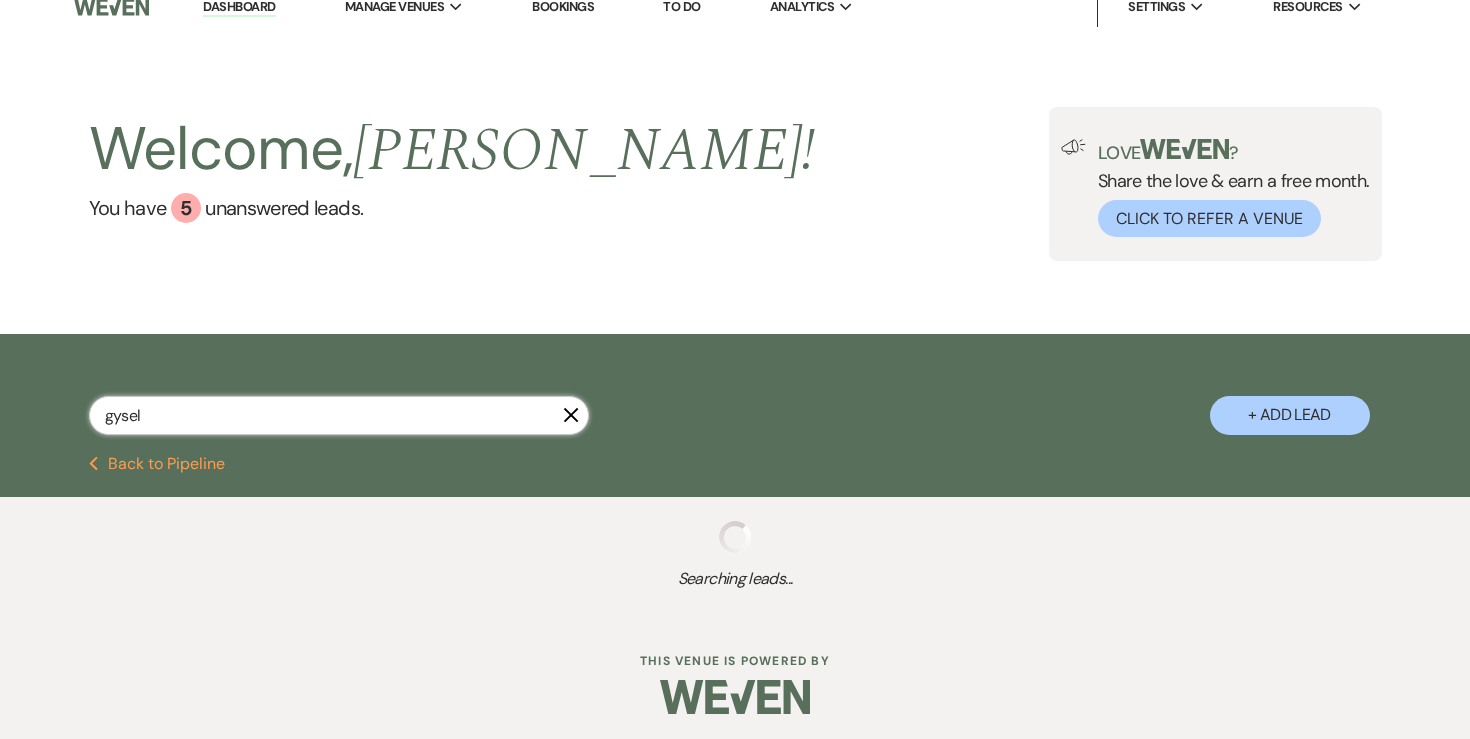type on "gysel" 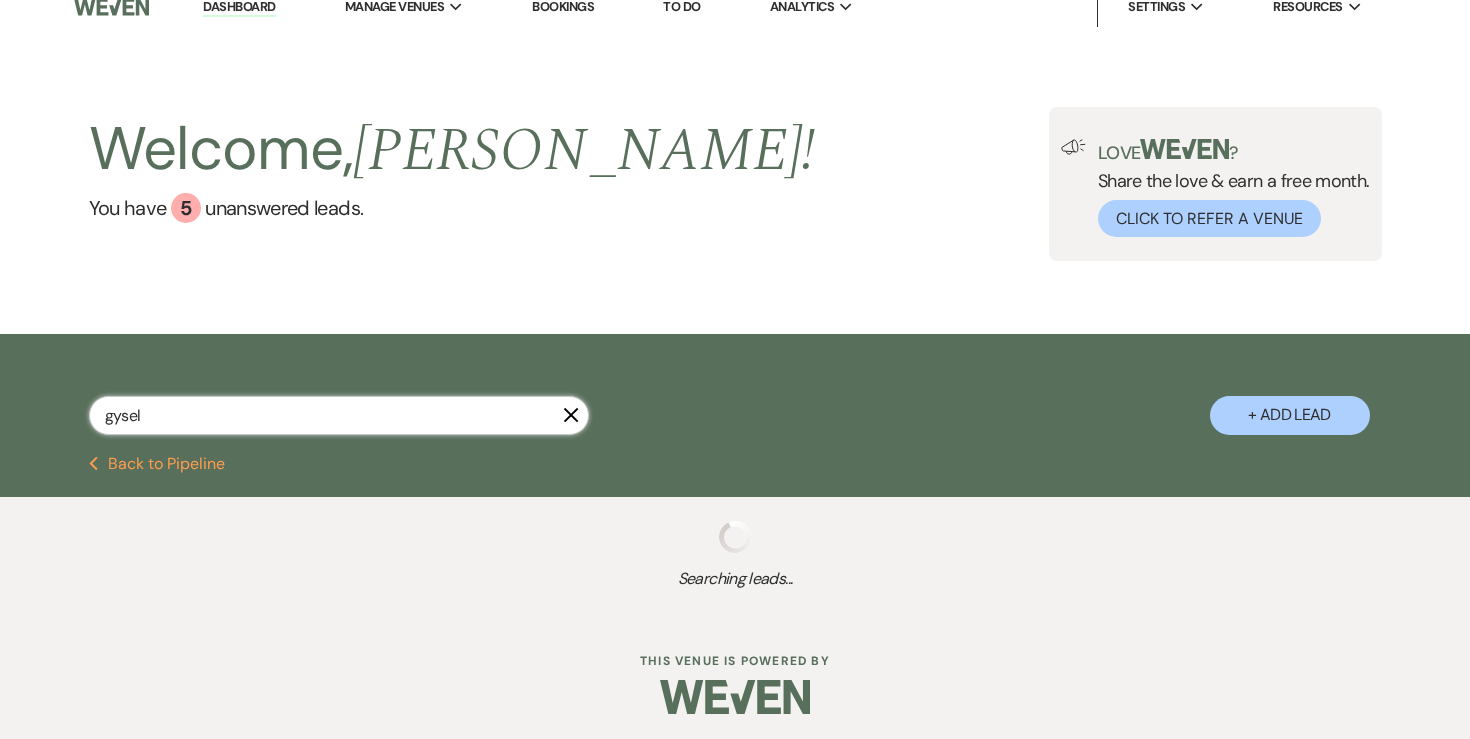scroll, scrollTop: 23, scrollLeft: 0, axis: vertical 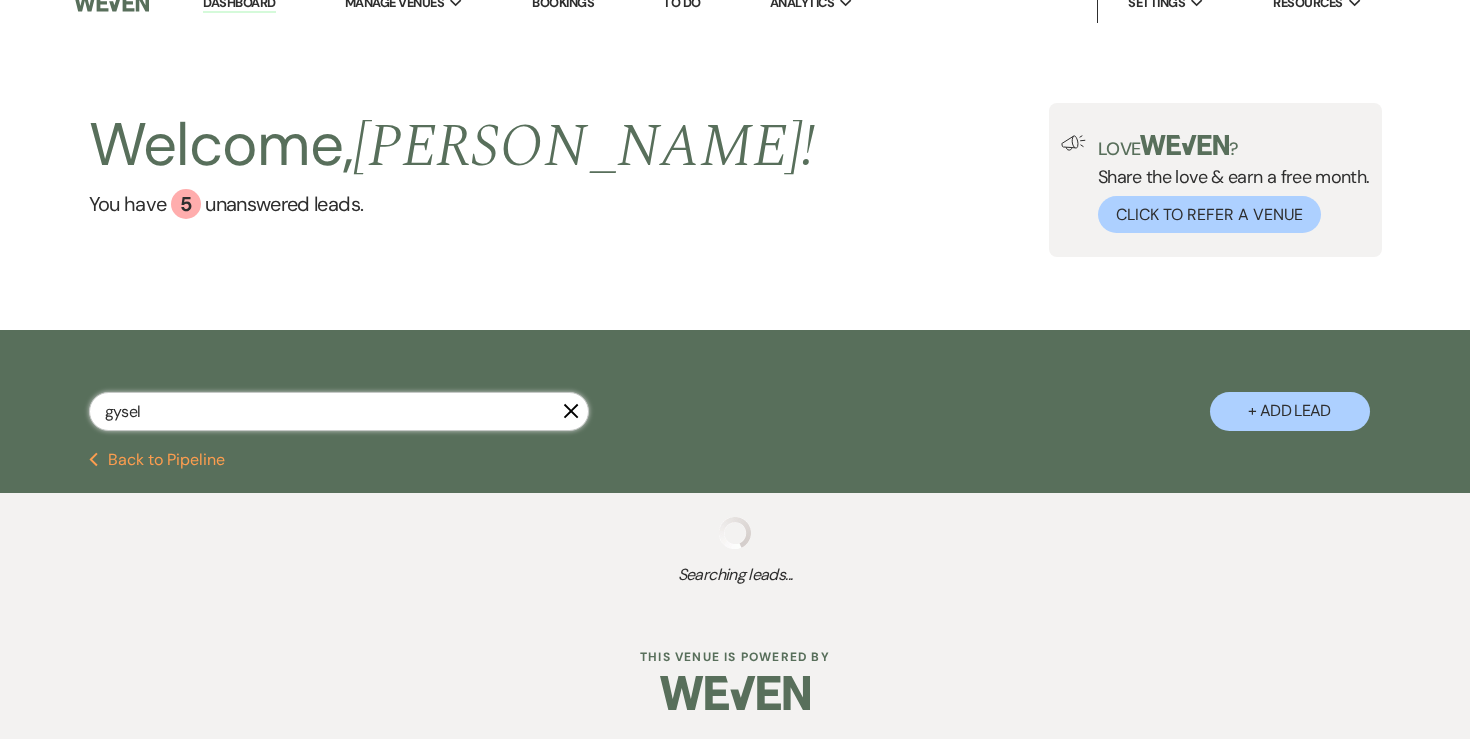 select on "8" 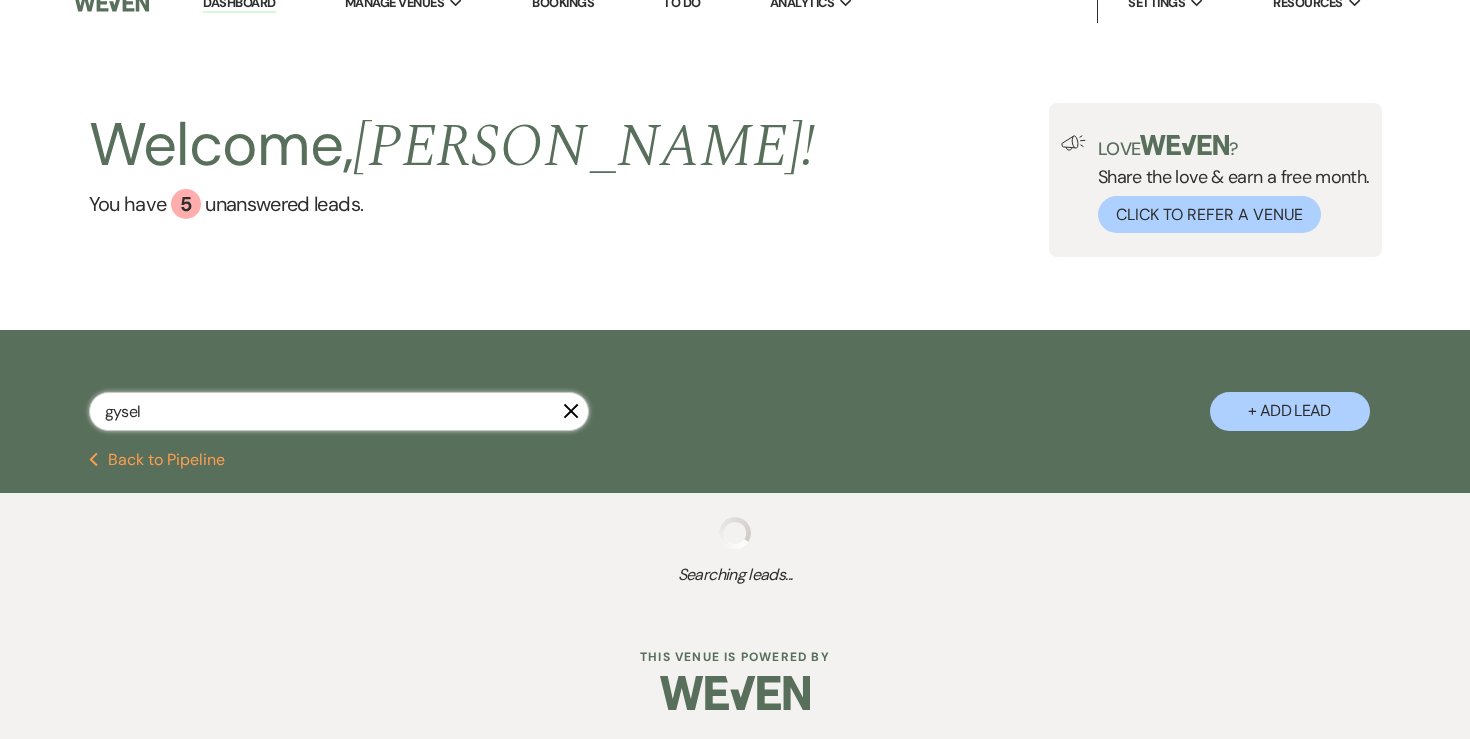 select on "5" 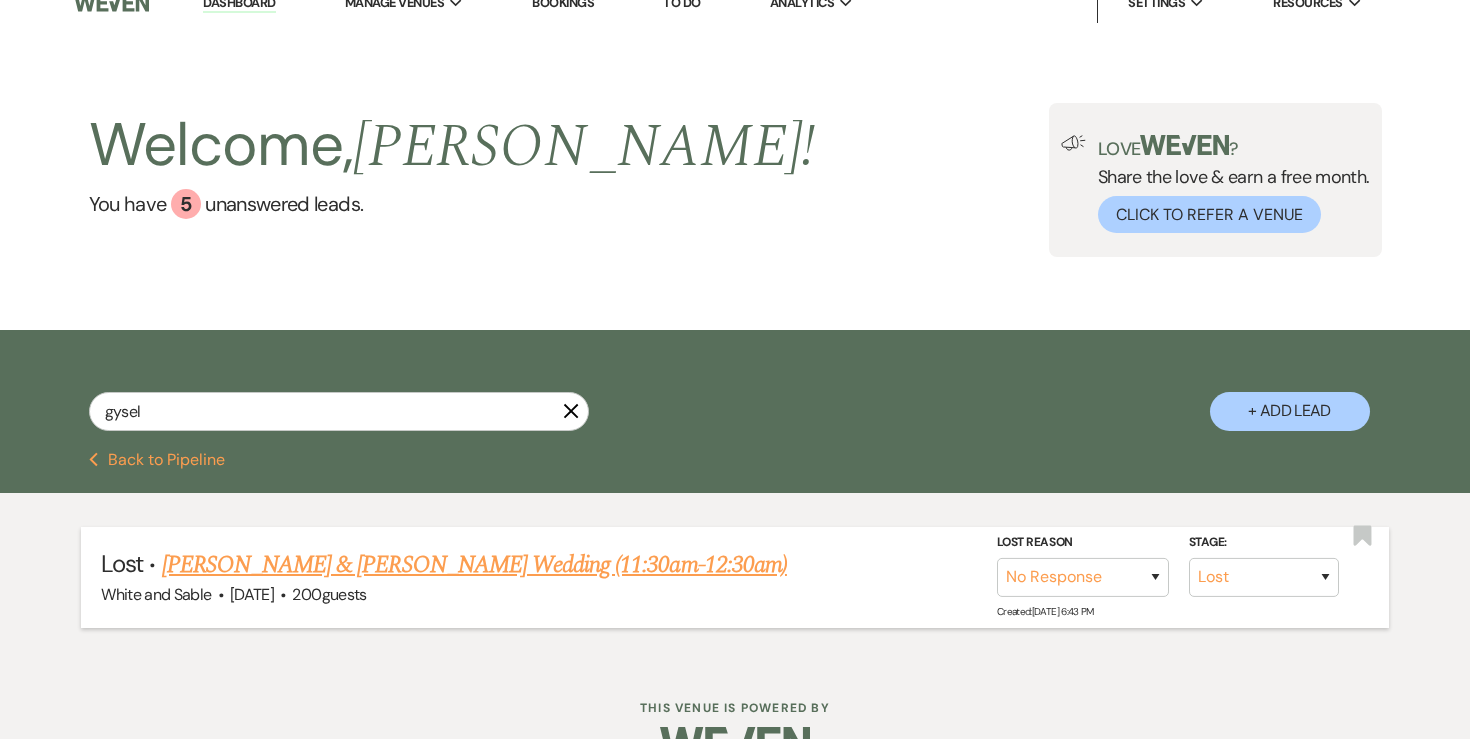 click on "[PERSON_NAME] & [PERSON_NAME] Wedding (11:30am-12:30am)" at bounding box center (474, 565) 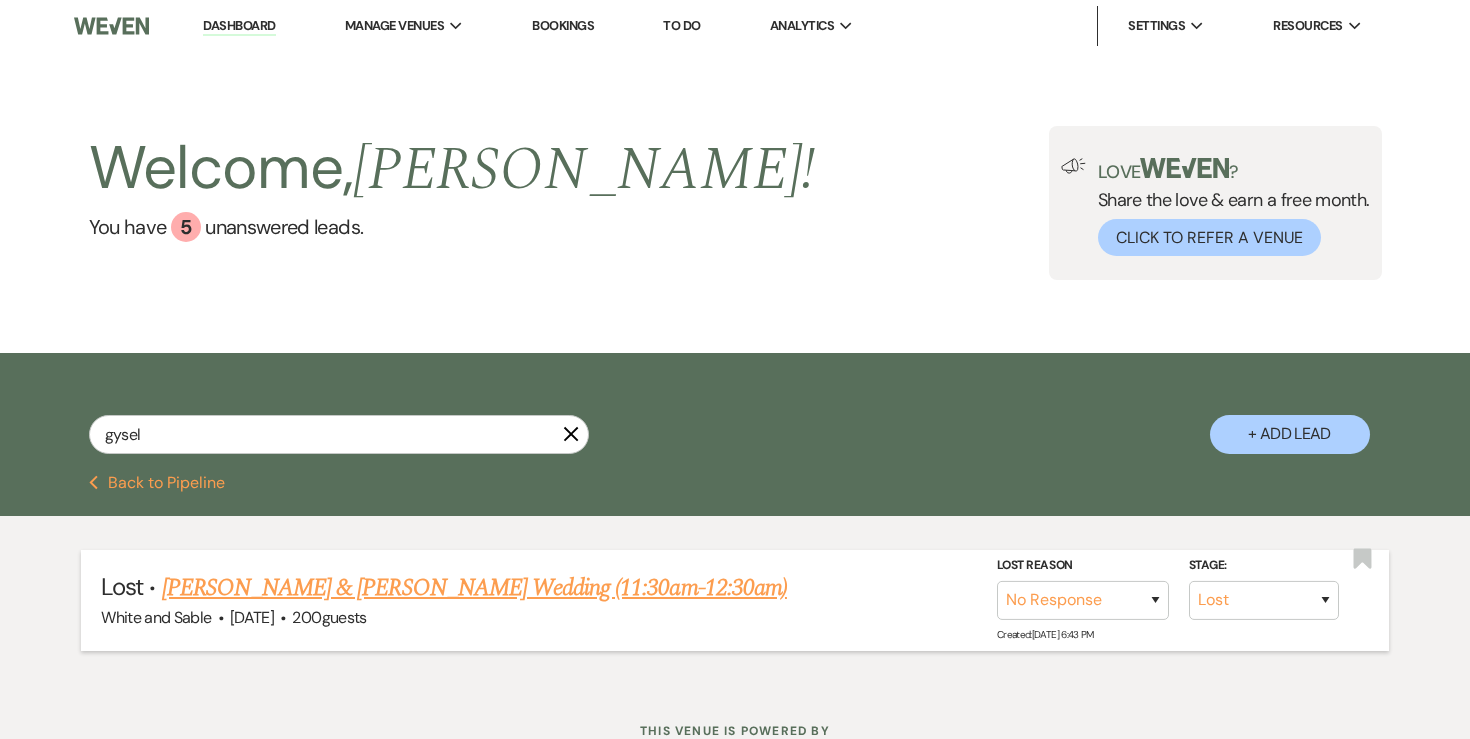 select on "8" 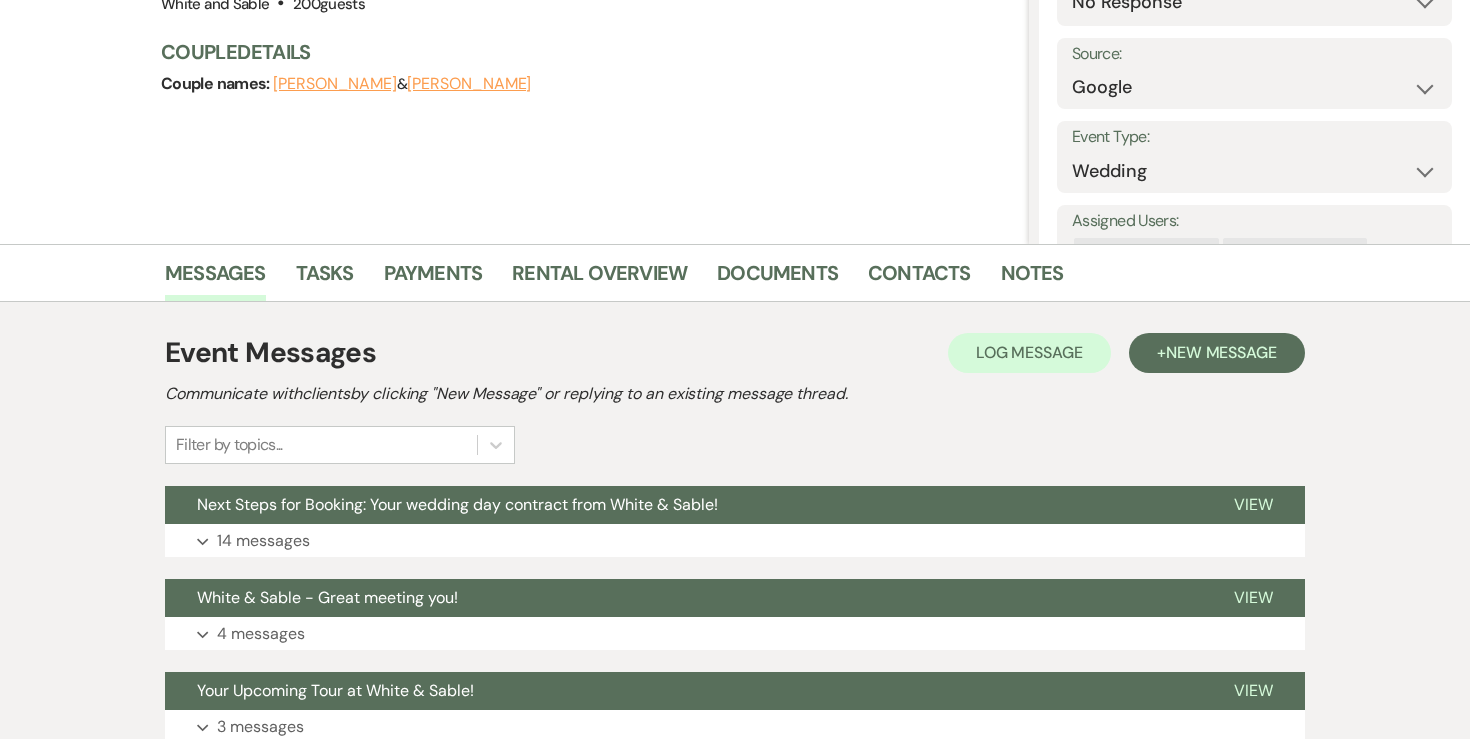 scroll, scrollTop: 284, scrollLeft: 0, axis: vertical 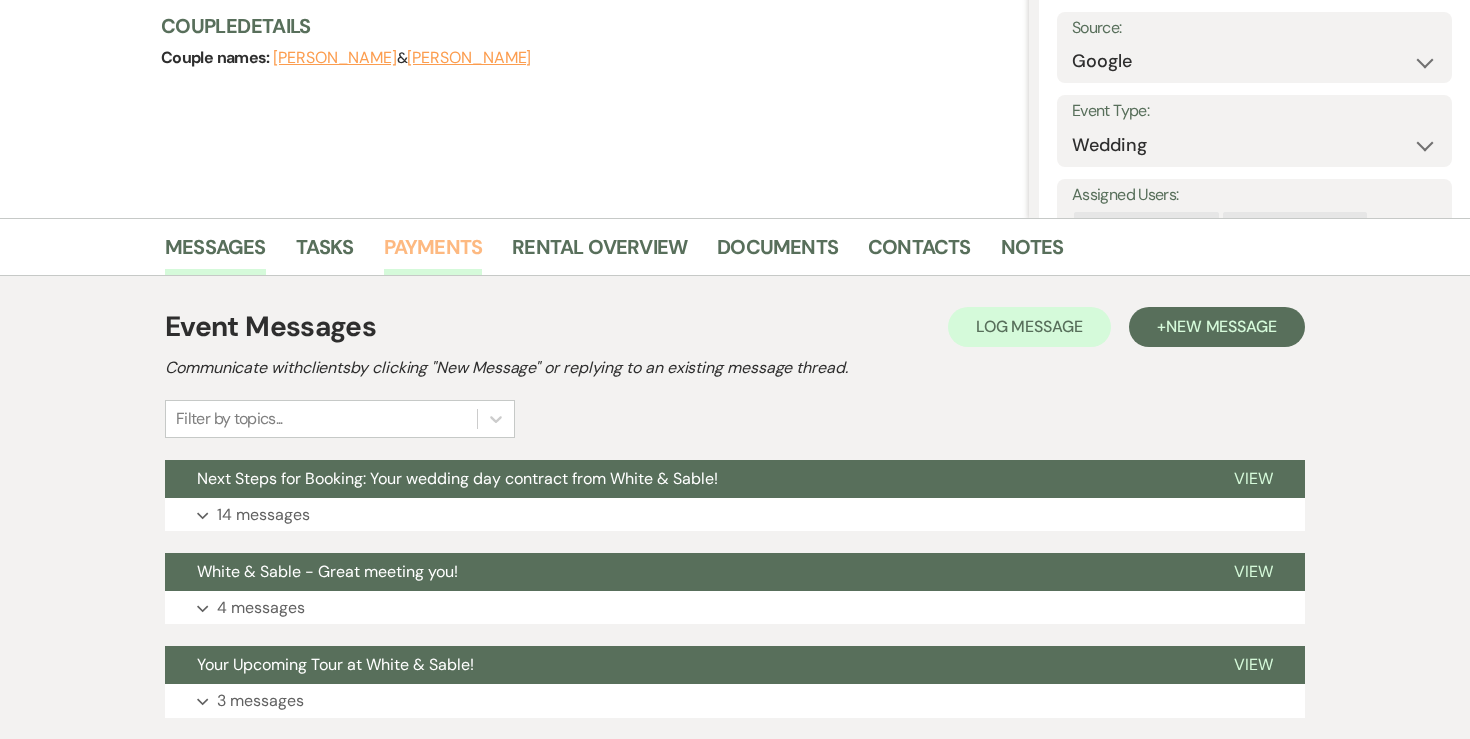 click on "Payments" at bounding box center (433, 253) 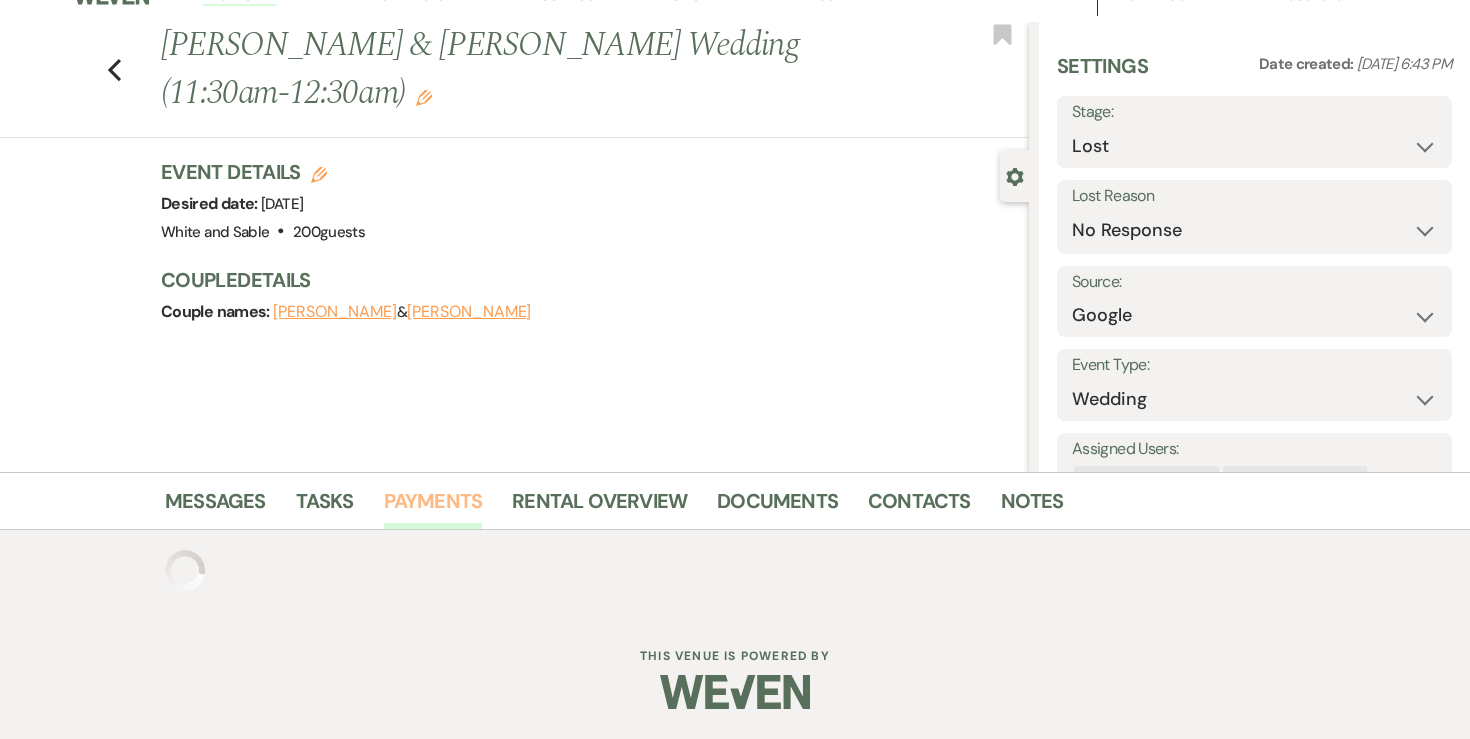 scroll, scrollTop: 131, scrollLeft: 0, axis: vertical 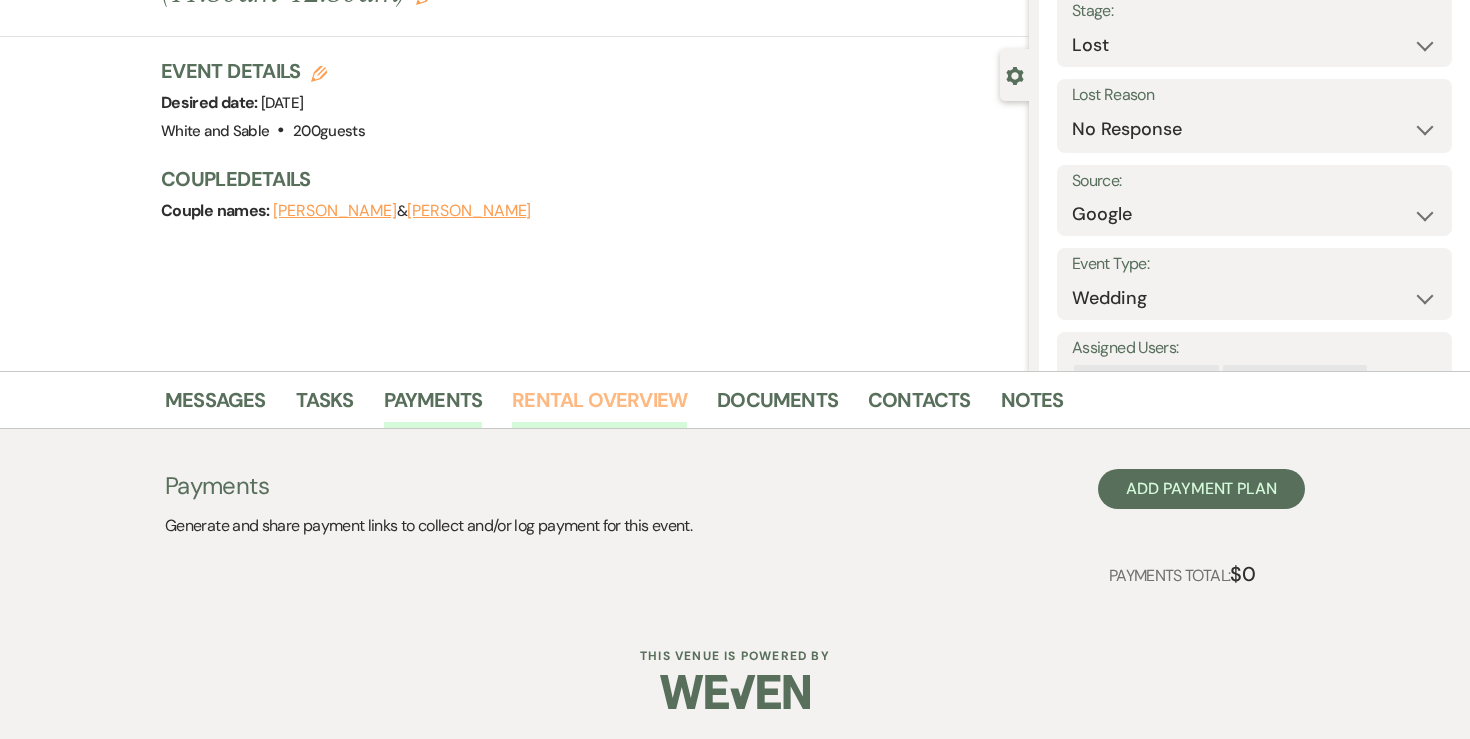 click on "Rental Overview" at bounding box center [599, 406] 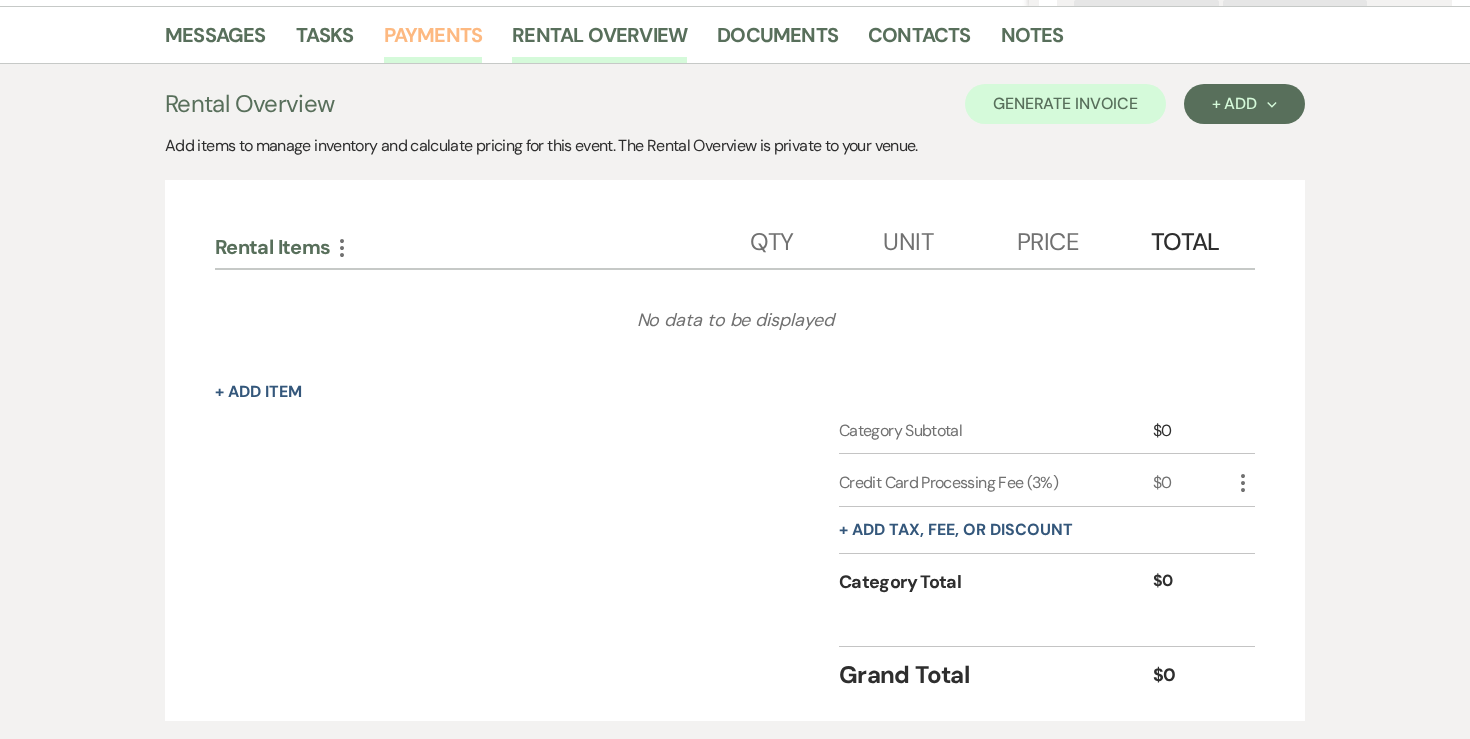 click on "Payments" at bounding box center (433, 41) 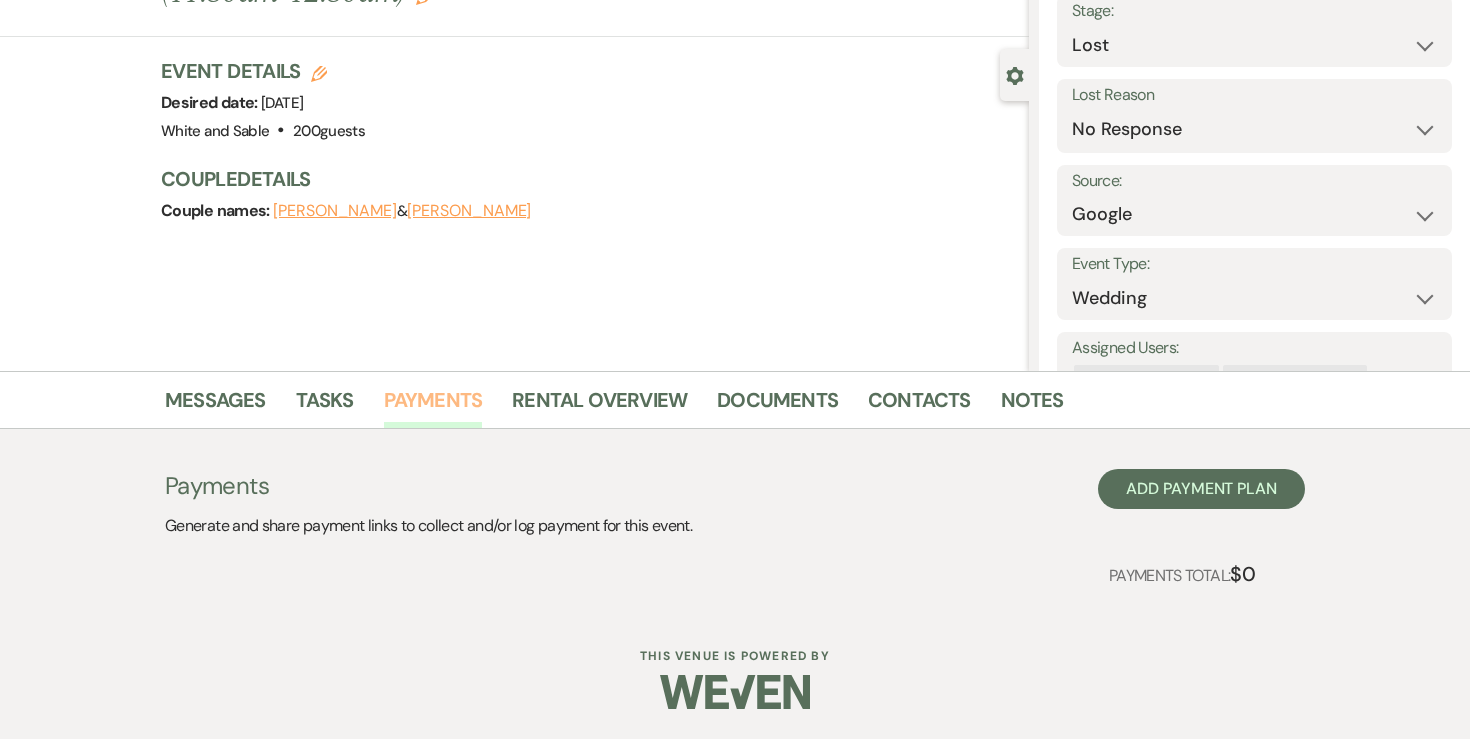 scroll, scrollTop: 0, scrollLeft: 0, axis: both 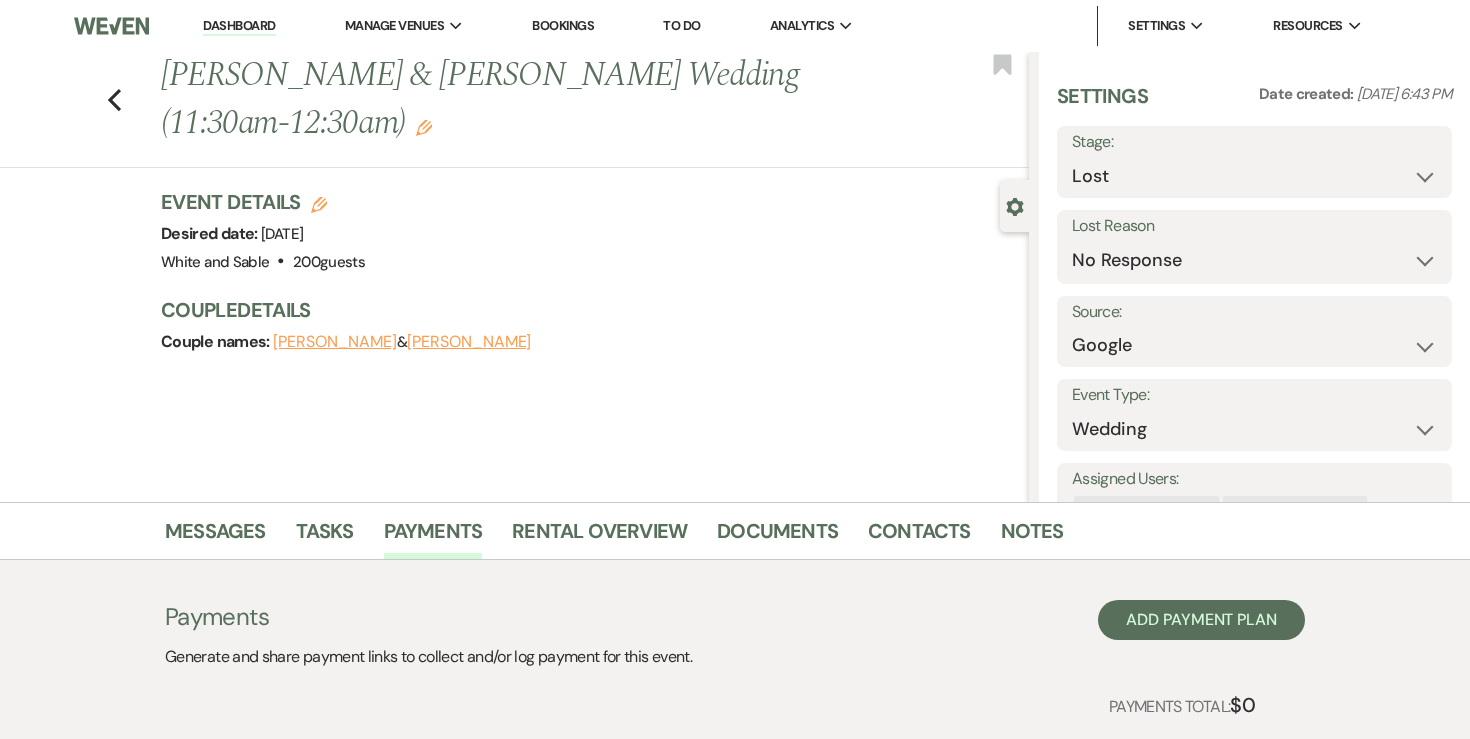 click on "Dashboard" at bounding box center (239, 26) 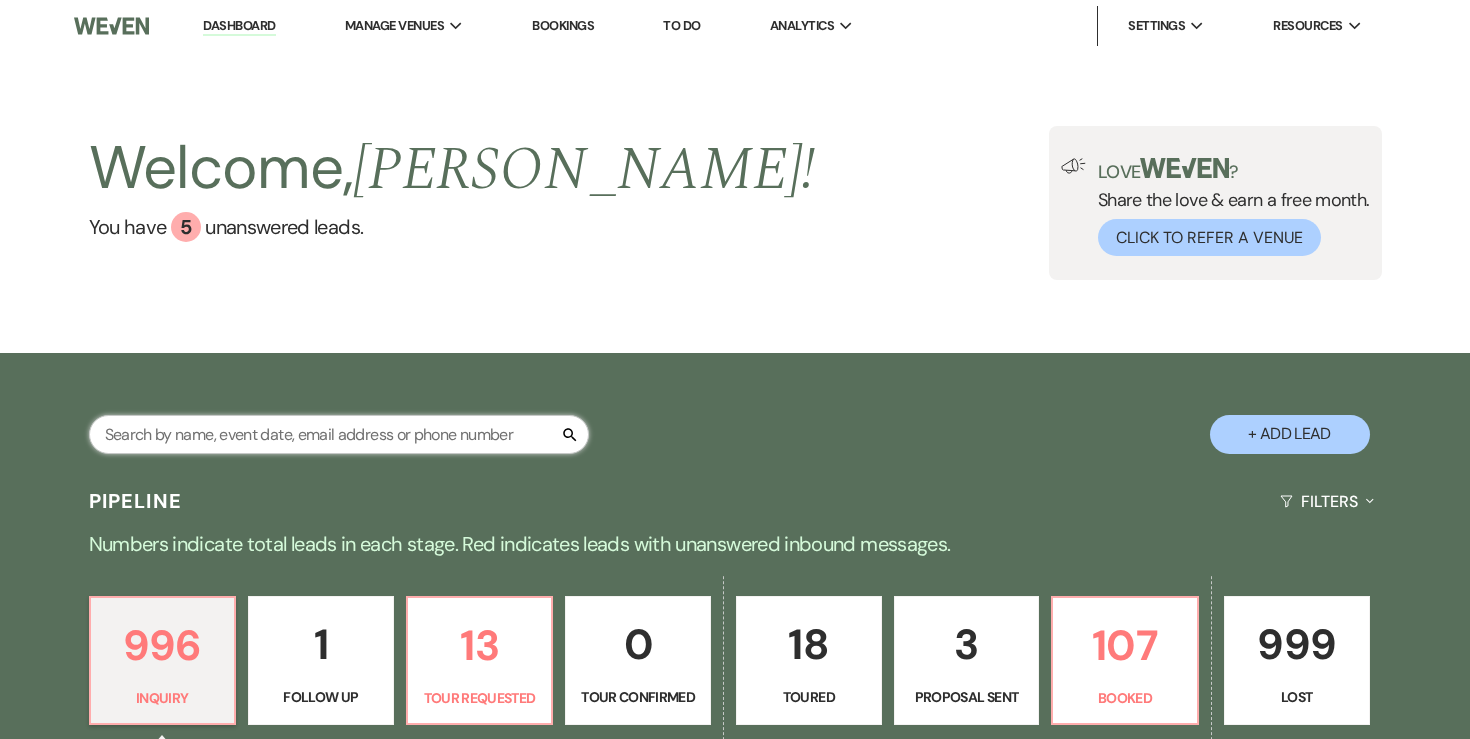 click at bounding box center (339, 434) 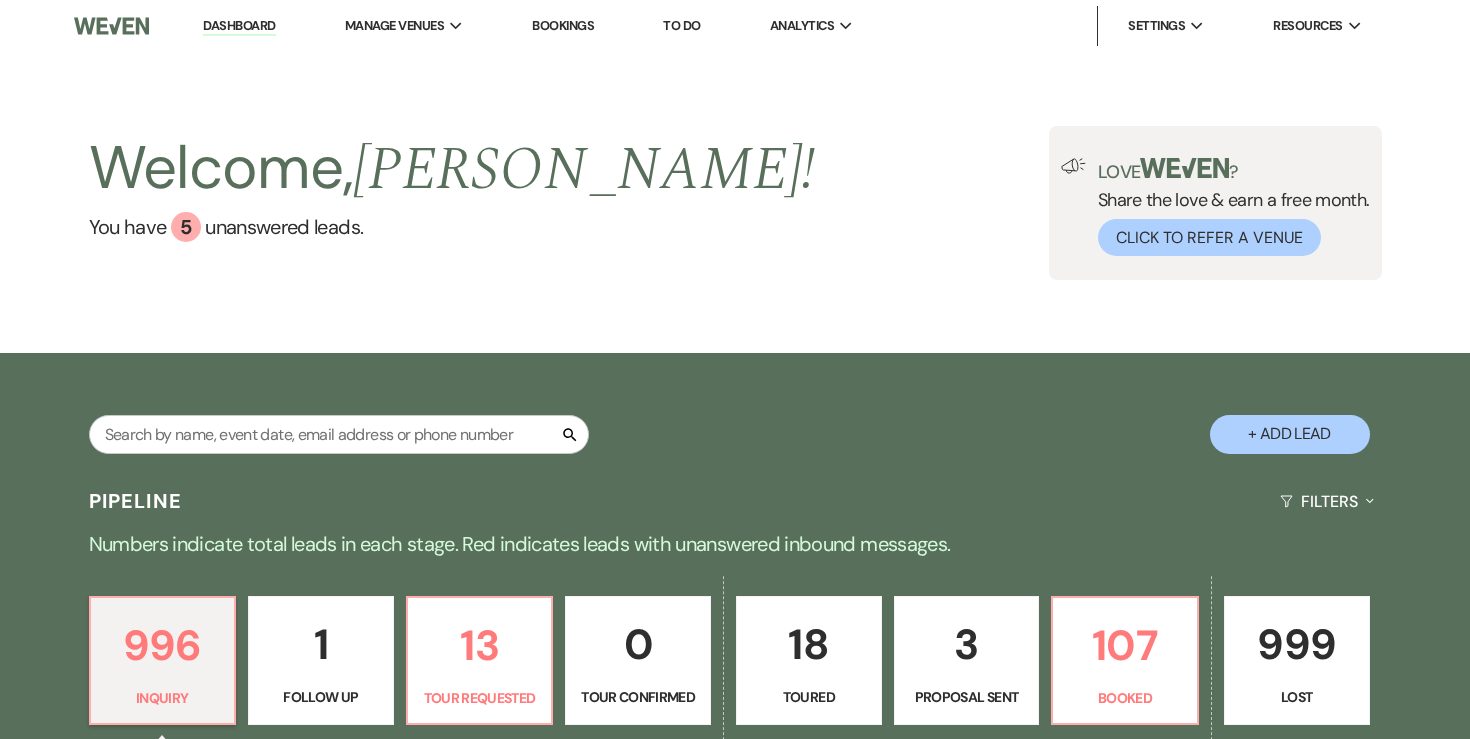 click on "To Do" at bounding box center (681, 26) 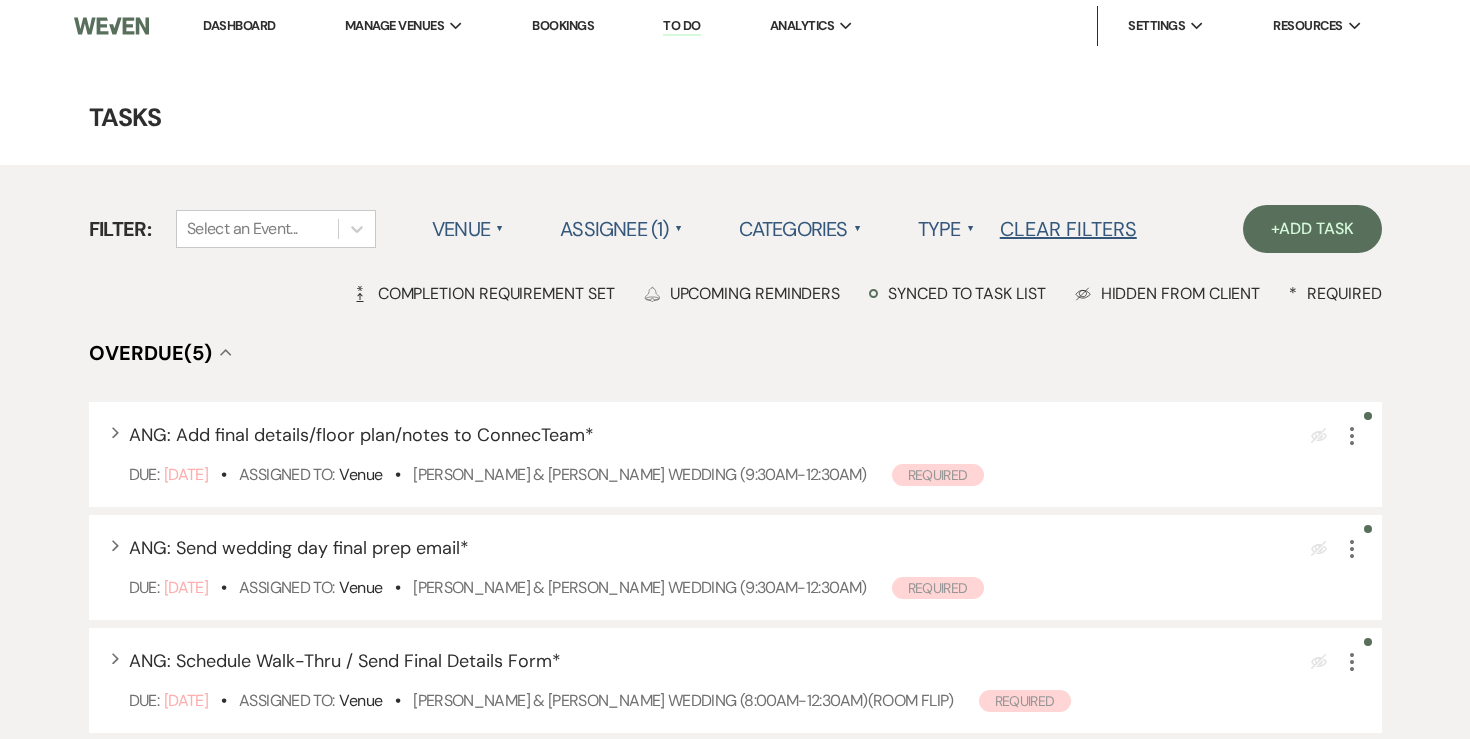 click on "Tasks" at bounding box center (735, 117) 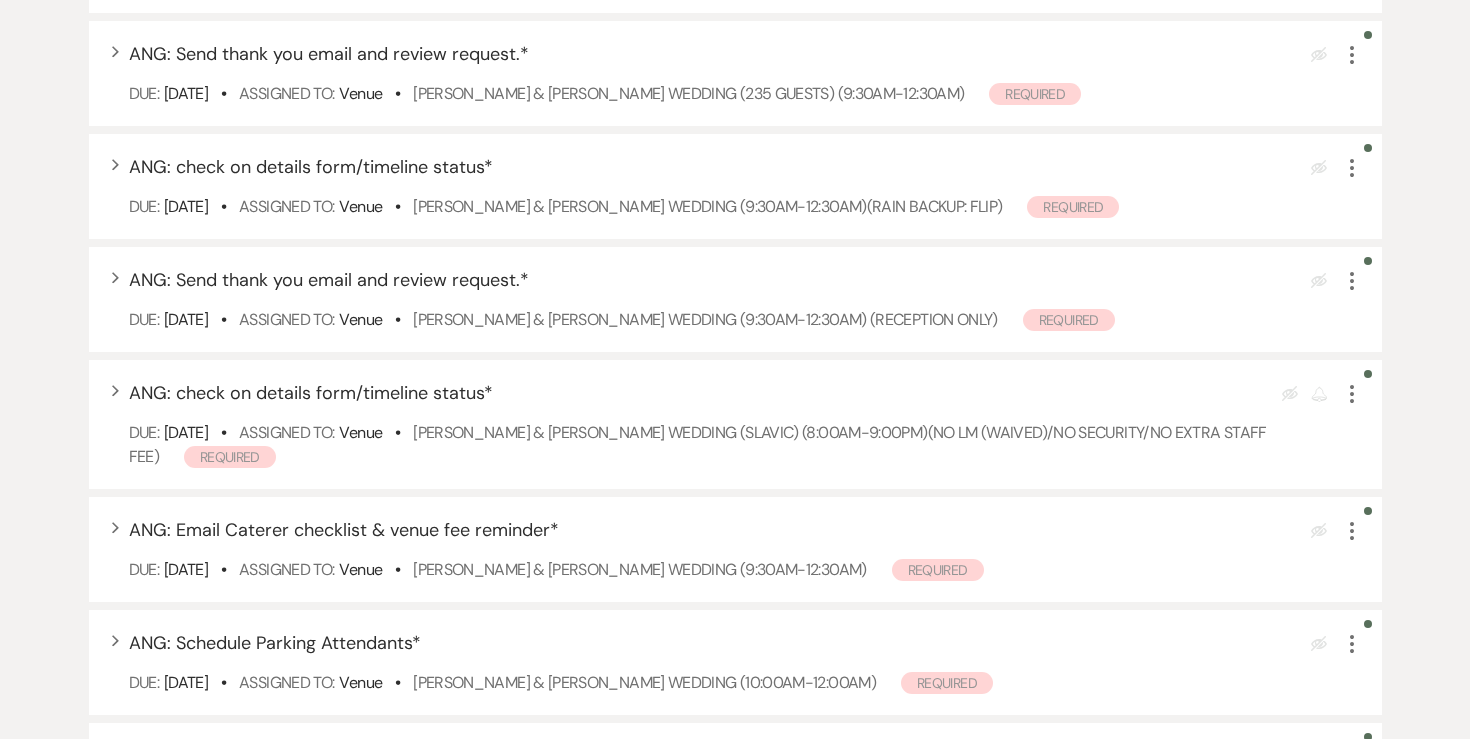 scroll, scrollTop: 1150, scrollLeft: 0, axis: vertical 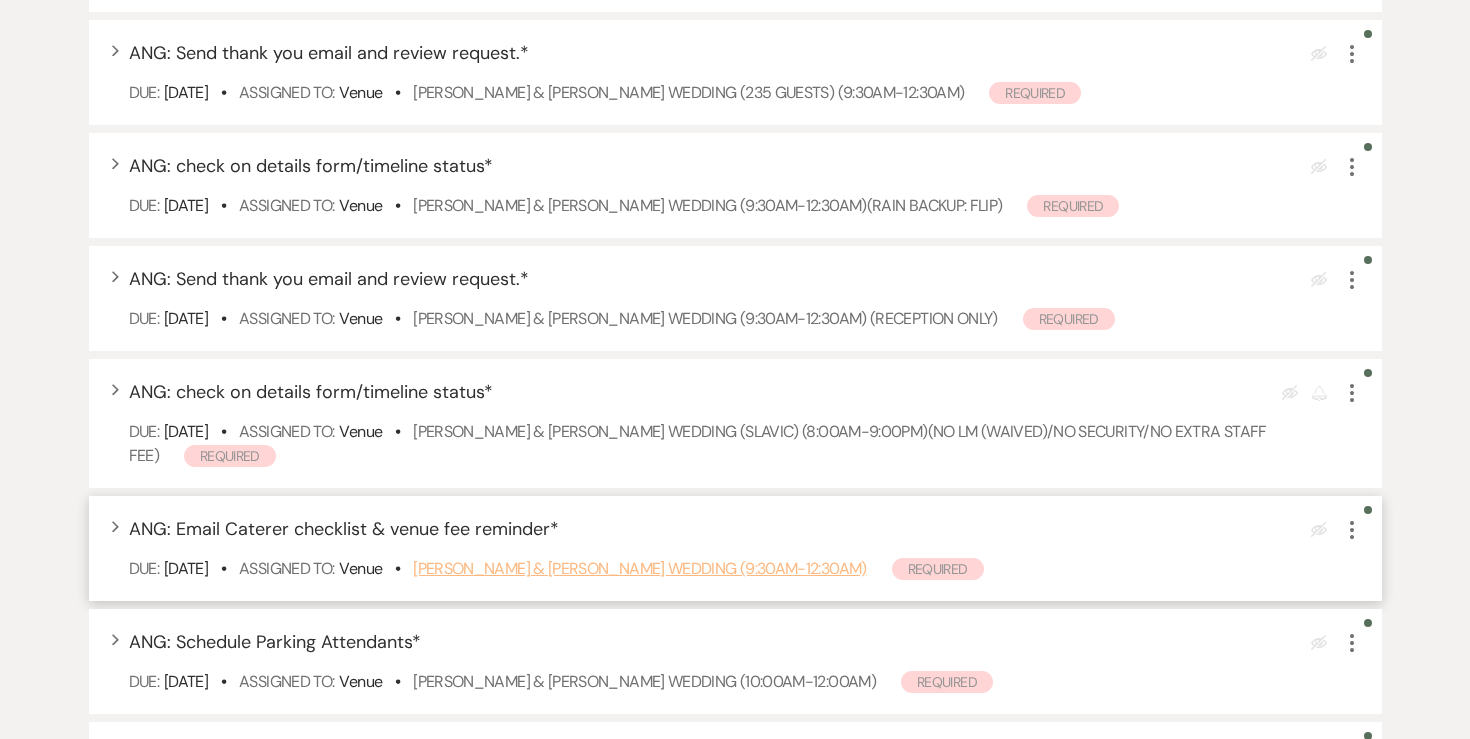 click on "[PERSON_NAME] & [PERSON_NAME] Wedding (9:30am-12:30am)" at bounding box center [639, 568] 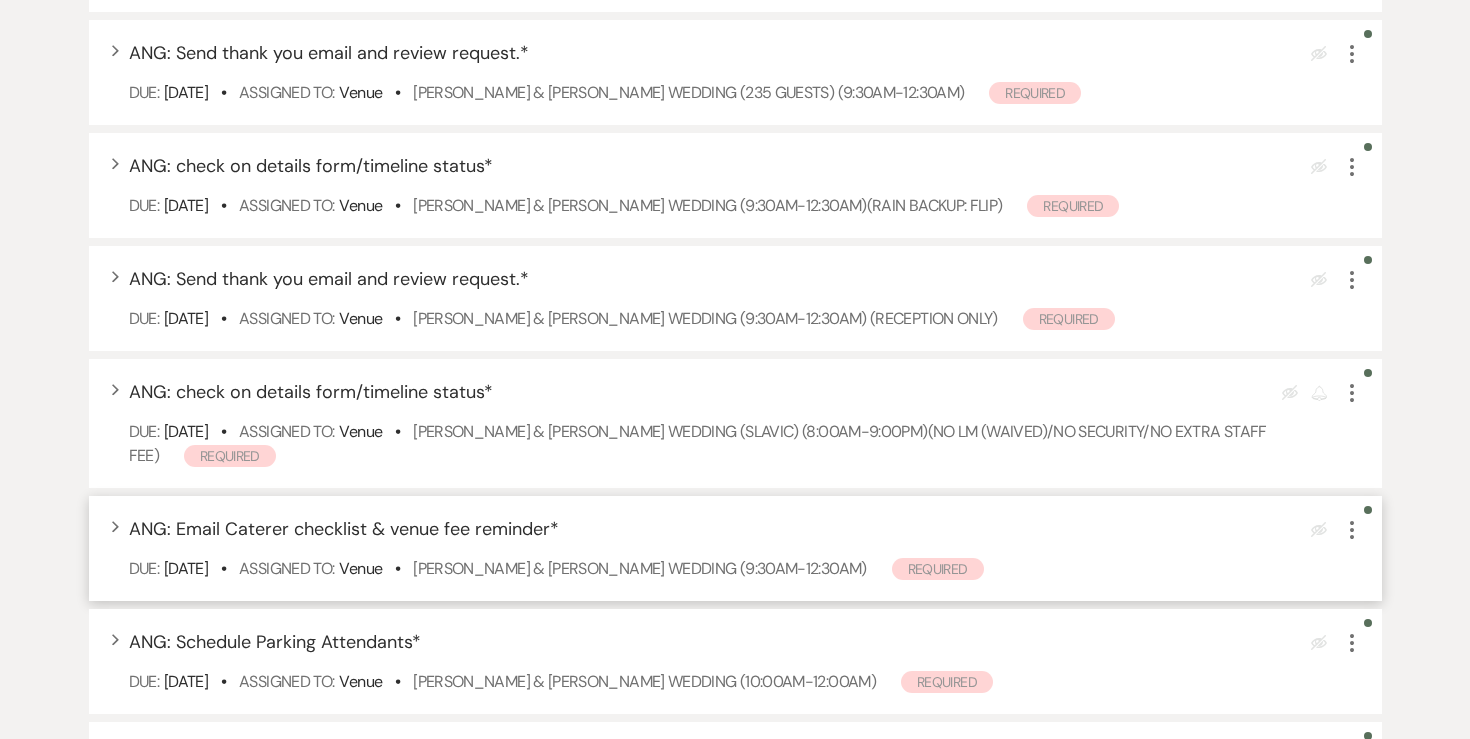 click on "More" 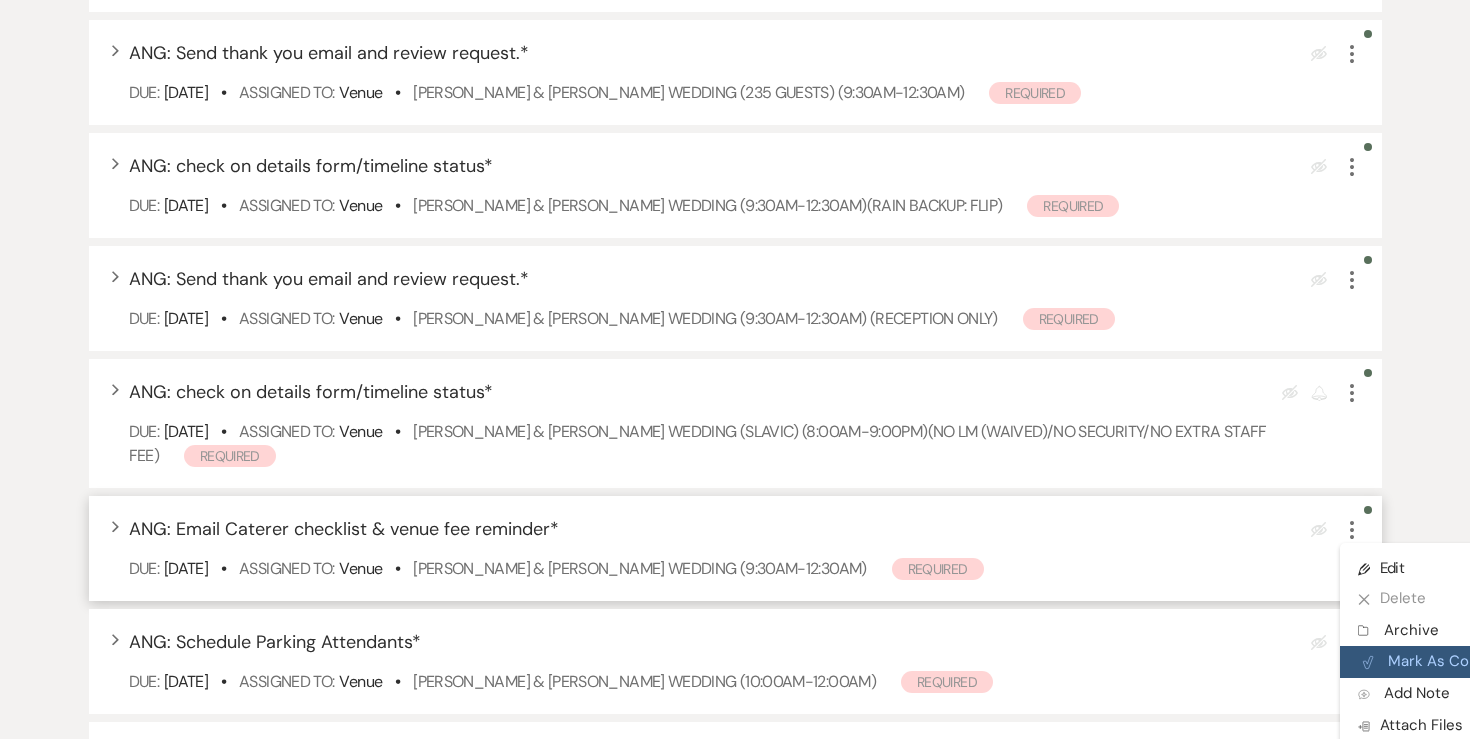 click on "Plan Portal Link   Mark As Complete" at bounding box center (1438, 662) 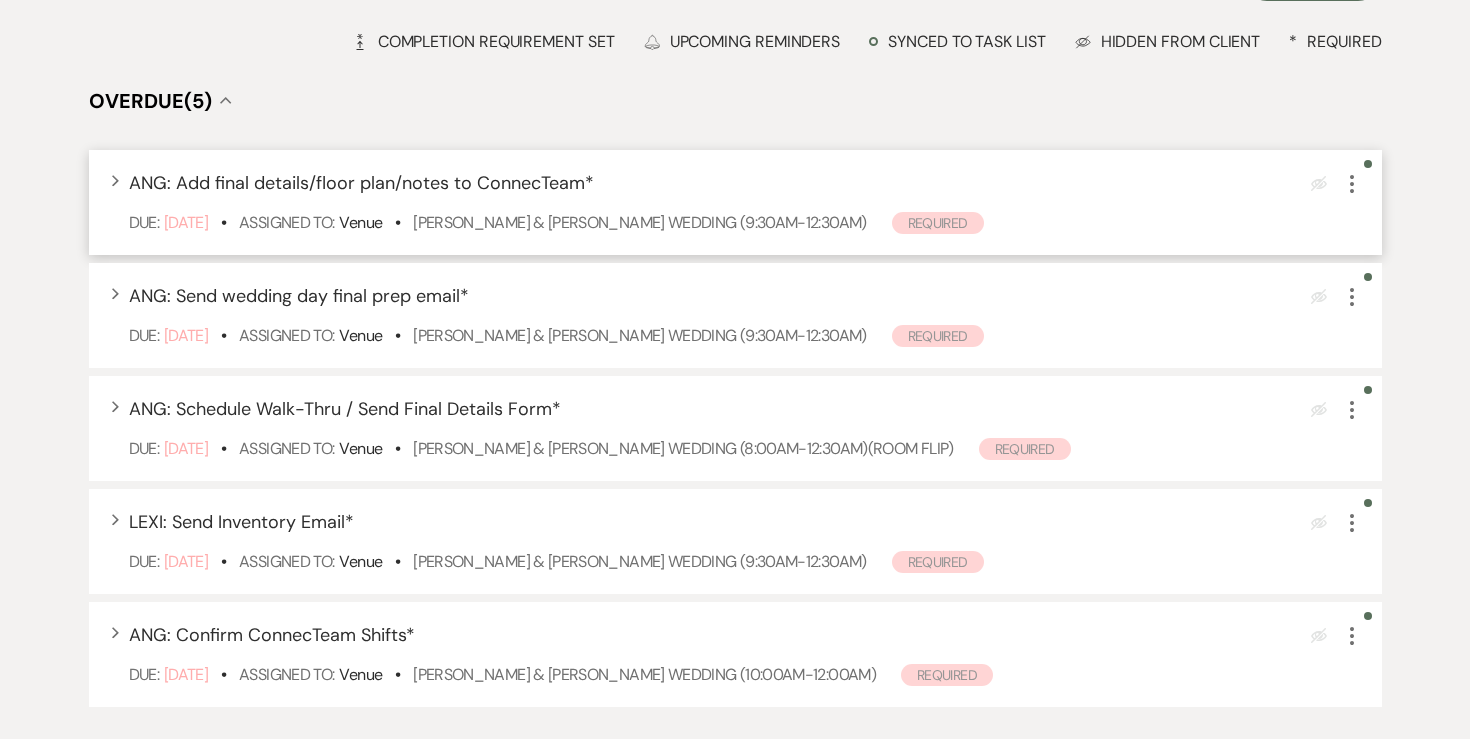 scroll, scrollTop: 214, scrollLeft: 0, axis: vertical 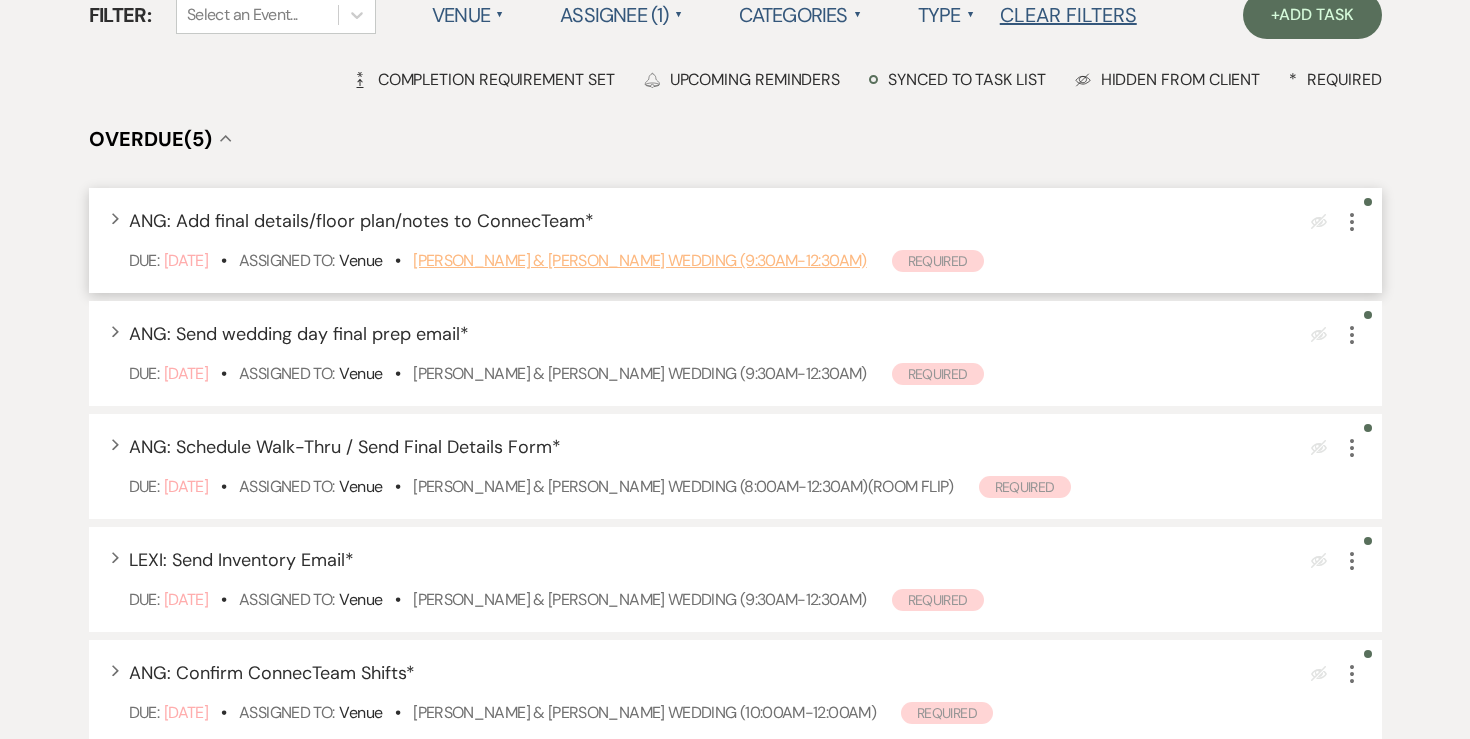 click on "[PERSON_NAME] & [PERSON_NAME] Wedding (9:30am-12:30am)" at bounding box center [639, 260] 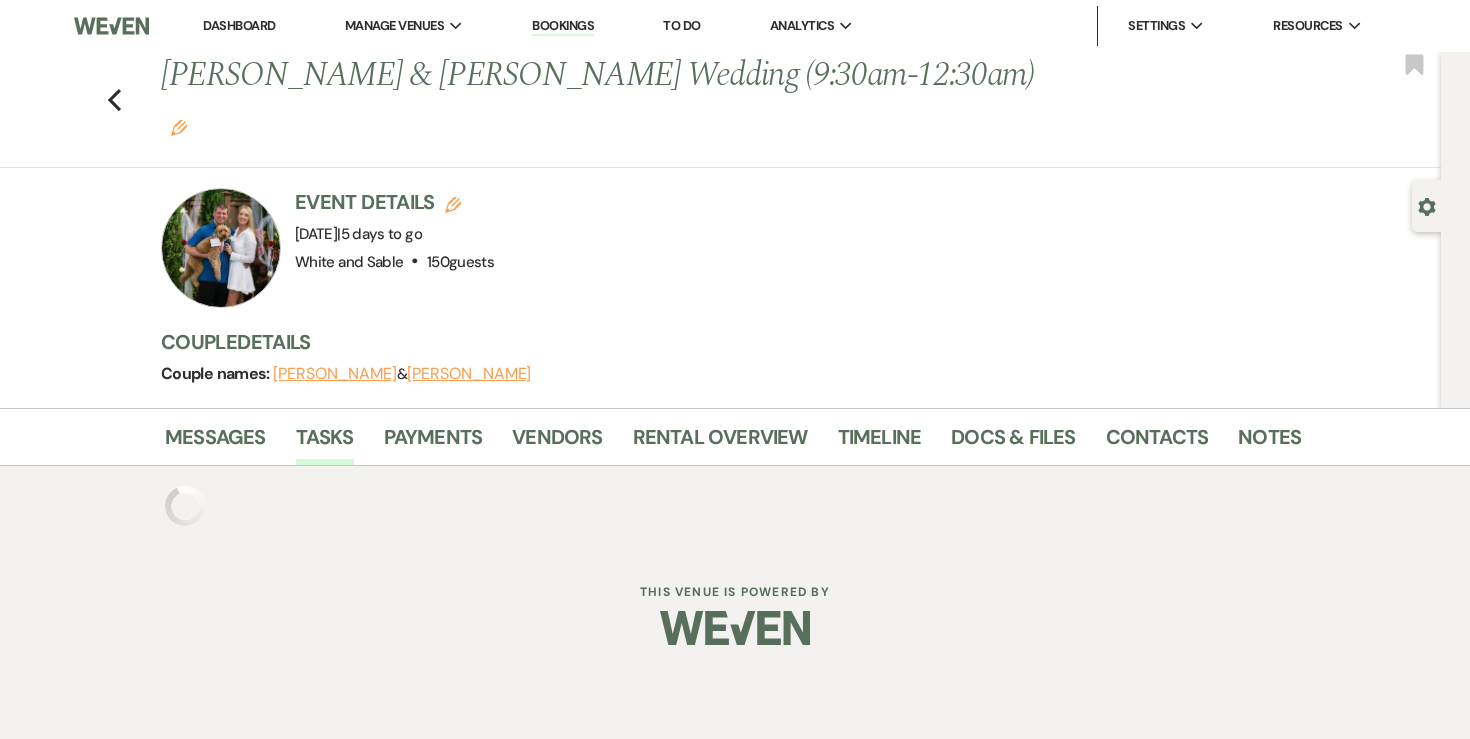 scroll, scrollTop: 0, scrollLeft: 0, axis: both 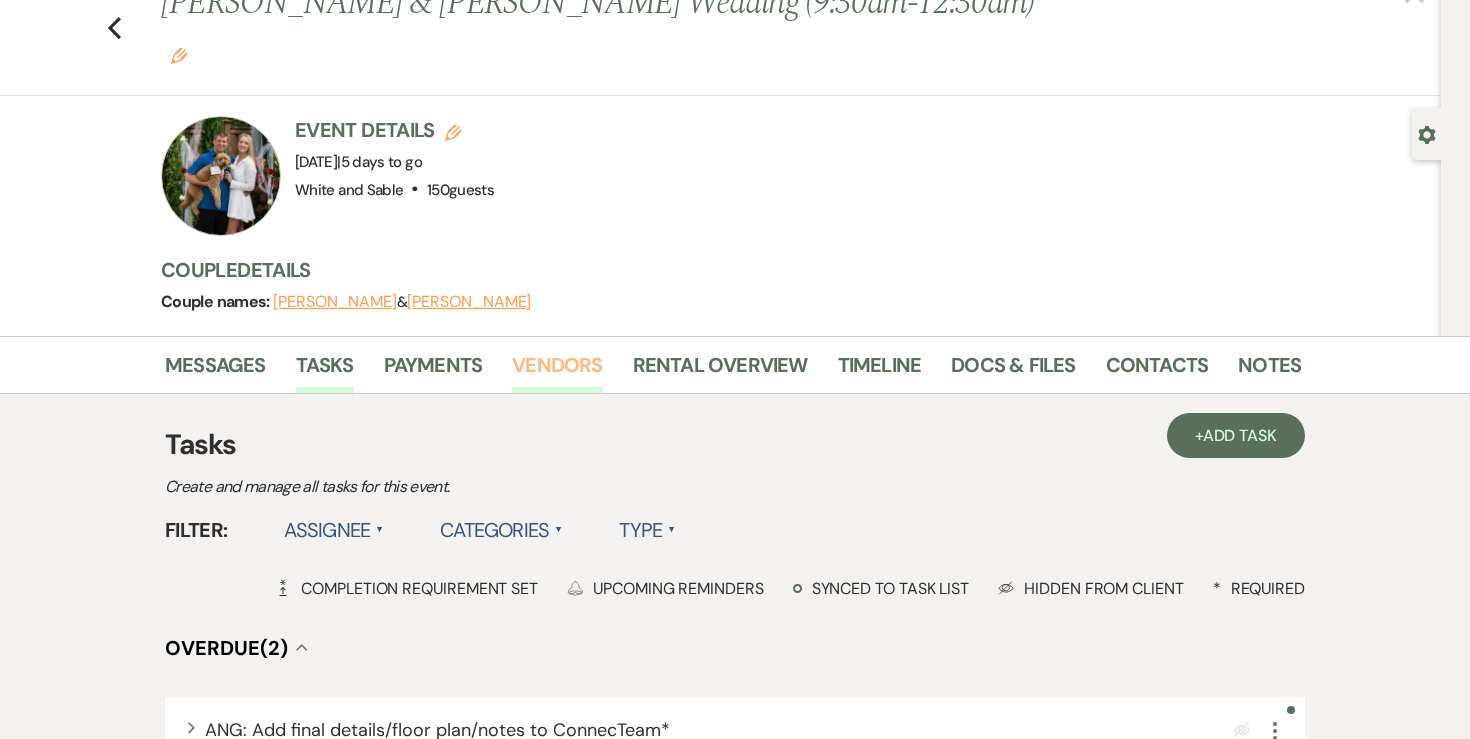 click on "Vendors" at bounding box center [557, 371] 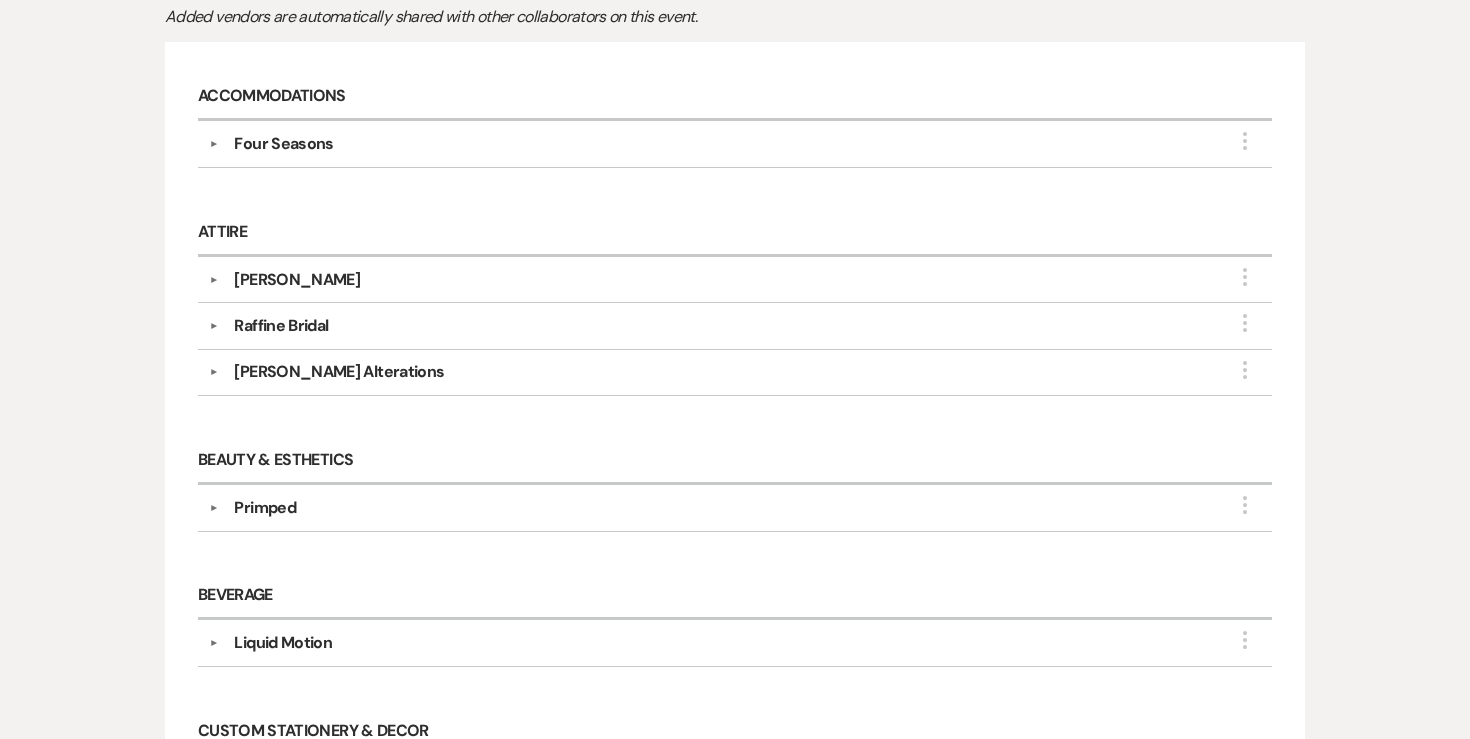 scroll, scrollTop: 544, scrollLeft: 0, axis: vertical 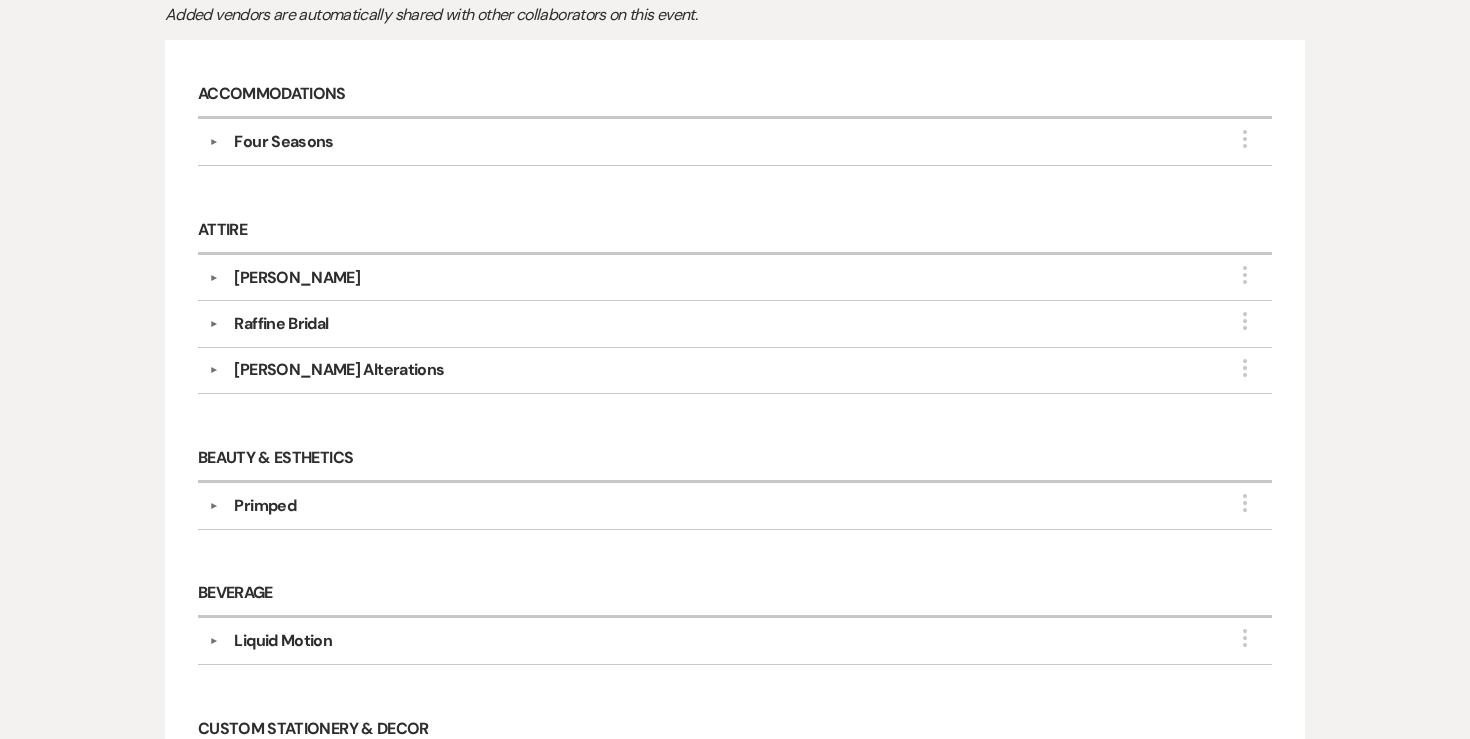 click on "Accommodations ▼ Four Seasons More Company Contact Information: Compass   www.fourseasons.com/minneapolis/ Instagram   @ fsminneapolis Point of Contact Info: Services to be Provided:   Hotel, Motel or Inn" at bounding box center [735, 130] 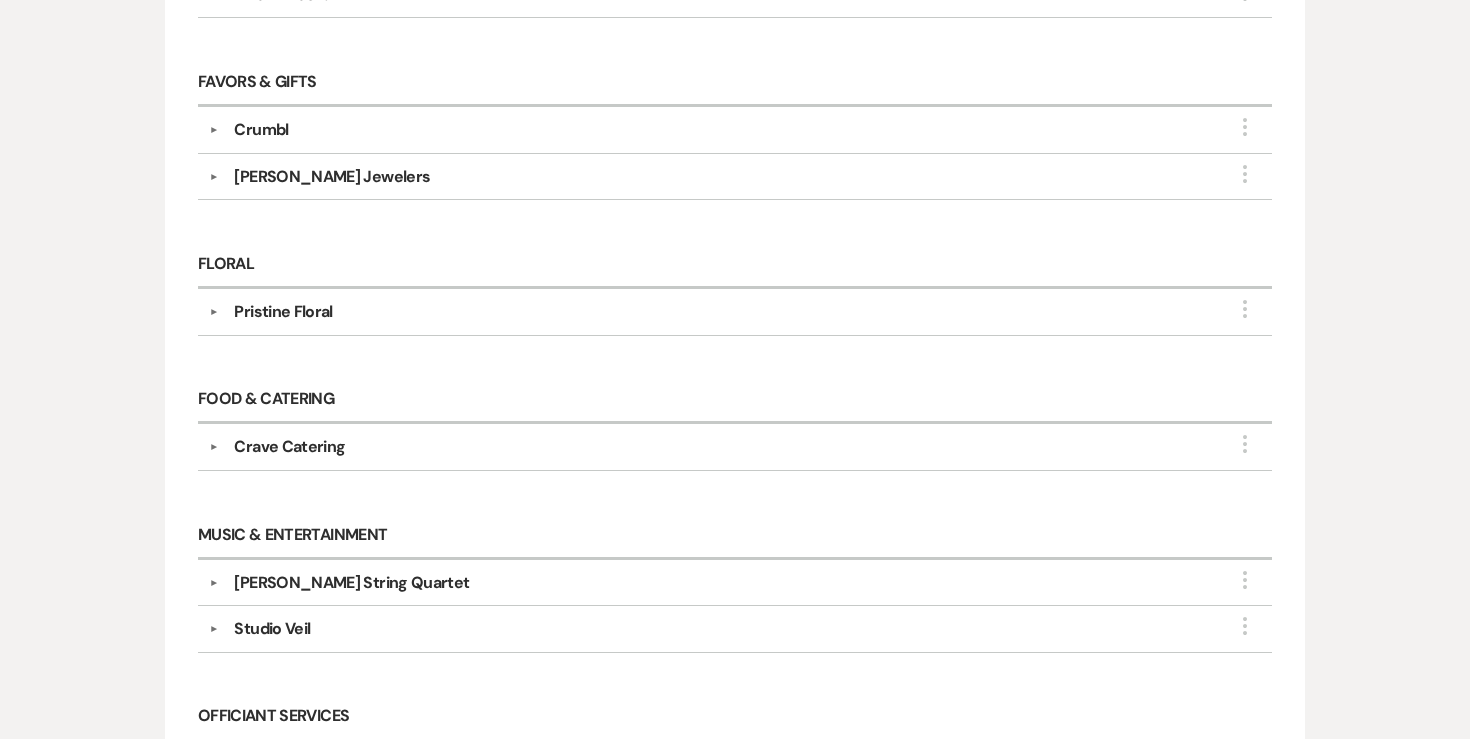 scroll, scrollTop: 1840, scrollLeft: 0, axis: vertical 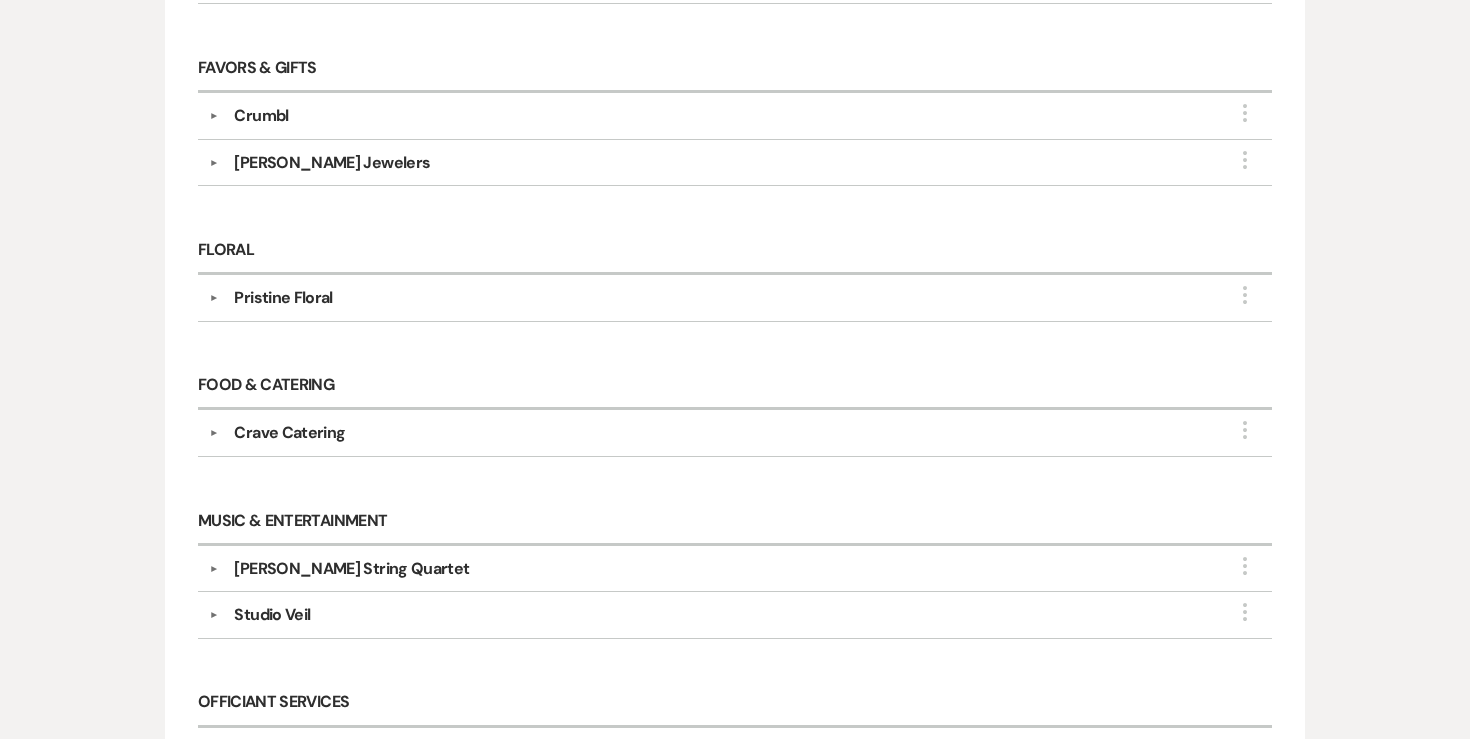click on "Crave Catering" at bounding box center [289, 433] 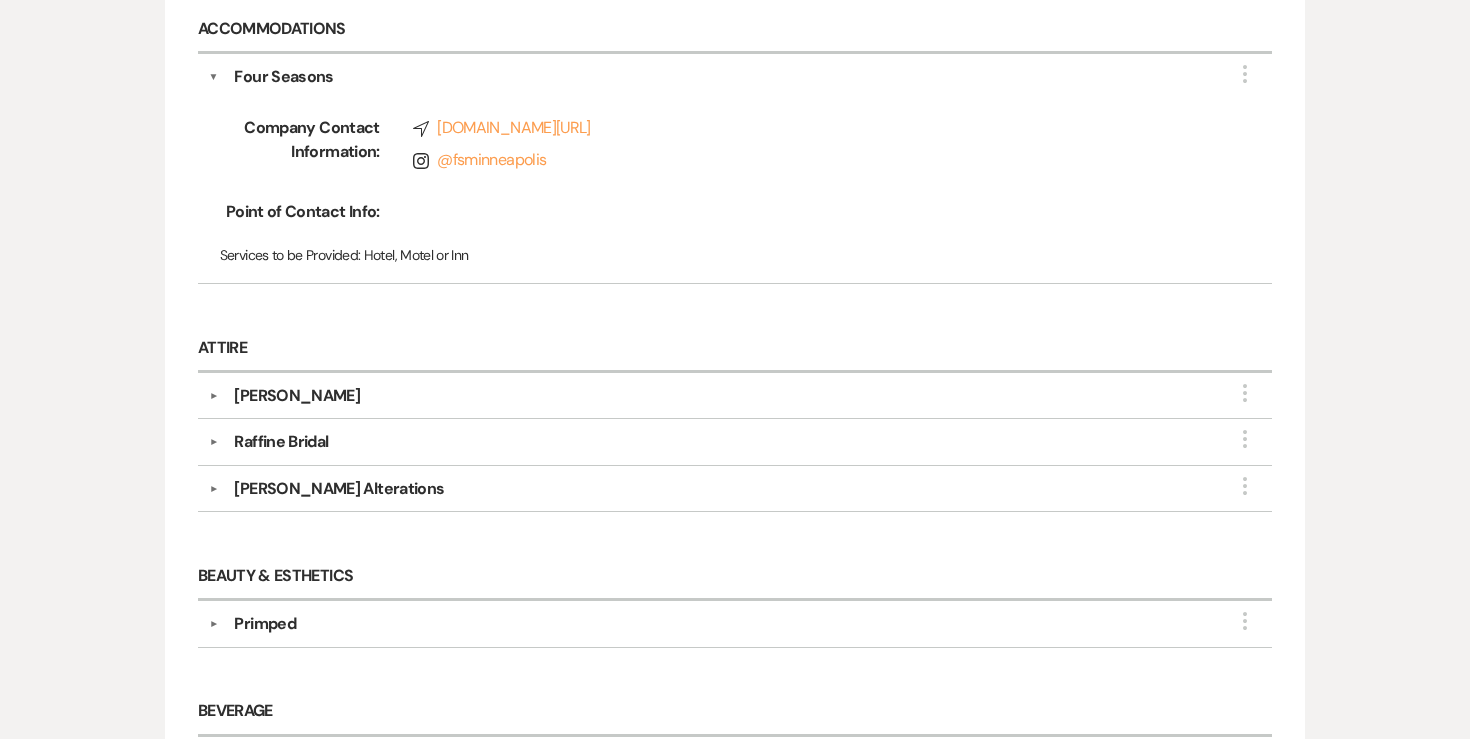 scroll, scrollTop: 0, scrollLeft: 0, axis: both 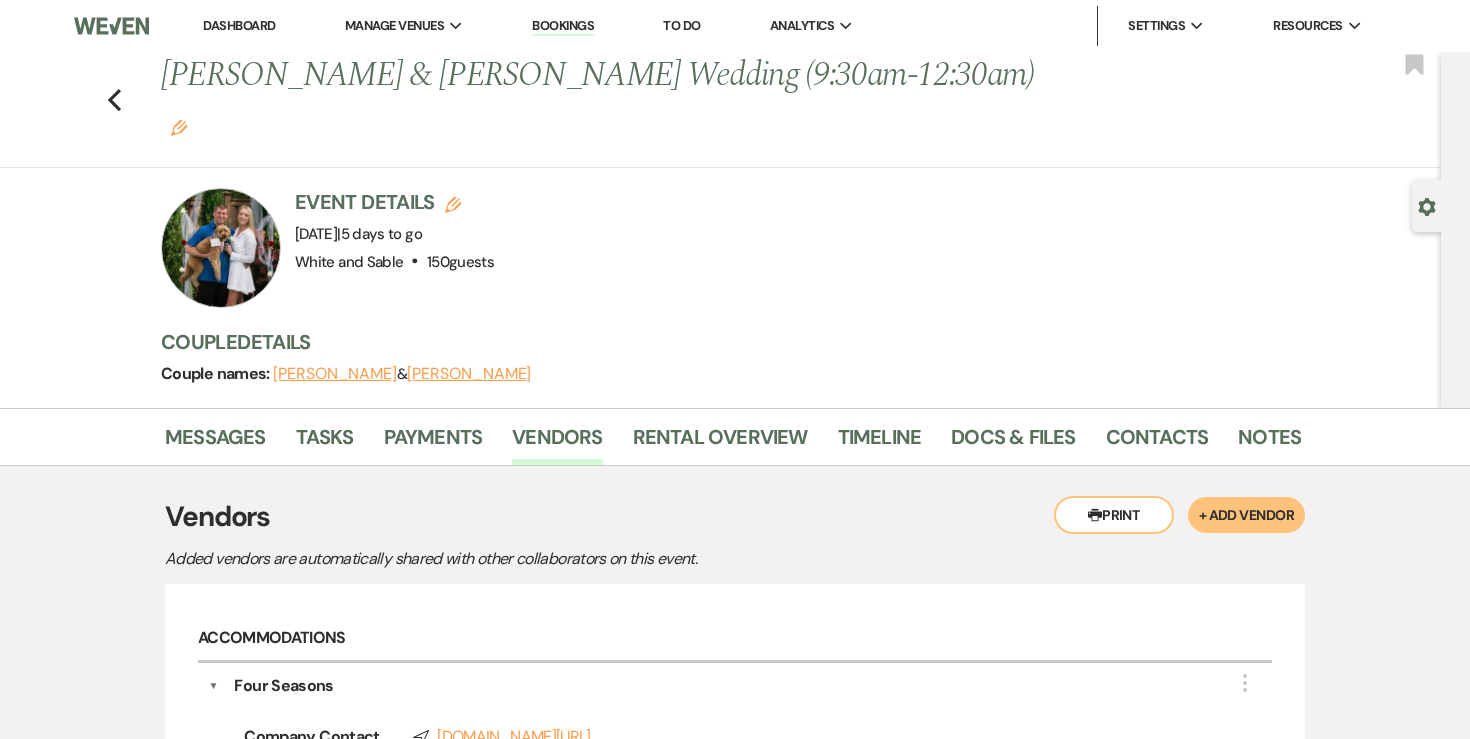 click on "Previous Rebecca Busse & Jesse Johnson's Wedding (9:30am-12:30am) Edit Bookmark Gear Settings Event Details Edit Event Date:   Friday, July 18th, 2025  |  5 days to go Venue:   White and Sable . 150  guests Venue Address:   15485 Baltimore St Ham Lake   MN, 55304 Guest count:   150  guests Couple  Details Couple names:   Rebecca Busse  &  Jesse Johnson" at bounding box center (720, 230) 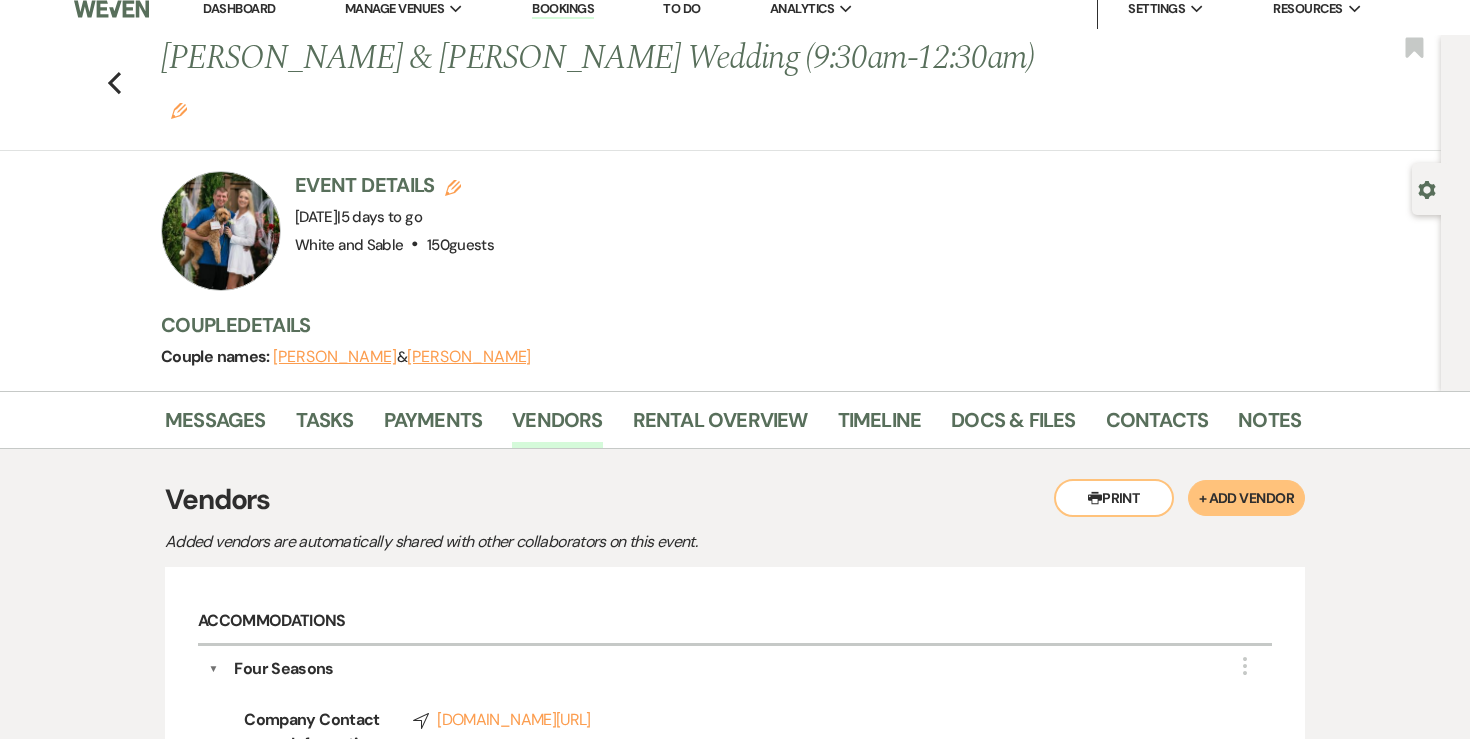 scroll, scrollTop: 0, scrollLeft: 0, axis: both 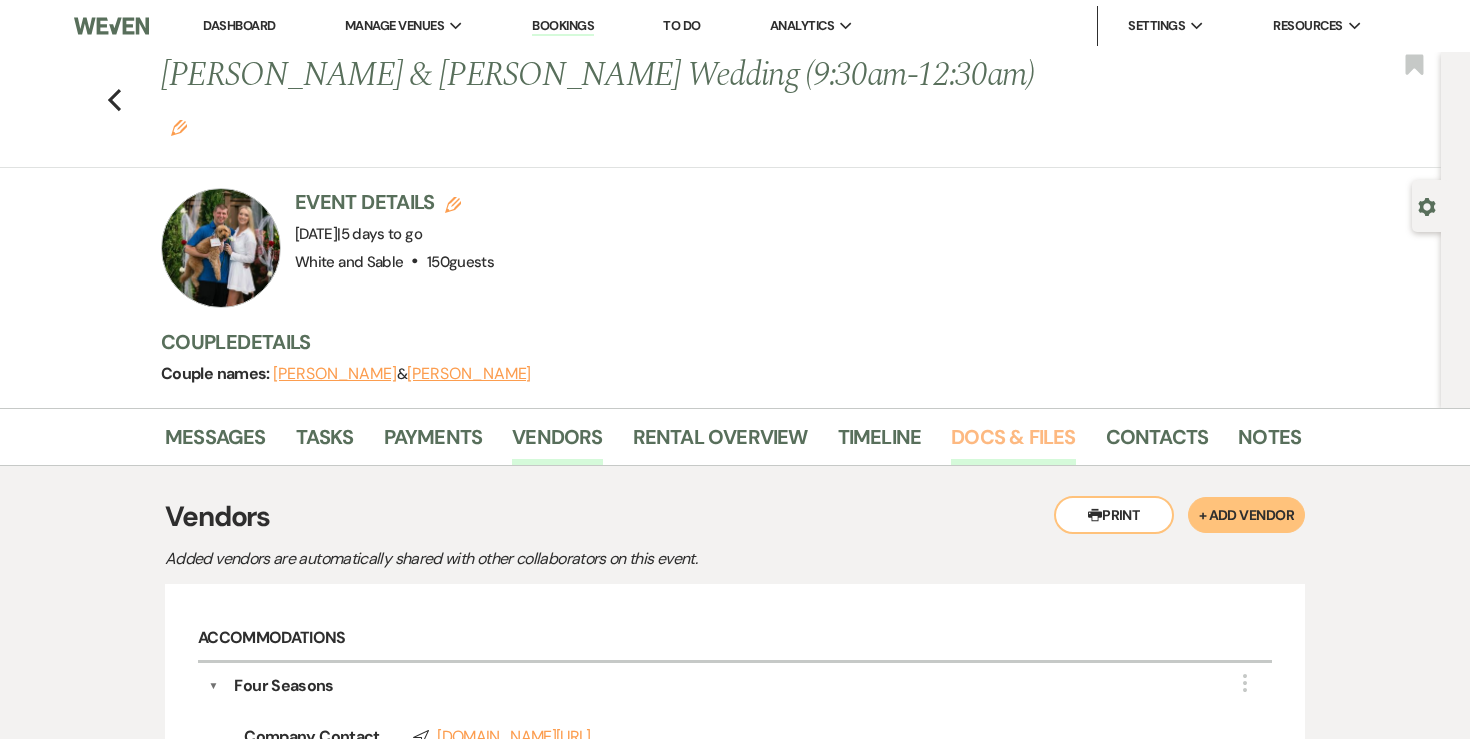 click on "Docs & Files" at bounding box center (1013, 443) 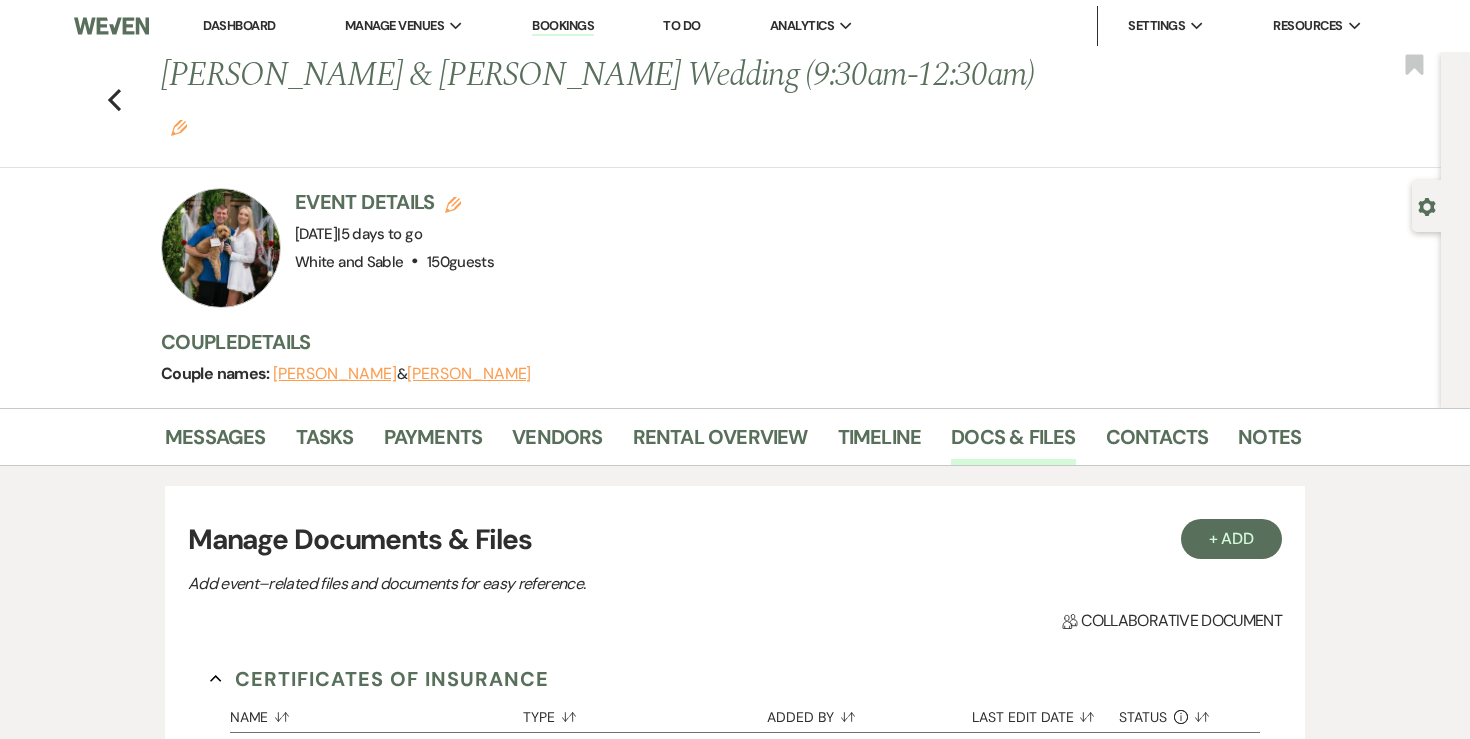 click on "Event Details Edit Event Date:   Friday, July 18th, 2025  |  5 days to go Venue:   White and Sable . 150  guests Venue Address:   15485 Baltimore St Ham Lake   MN, 55304 Guest count:   150  guests" at bounding box center [721, 248] 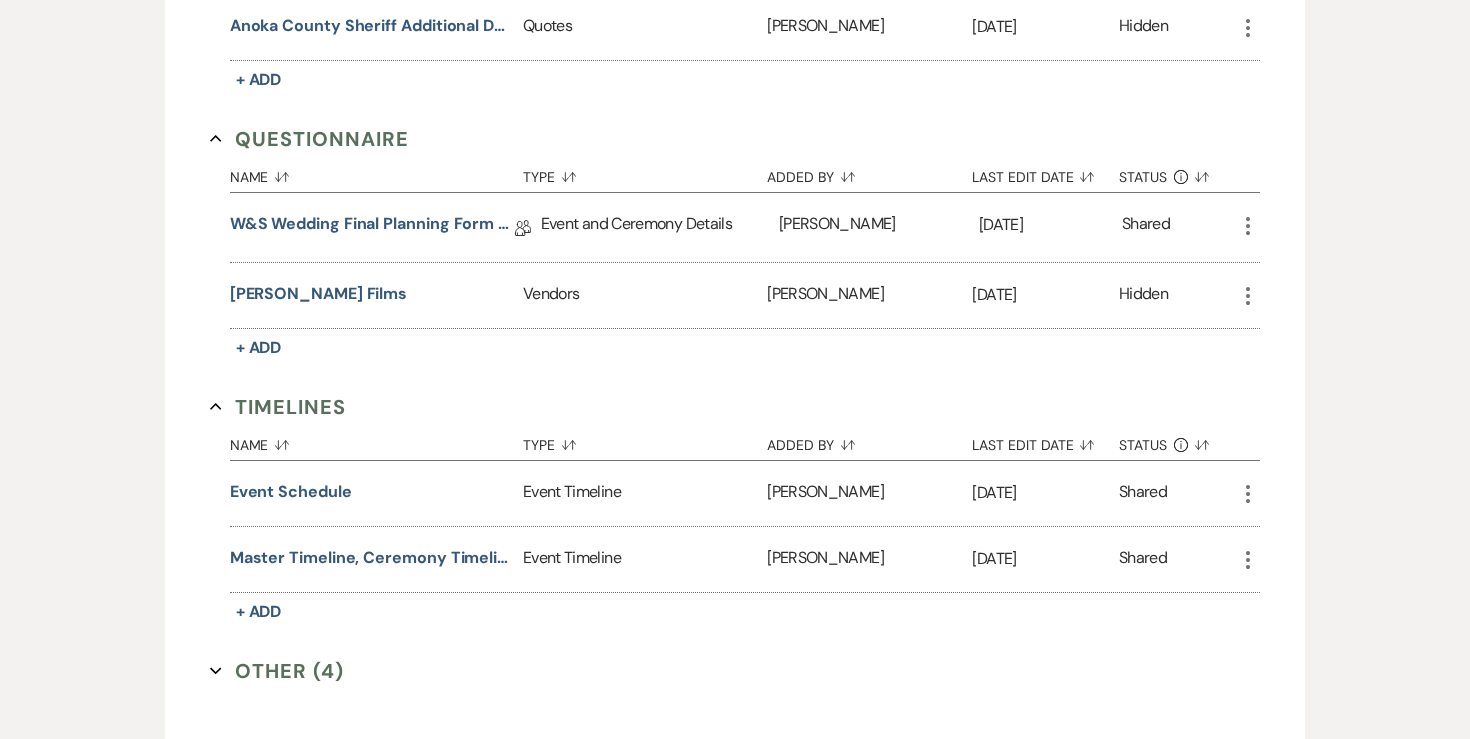 scroll, scrollTop: 4193, scrollLeft: 0, axis: vertical 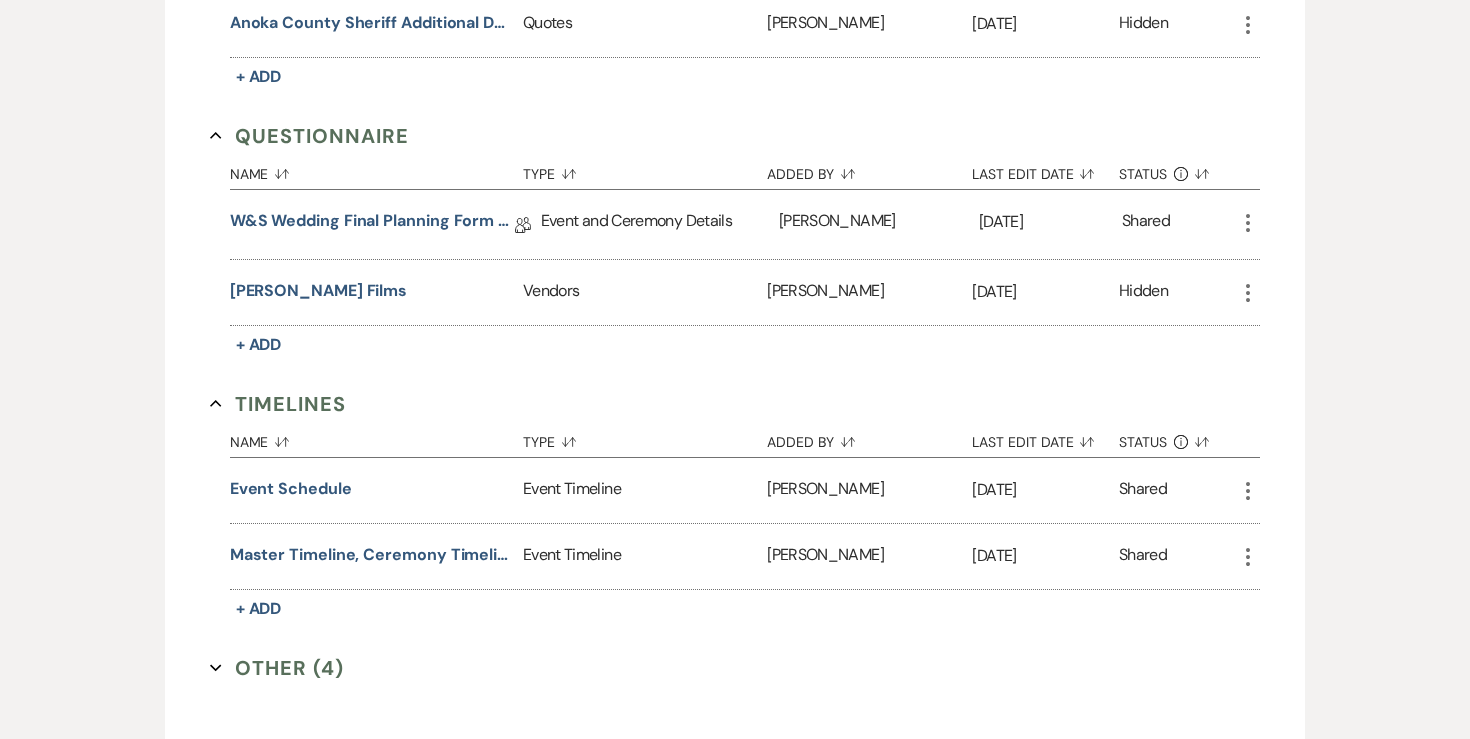 click on "More" 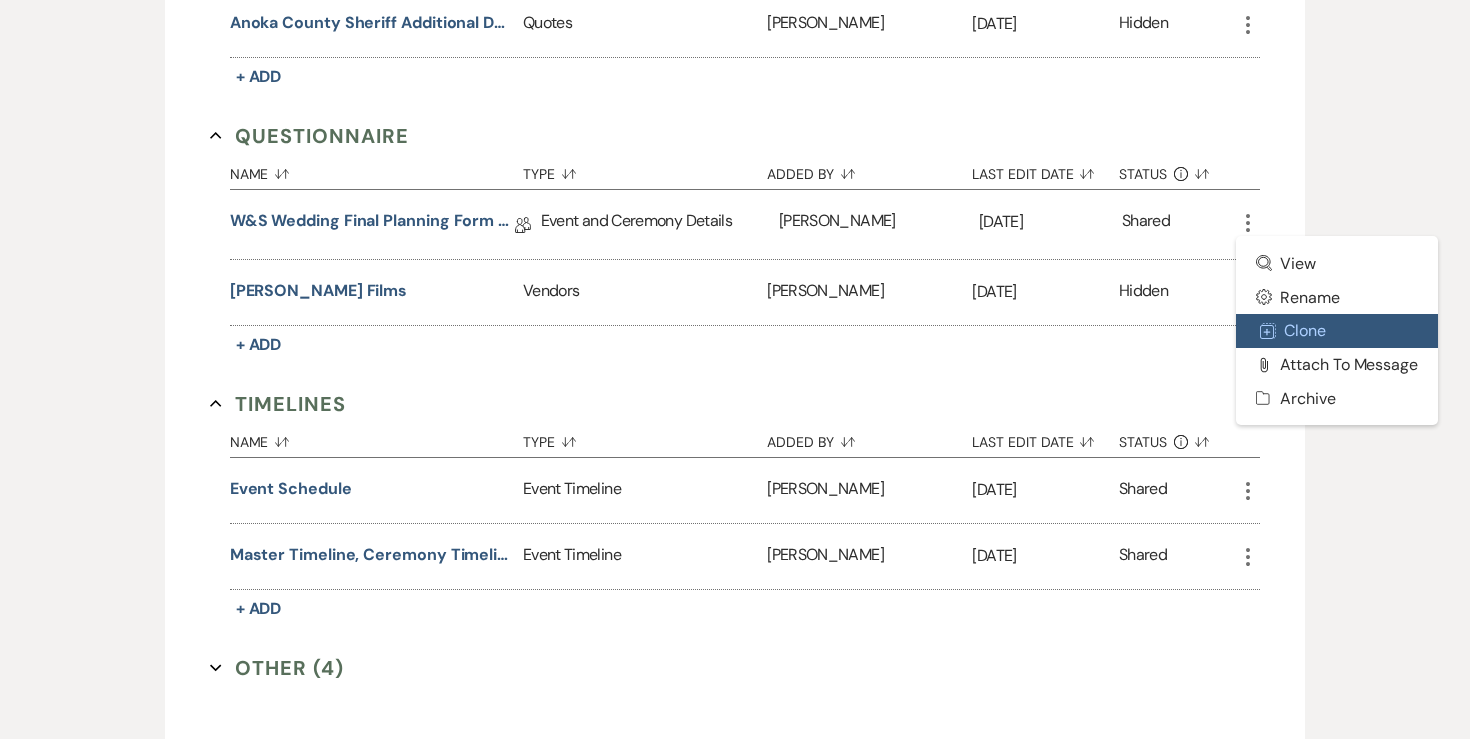 click on "Duplicate Clone" at bounding box center (1337, 331) 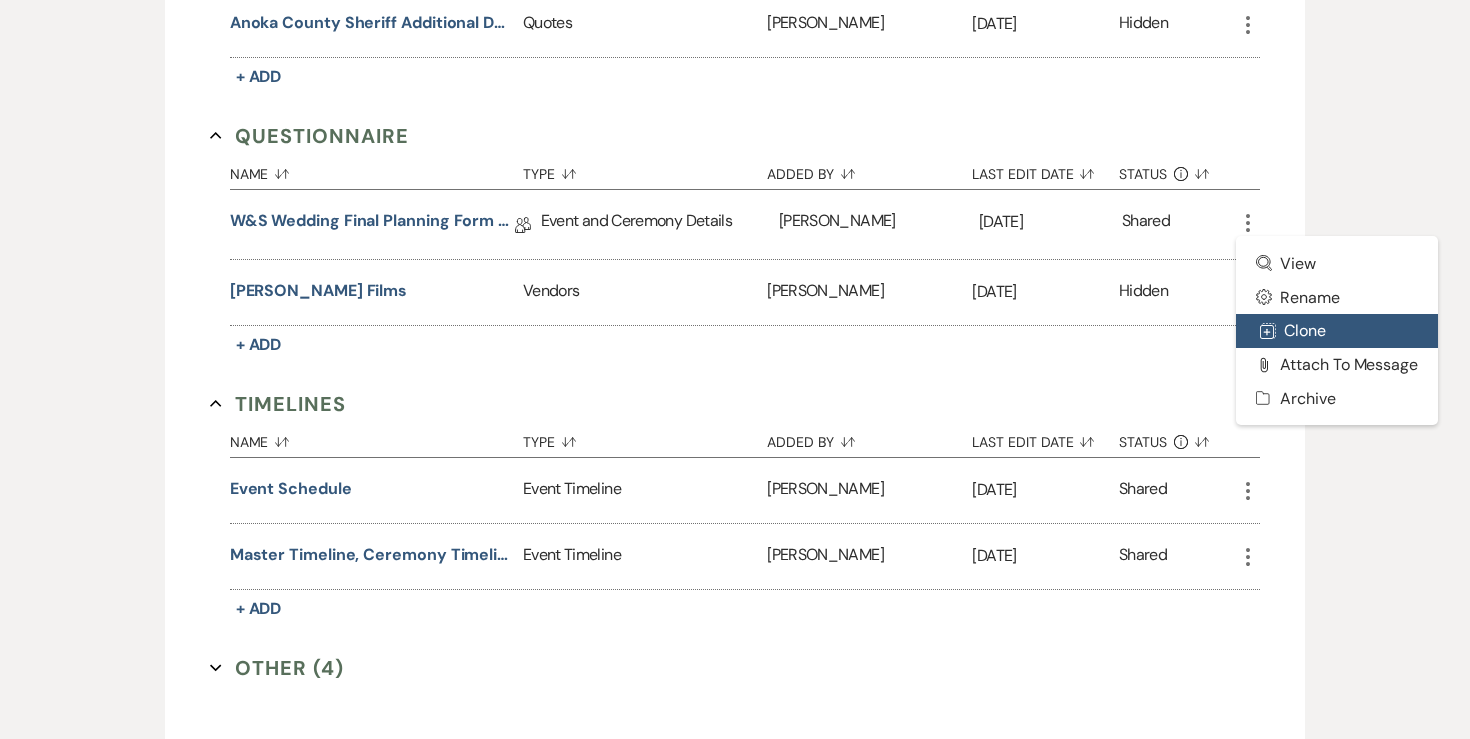 scroll, scrollTop: 0, scrollLeft: 0, axis: both 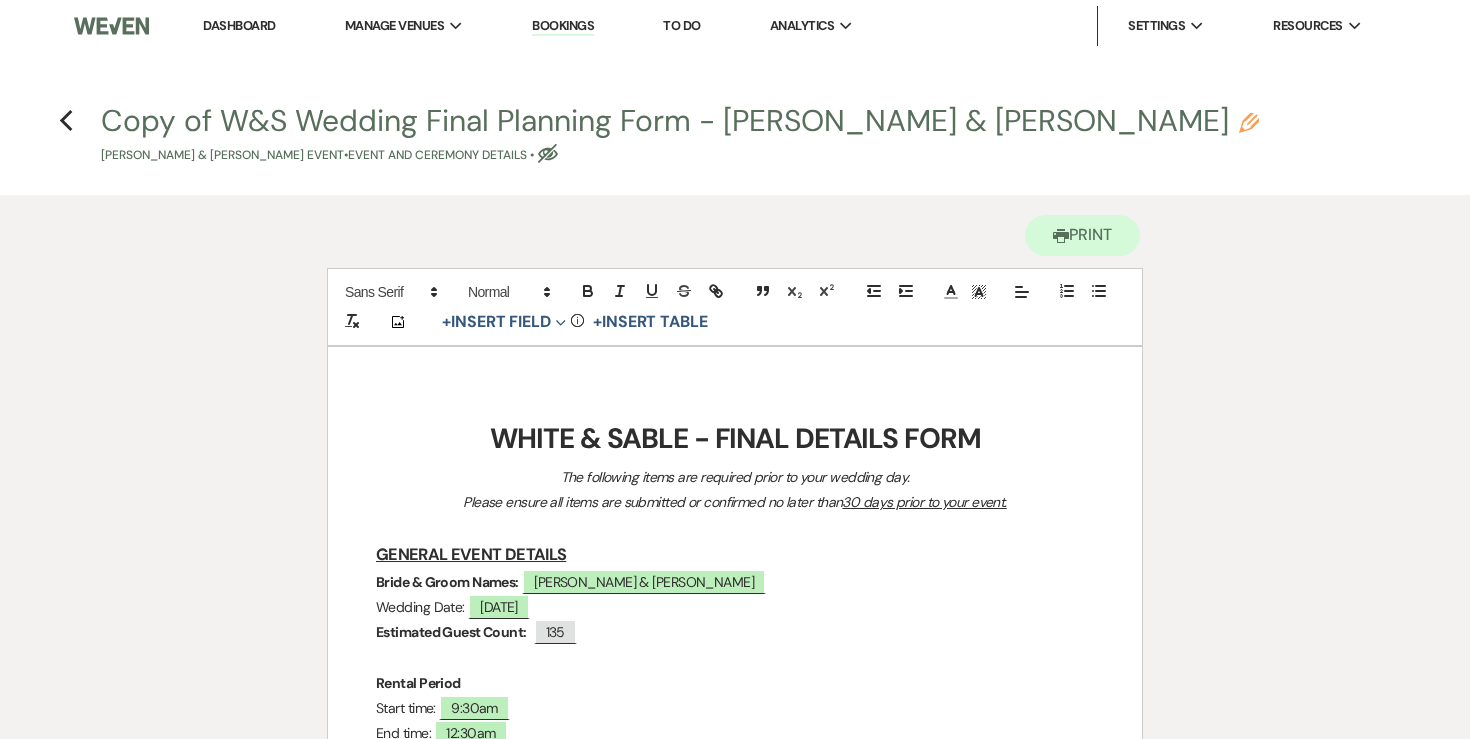 click on "Pencil" 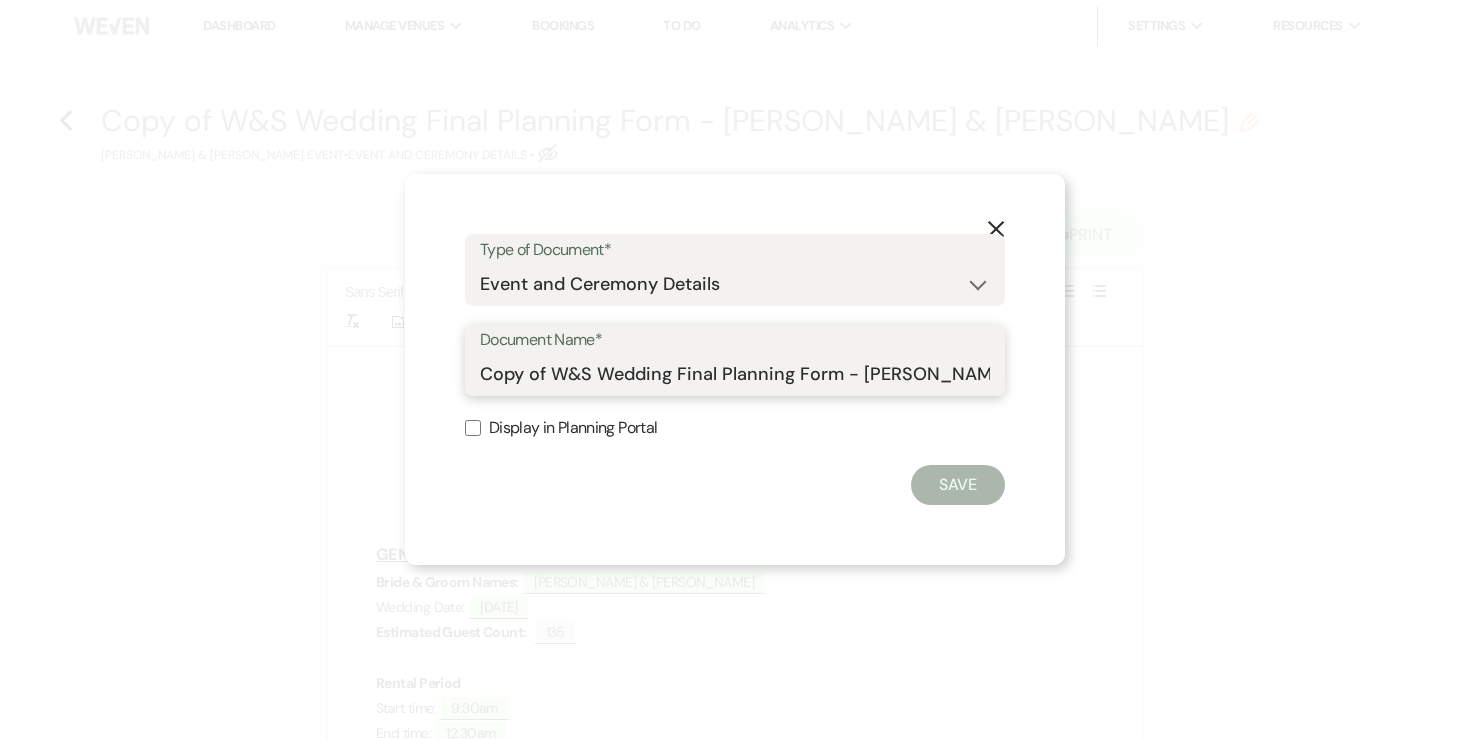 click on "Copy of W&S Wedding Final Planning Form - Jesse & Rebecca" at bounding box center (735, 374) 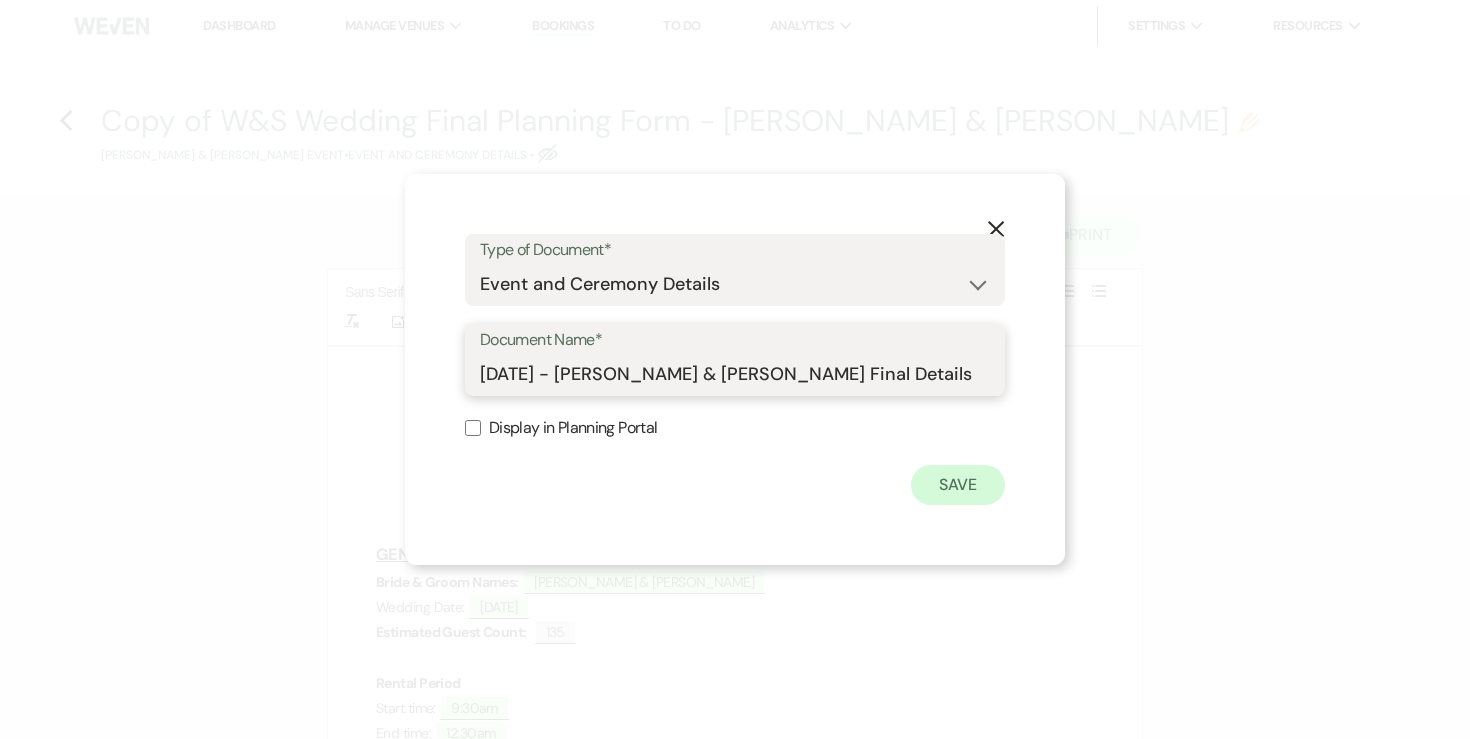 type on "7.18.25 - Rebecca & Jesse Final Details" 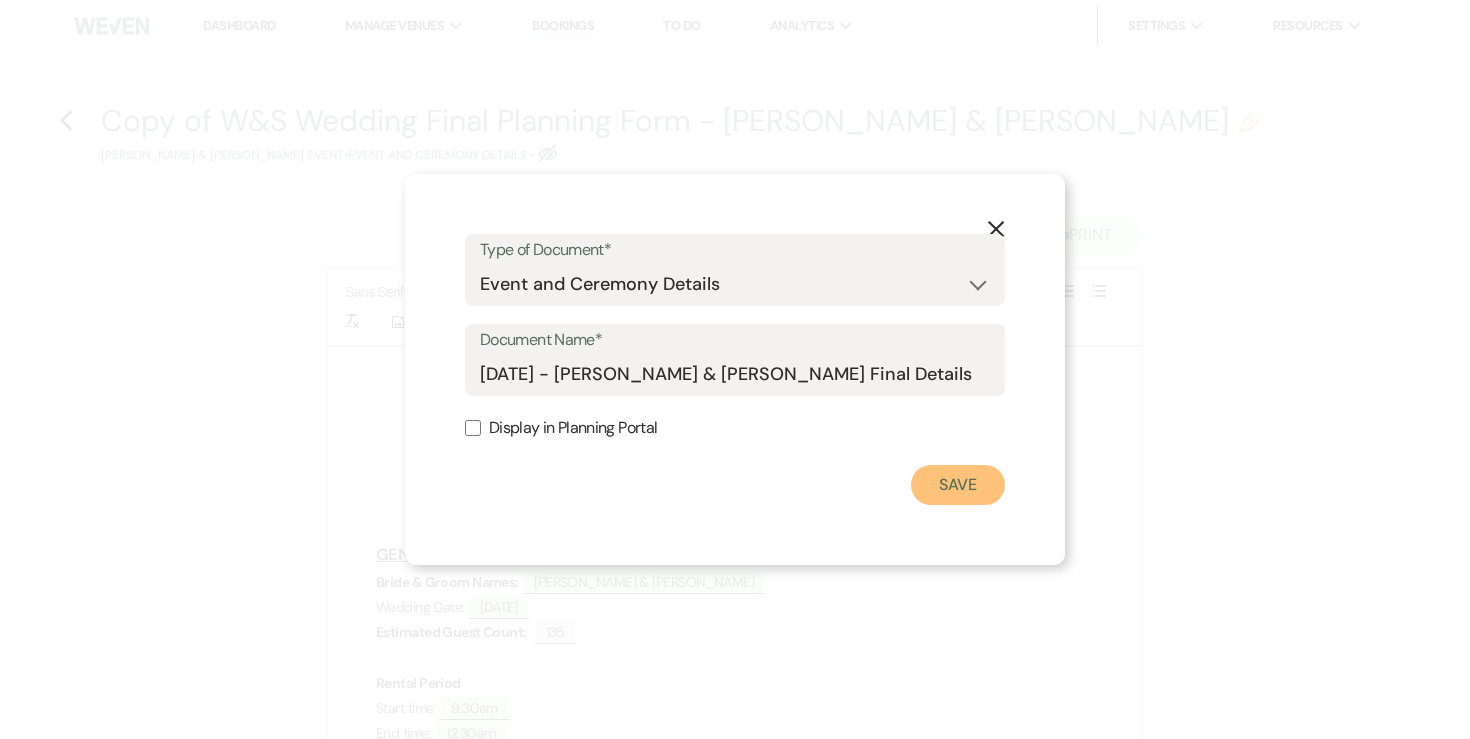 click on "Save" at bounding box center [958, 485] 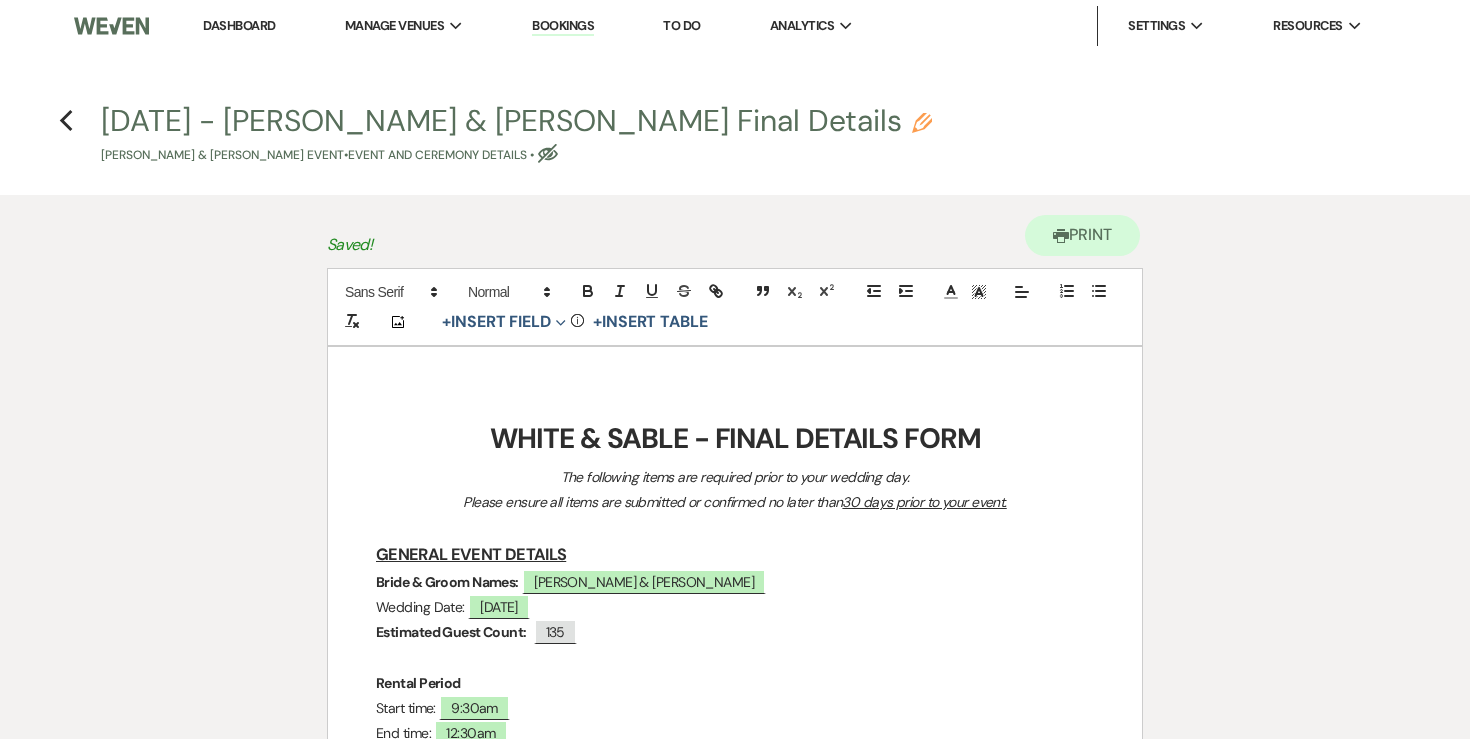 click on "WHITE & SABLE - FINAL DETAILS FORM" at bounding box center (735, 438) 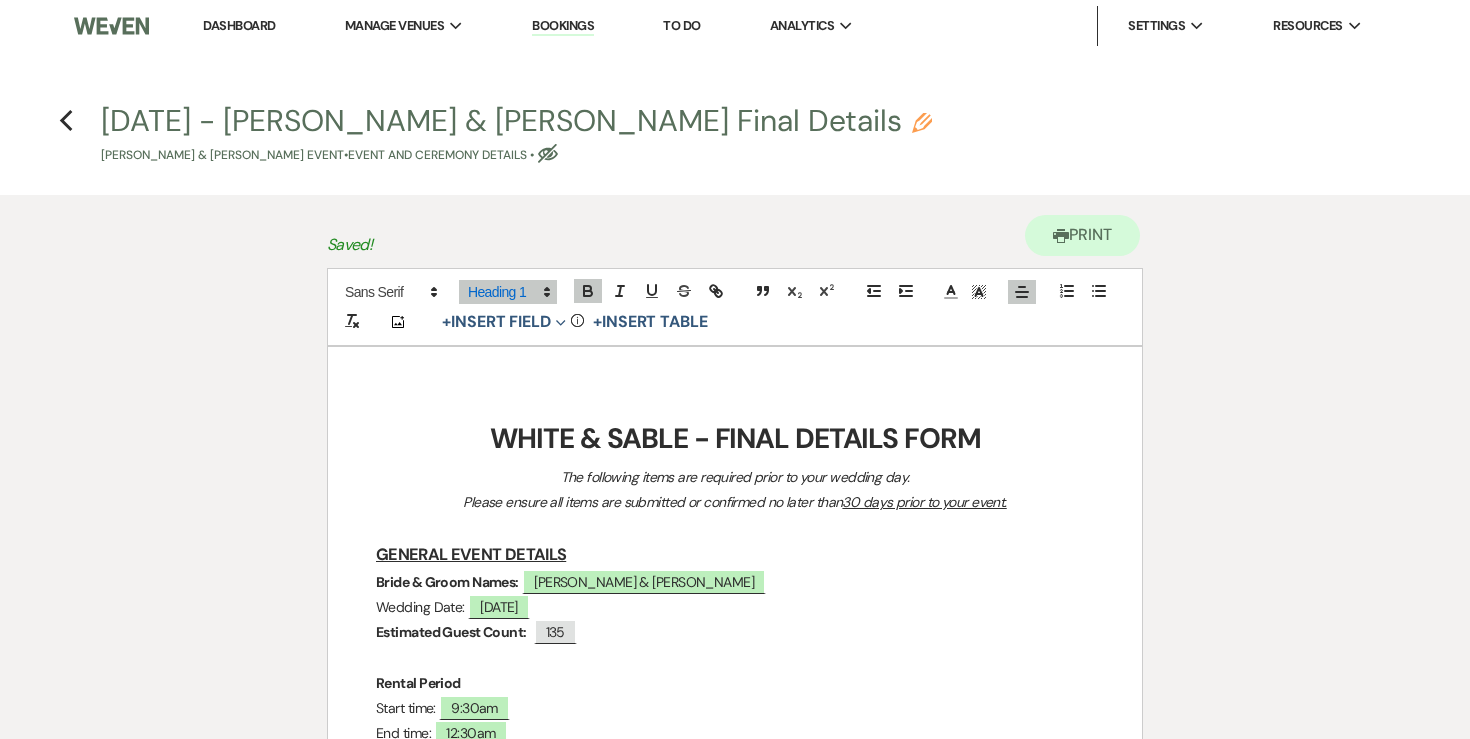 click on "WHITE & SABLE - FINAL DETAILS FORM" at bounding box center (735, 438) 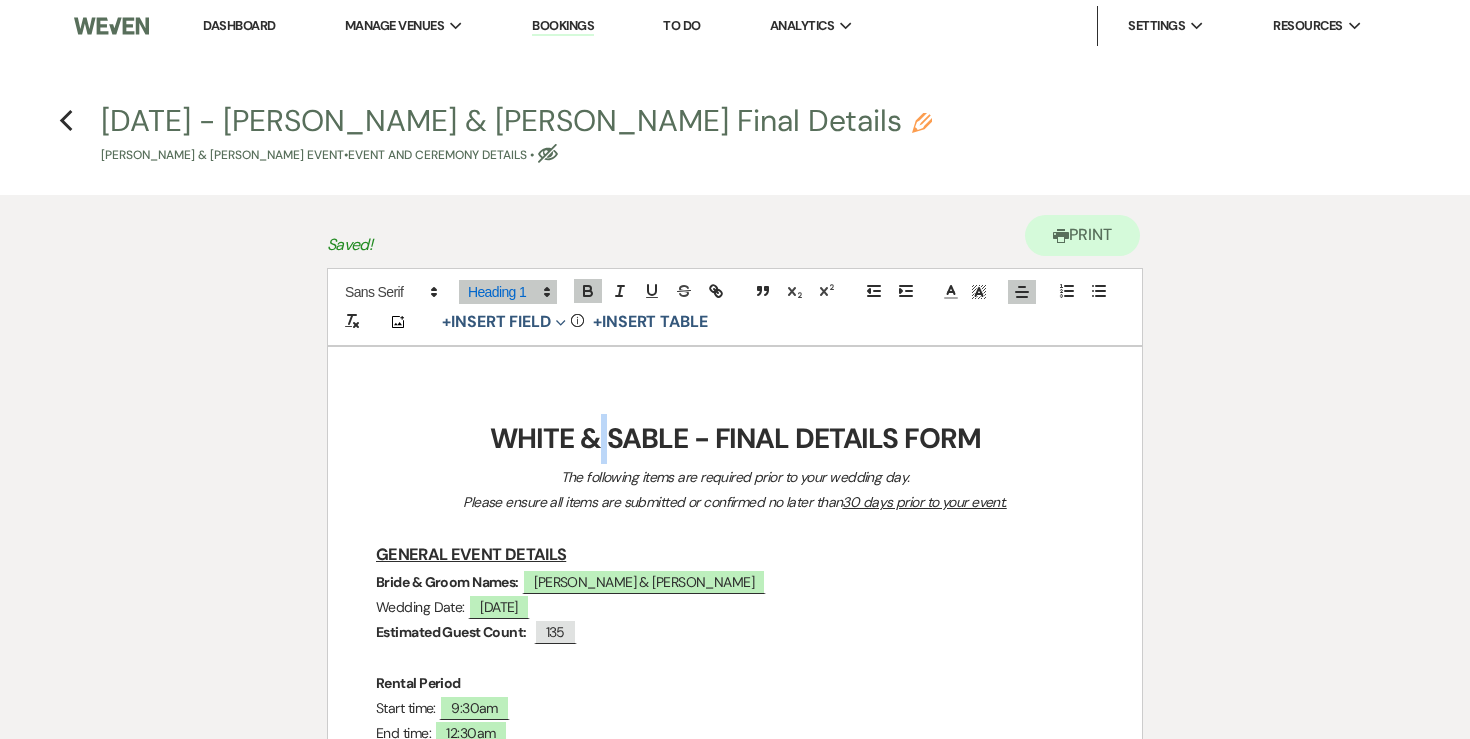 click on "WHITE & SABLE - FINAL DETAILS FORM" at bounding box center (735, 438) 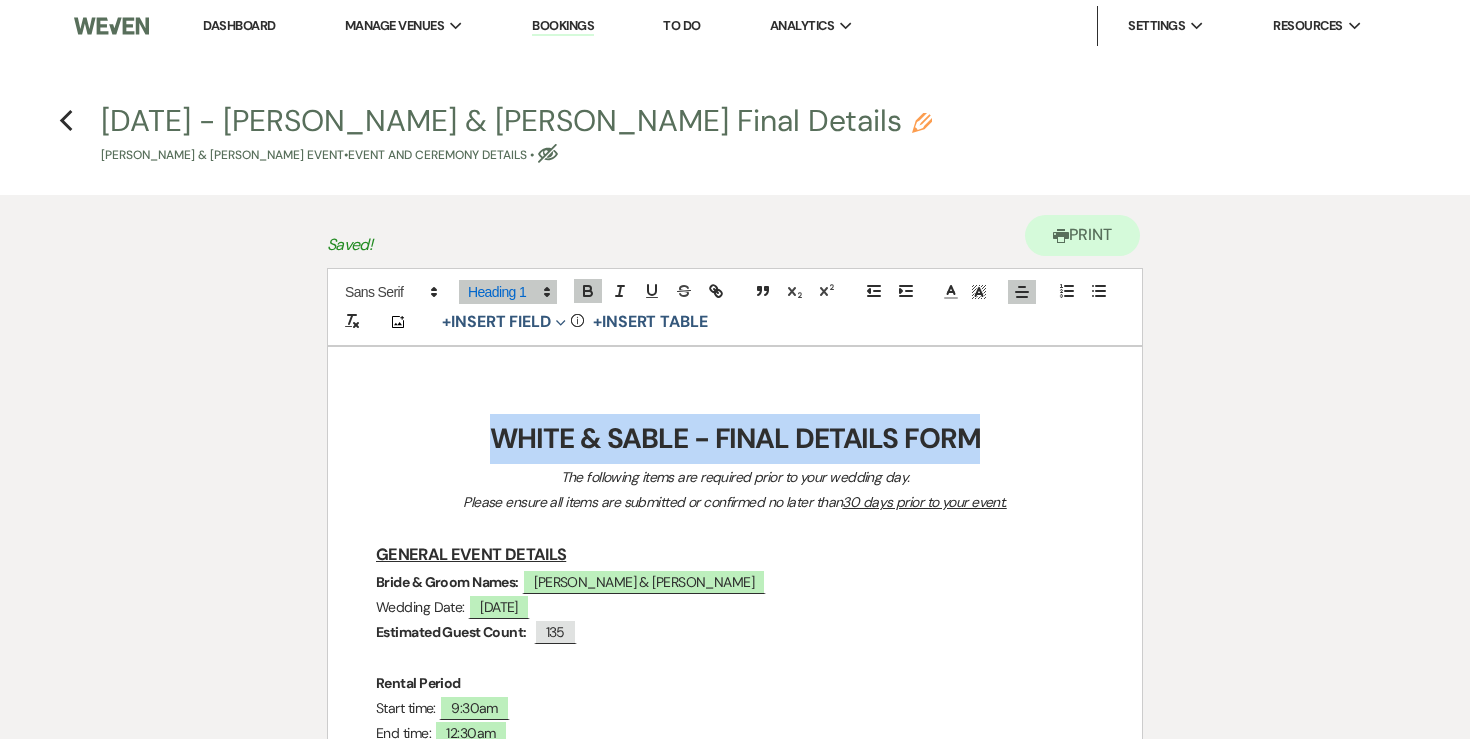 click on "WHITE & SABLE - FINAL DETAILS FORM" at bounding box center [735, 438] 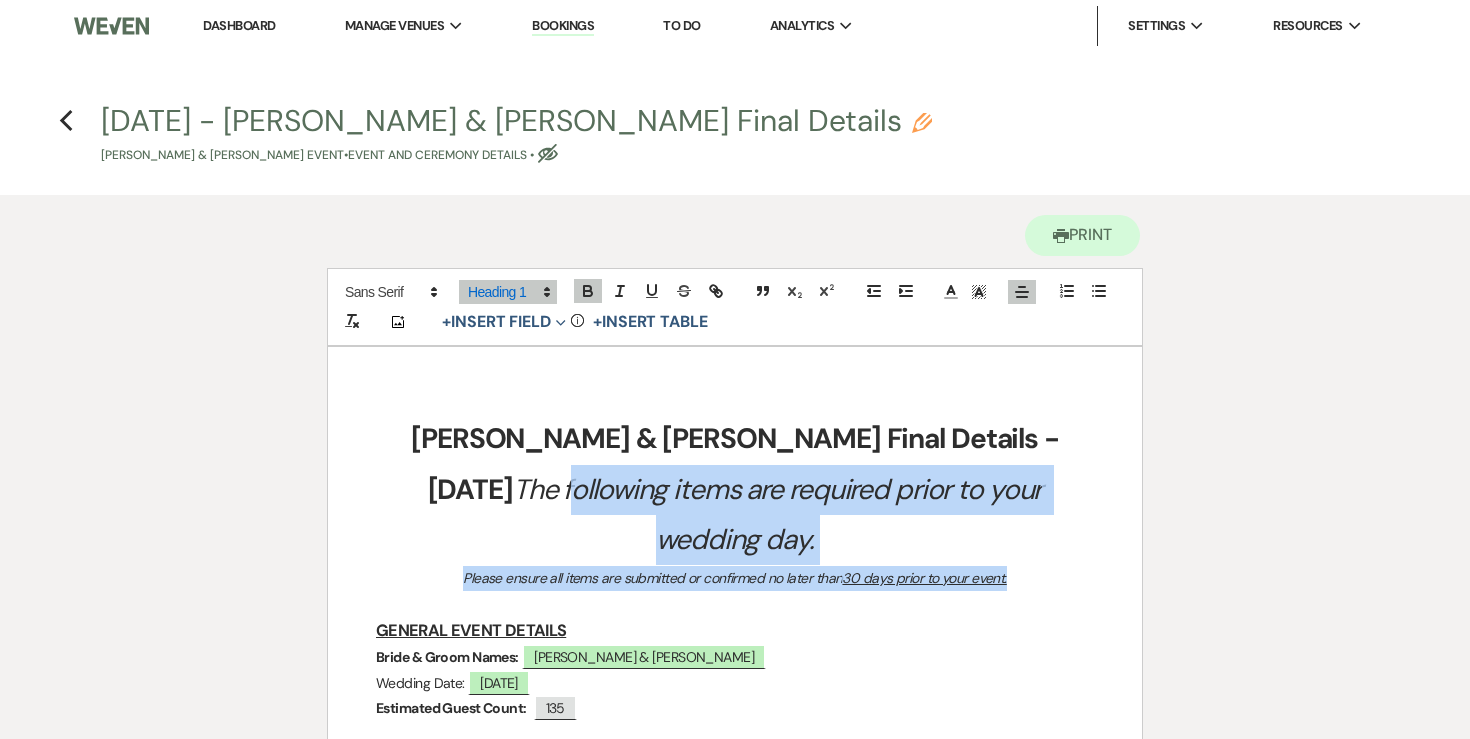 drag, startPoint x: 1014, startPoint y: 521, endPoint x: 916, endPoint y: 442, distance: 125.87692 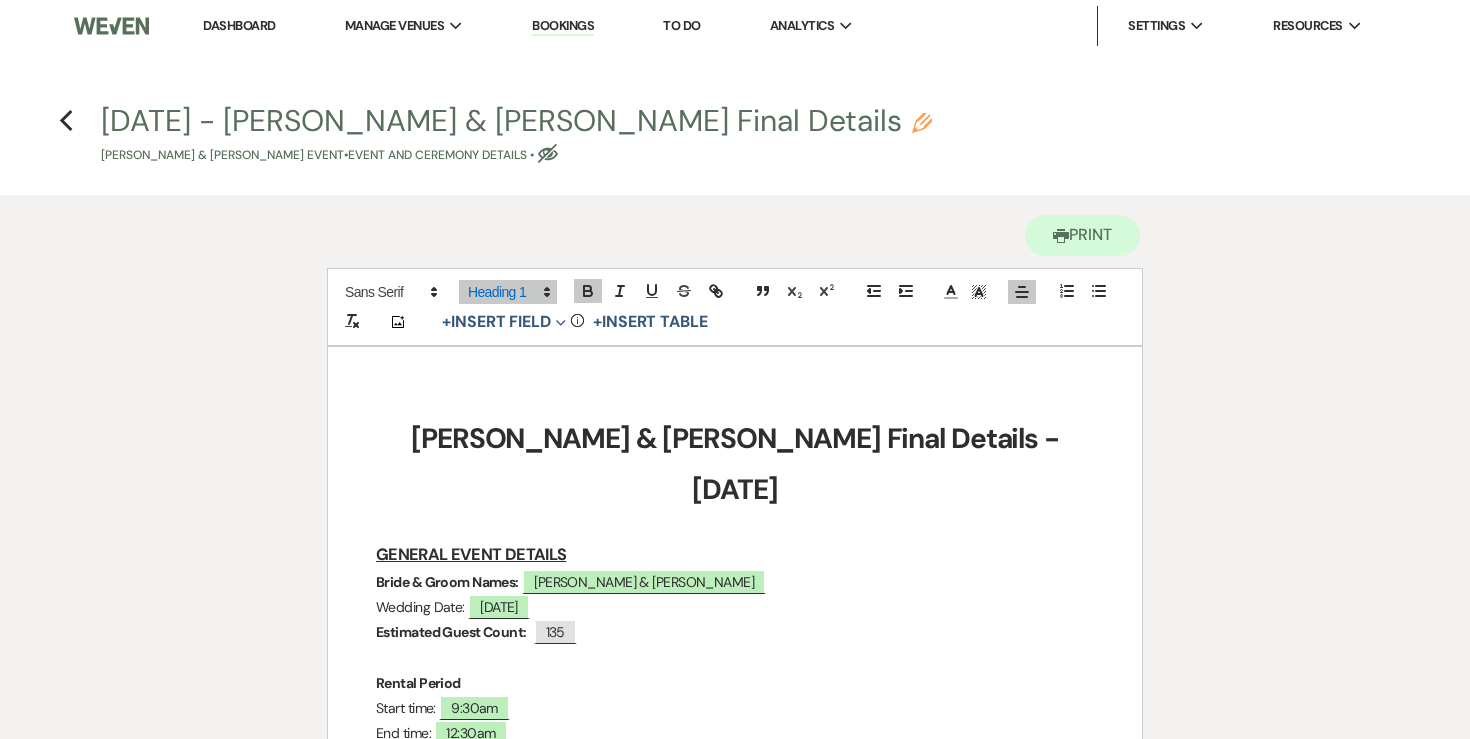 click on "Bride & Groom Names:  ﻿
Rebecca & Jesse
﻿" at bounding box center (735, 582) 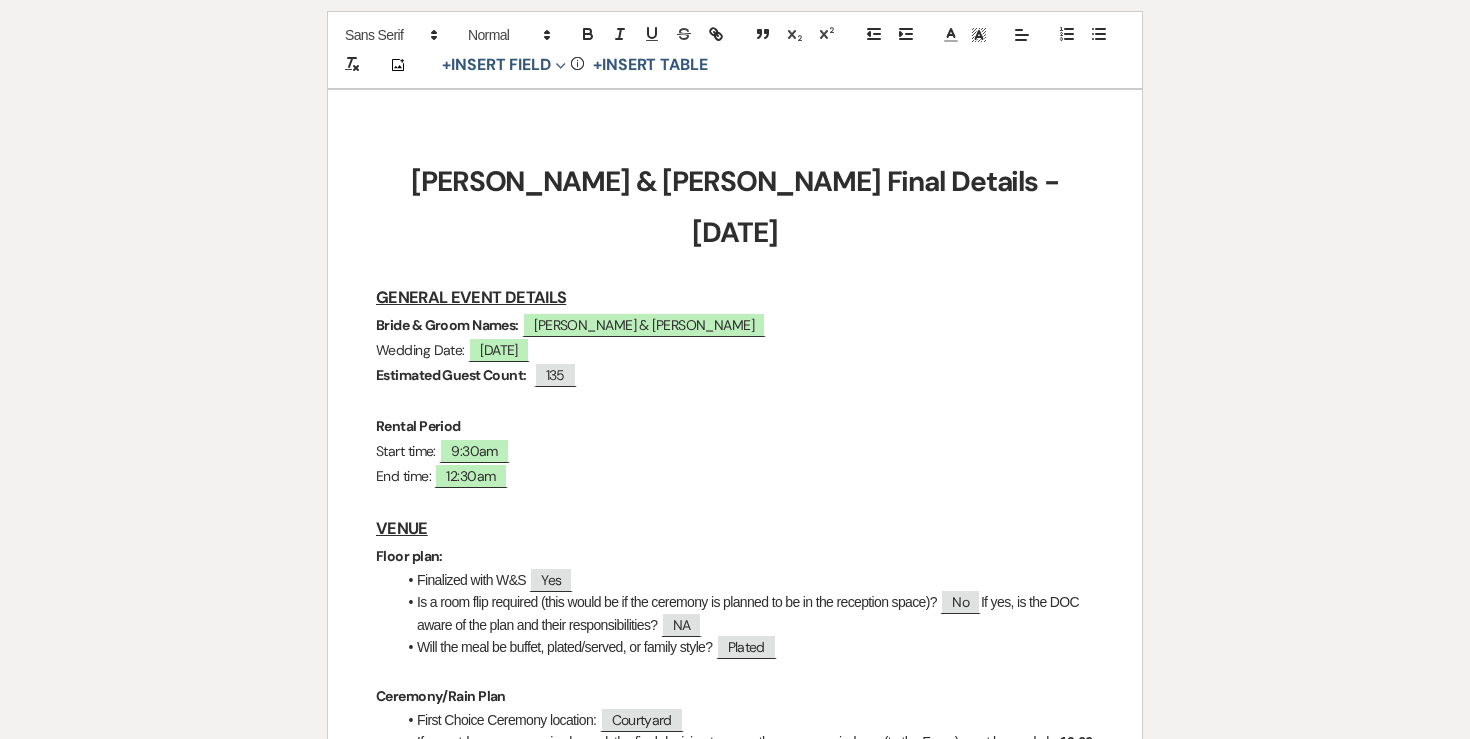 scroll, scrollTop: 259, scrollLeft: 0, axis: vertical 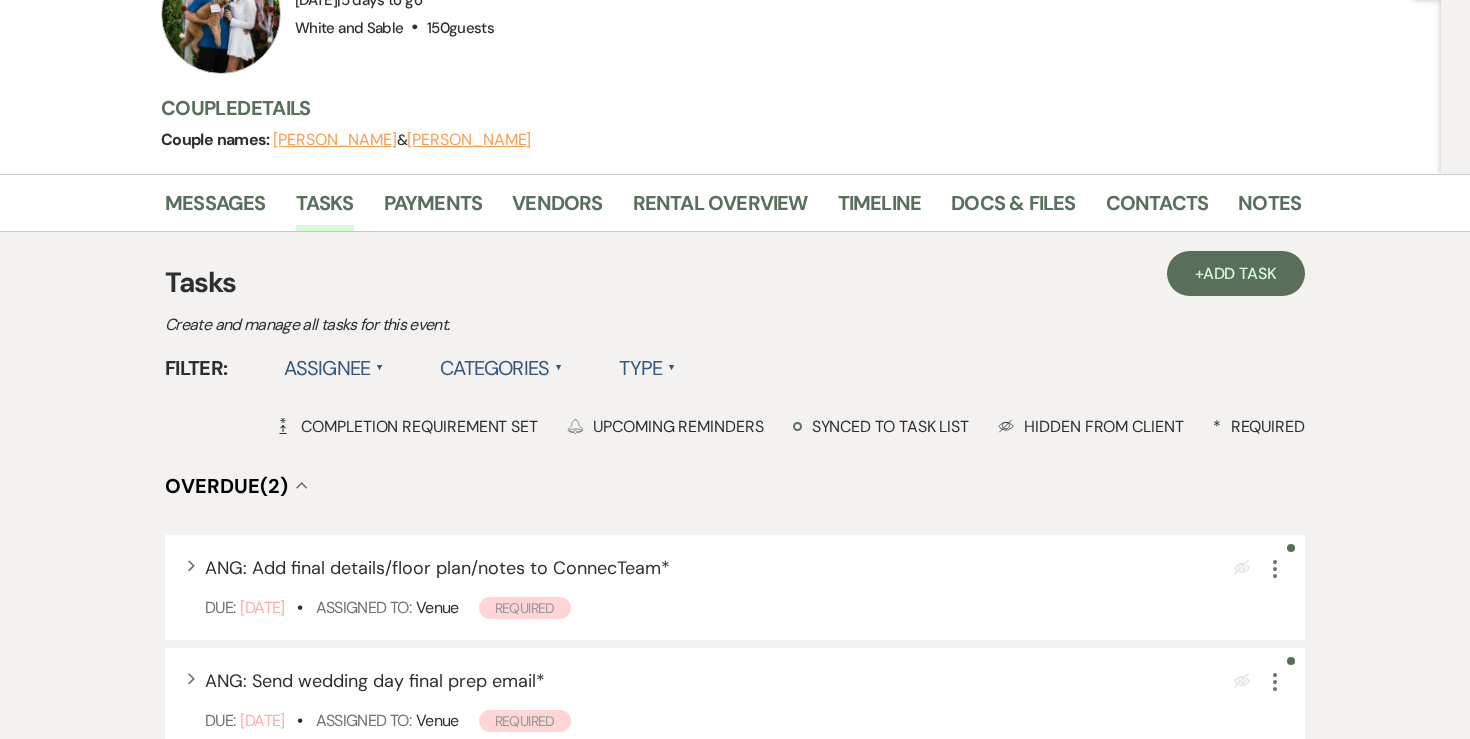 click on "Messages" at bounding box center (230, 207) 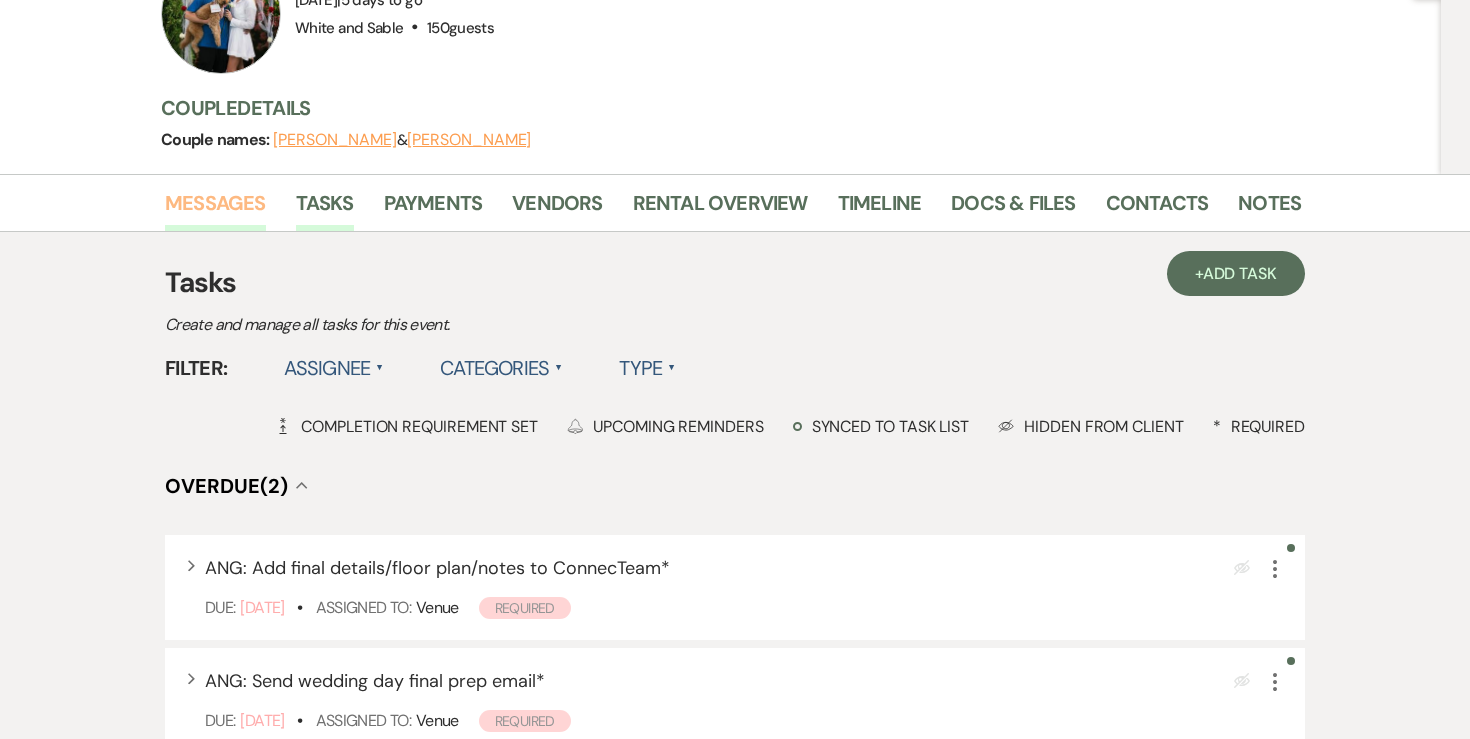 click on "Messages" at bounding box center [215, 209] 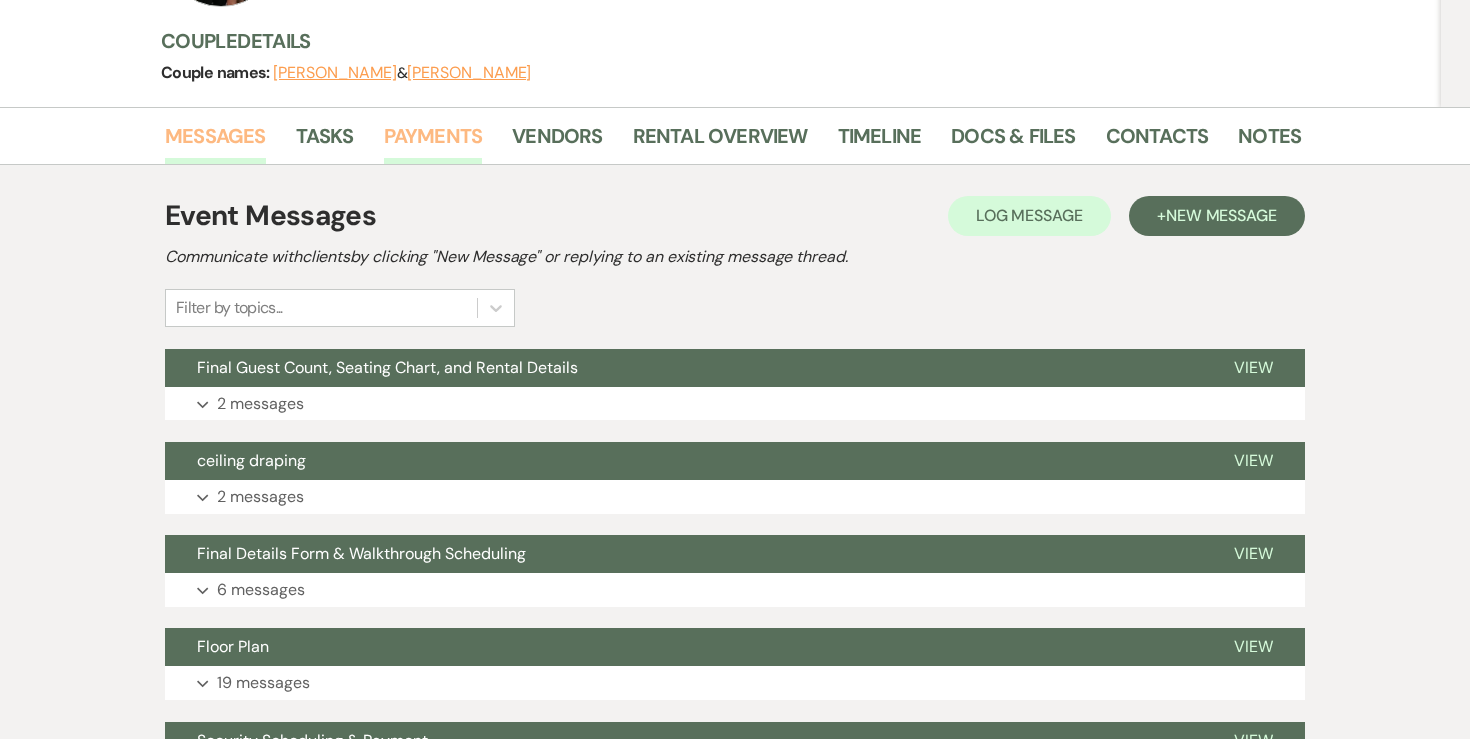 scroll, scrollTop: 308, scrollLeft: 0, axis: vertical 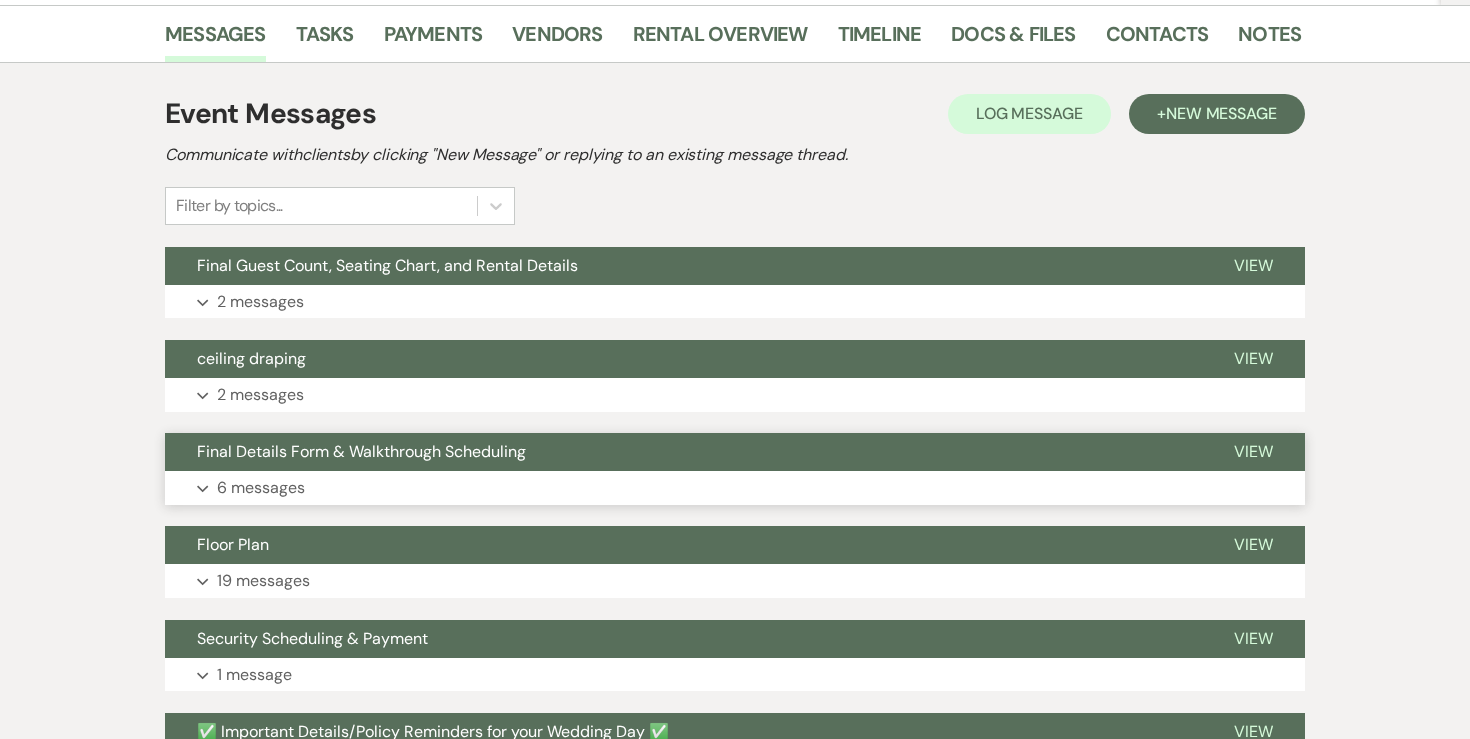click on "6 messages" at bounding box center (261, 488) 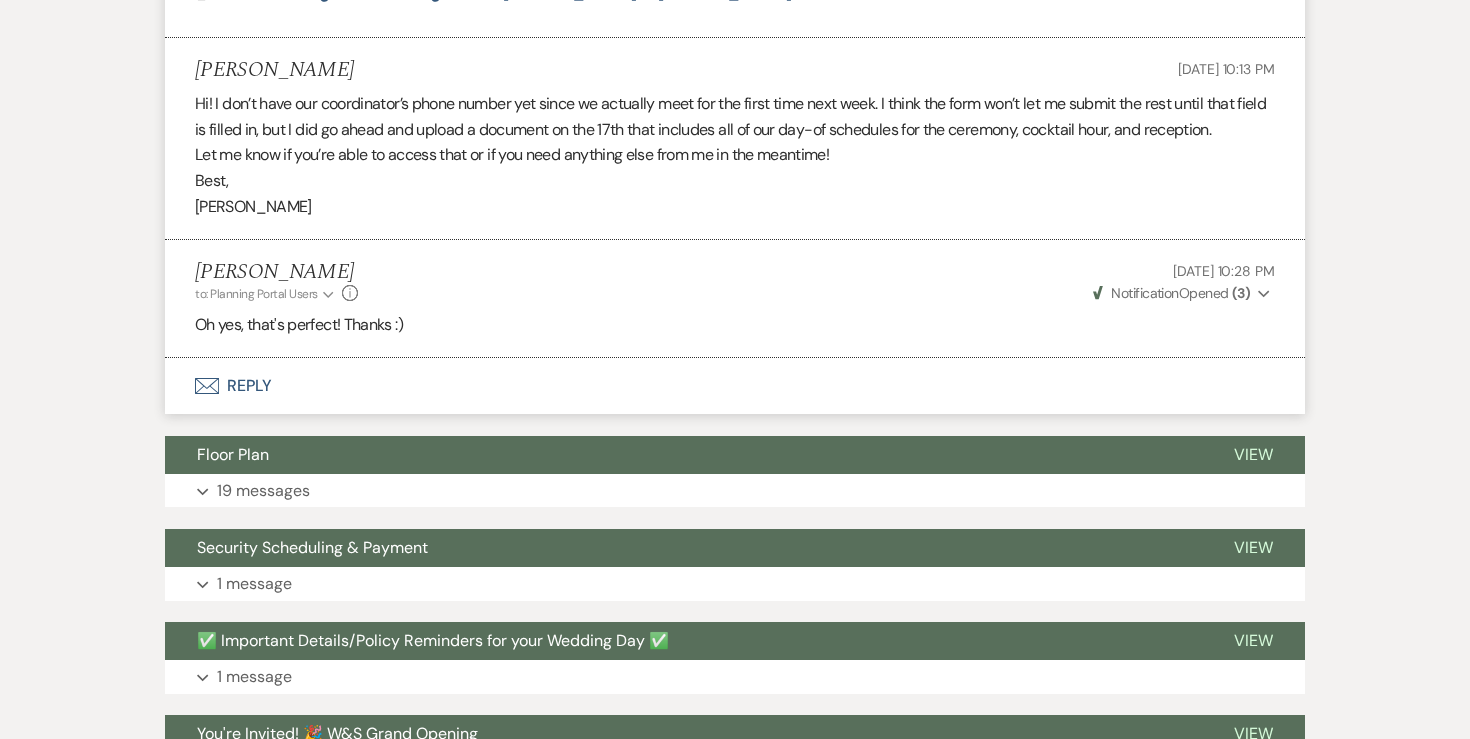 scroll, scrollTop: 2196, scrollLeft: 0, axis: vertical 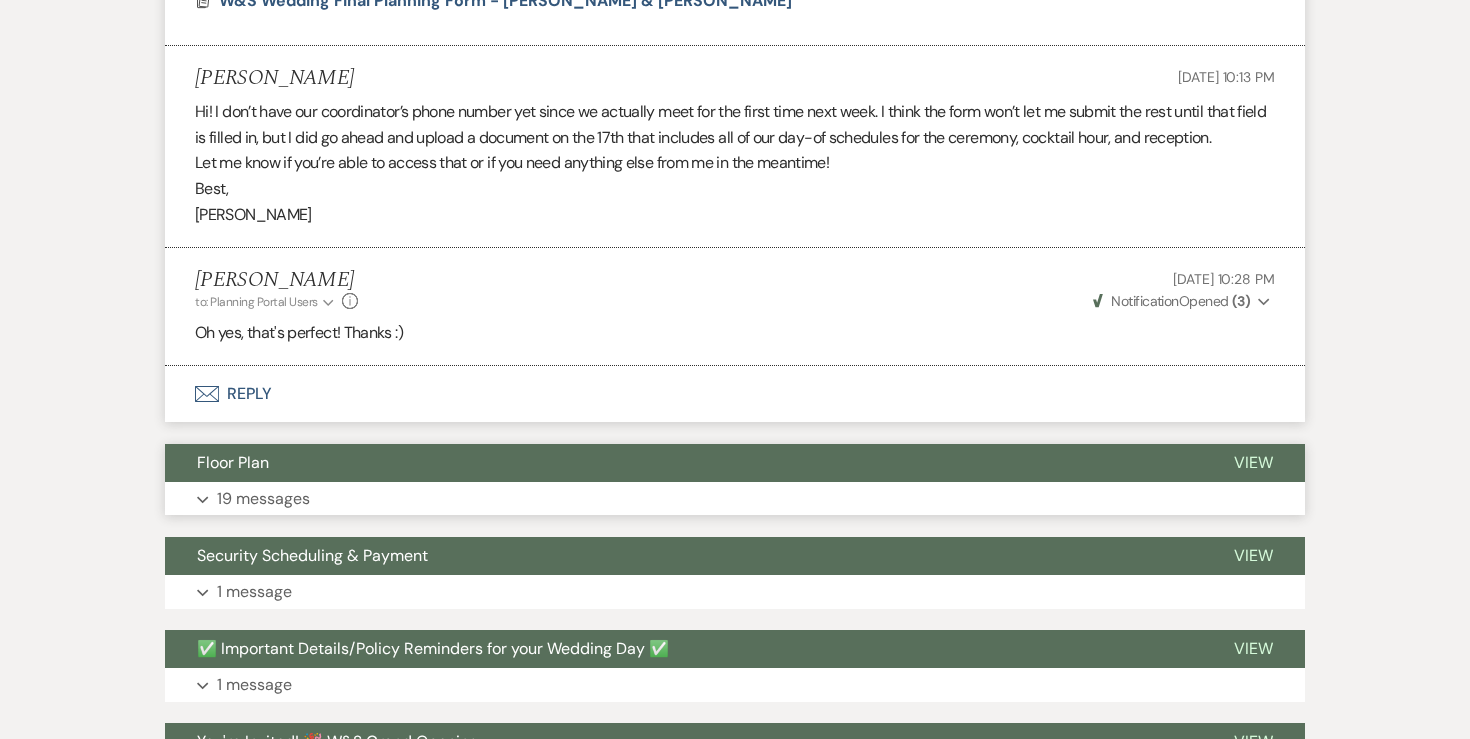 click on "19 messages" at bounding box center (263, 499) 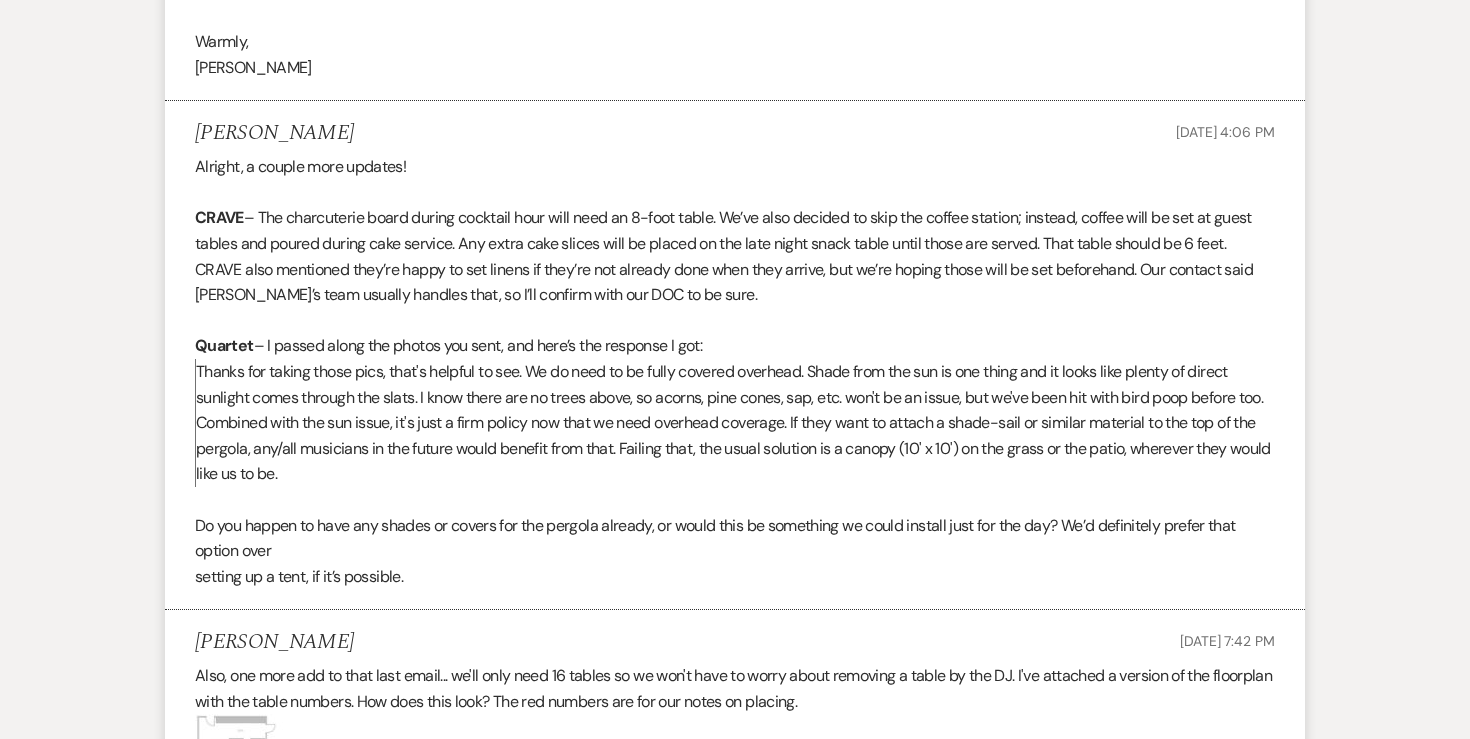 scroll, scrollTop: 9372, scrollLeft: 0, axis: vertical 